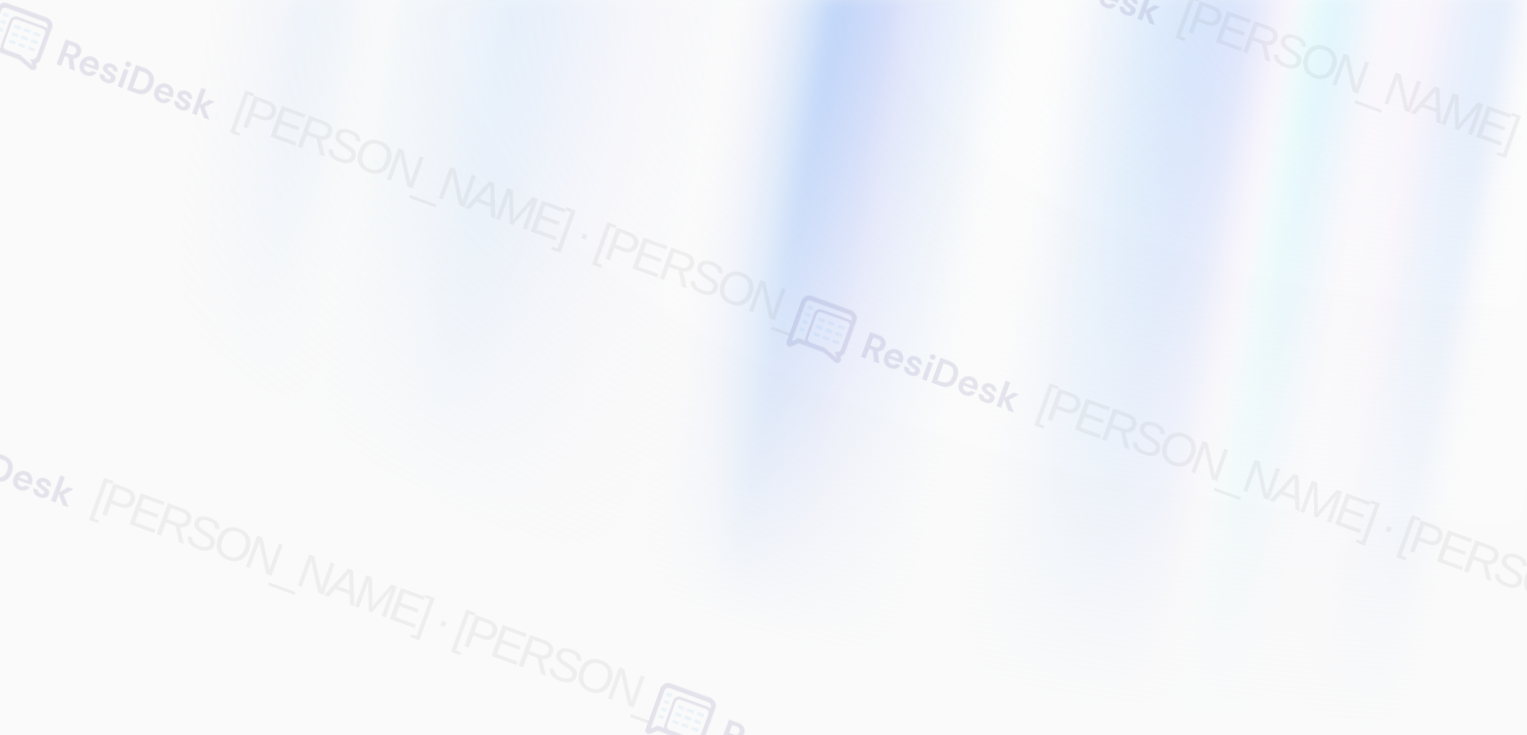 scroll, scrollTop: 0, scrollLeft: 0, axis: both 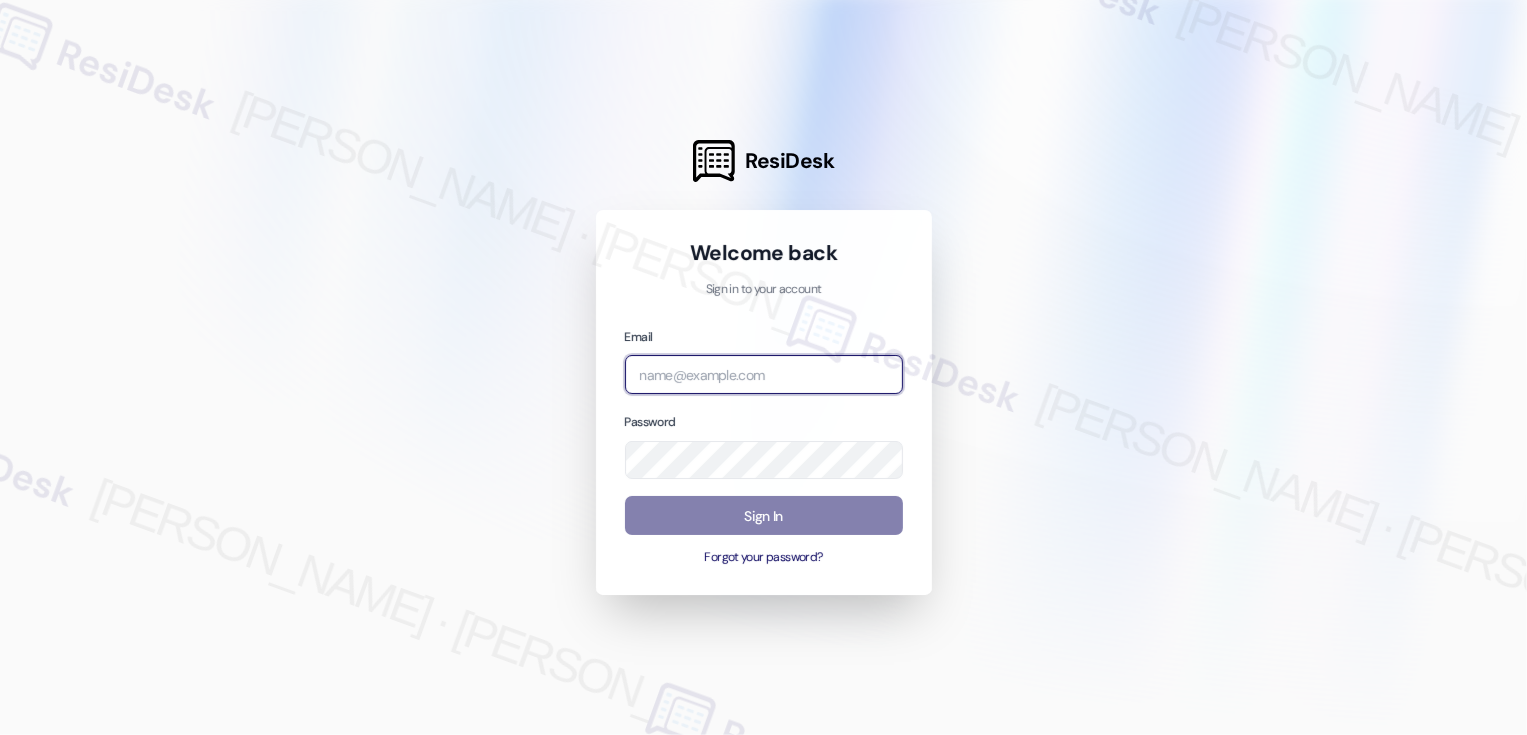click at bounding box center (764, 374) 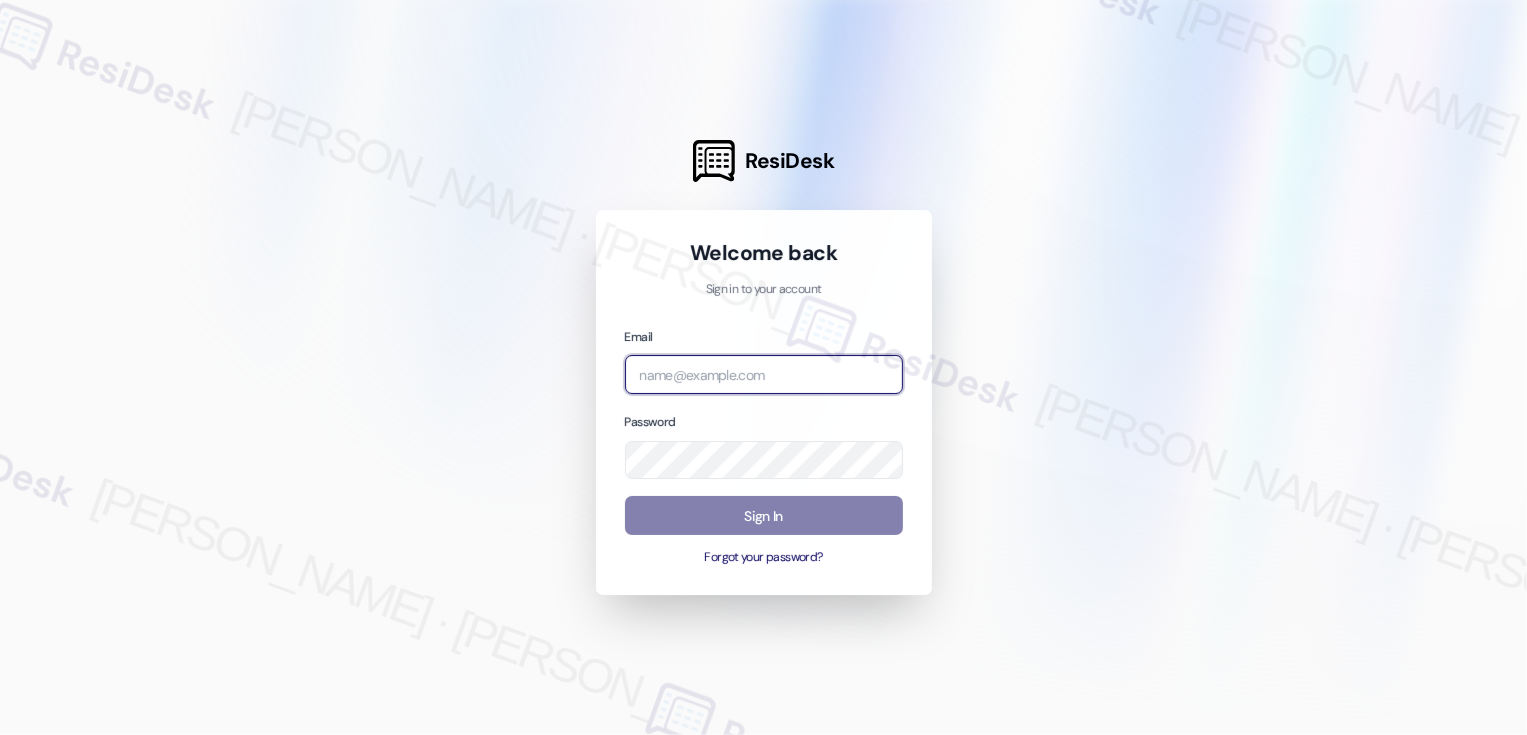 click at bounding box center (764, 374) 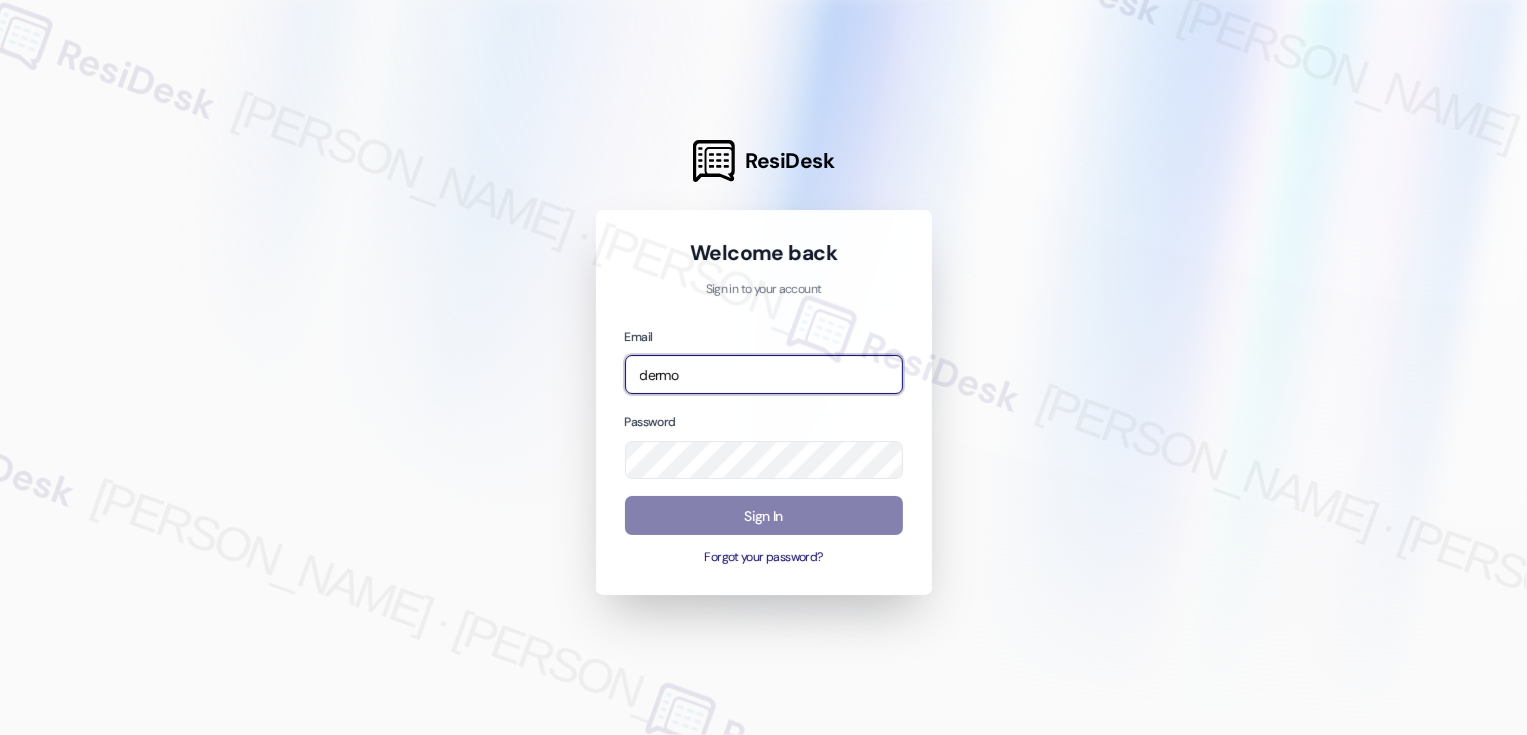 type on "dermot" 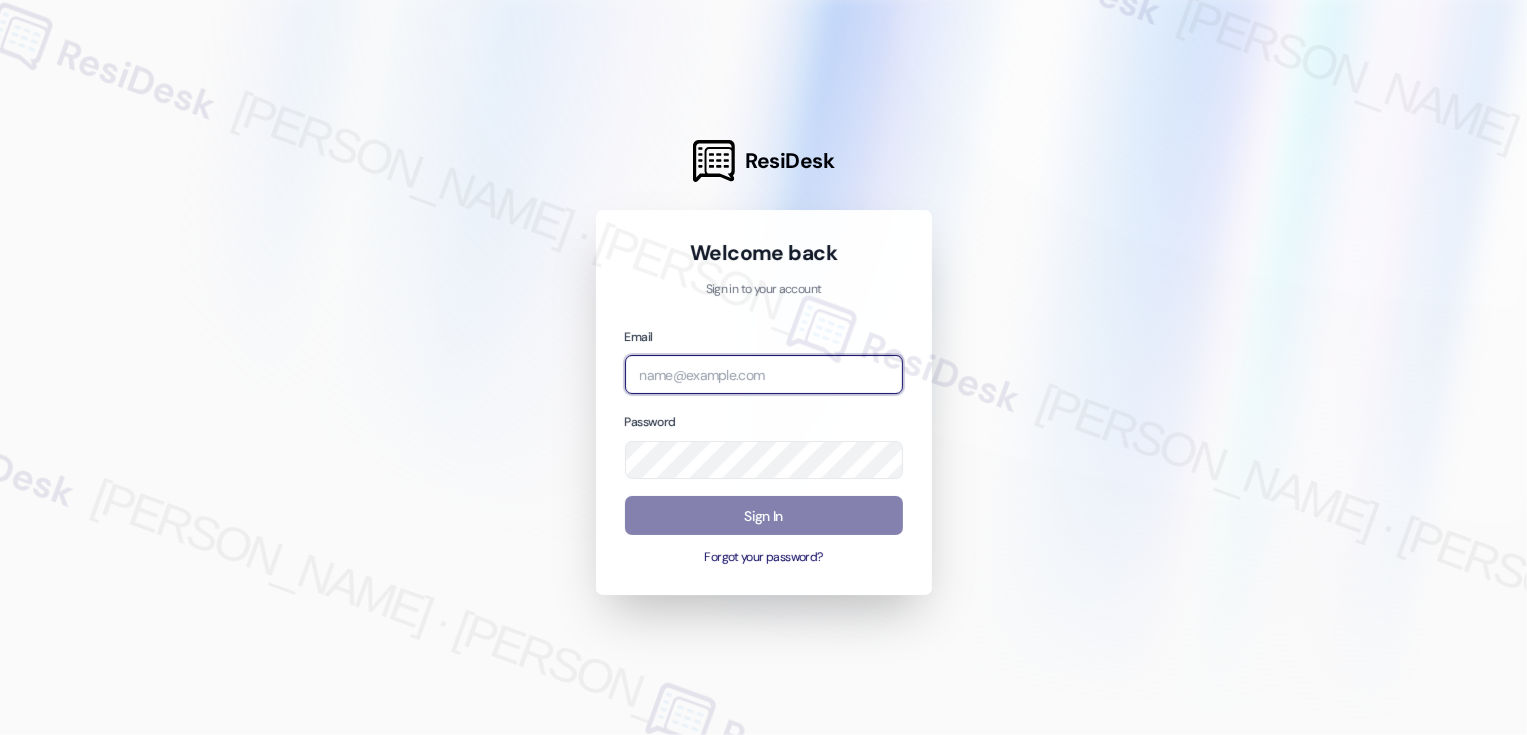 click at bounding box center [764, 374] 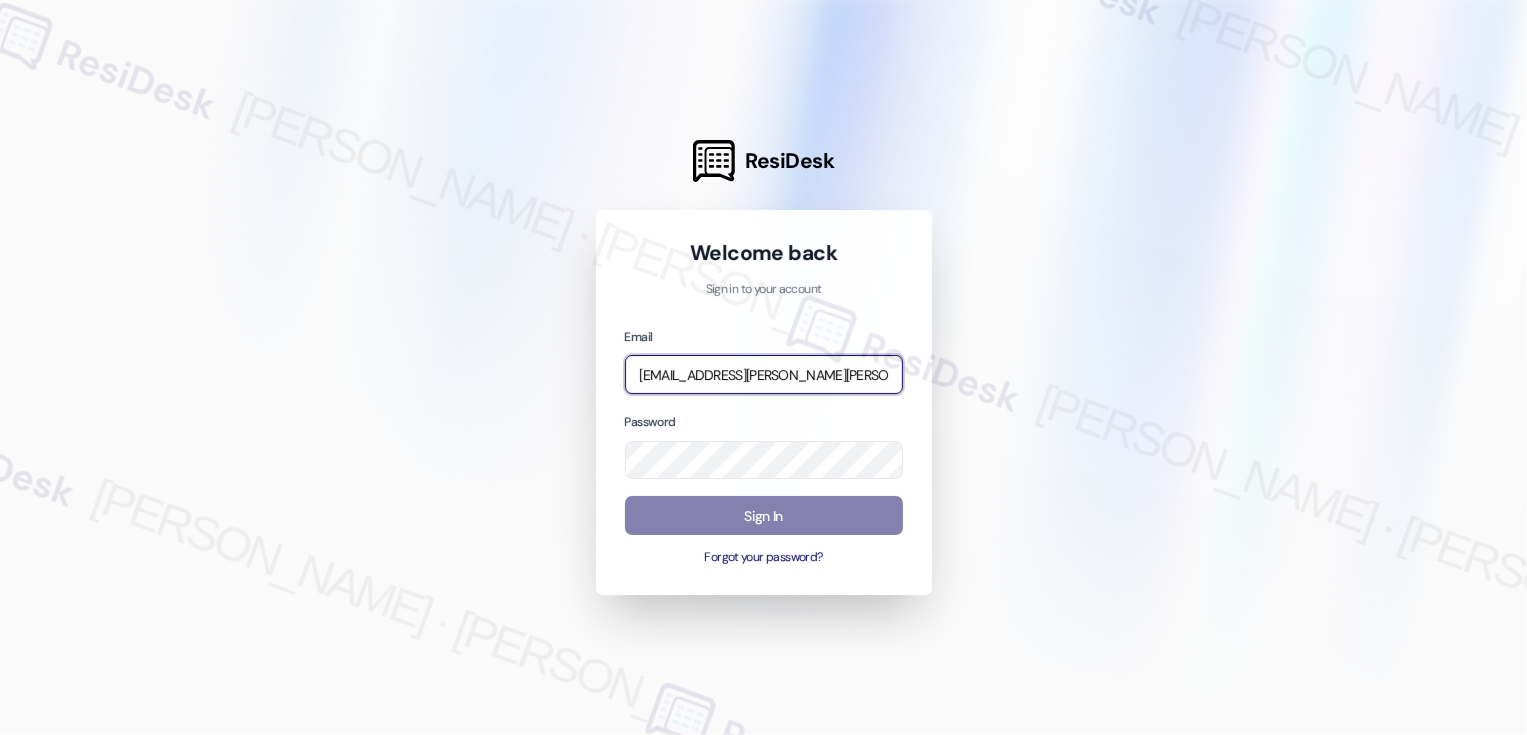 scroll, scrollTop: 0, scrollLeft: 75, axis: horizontal 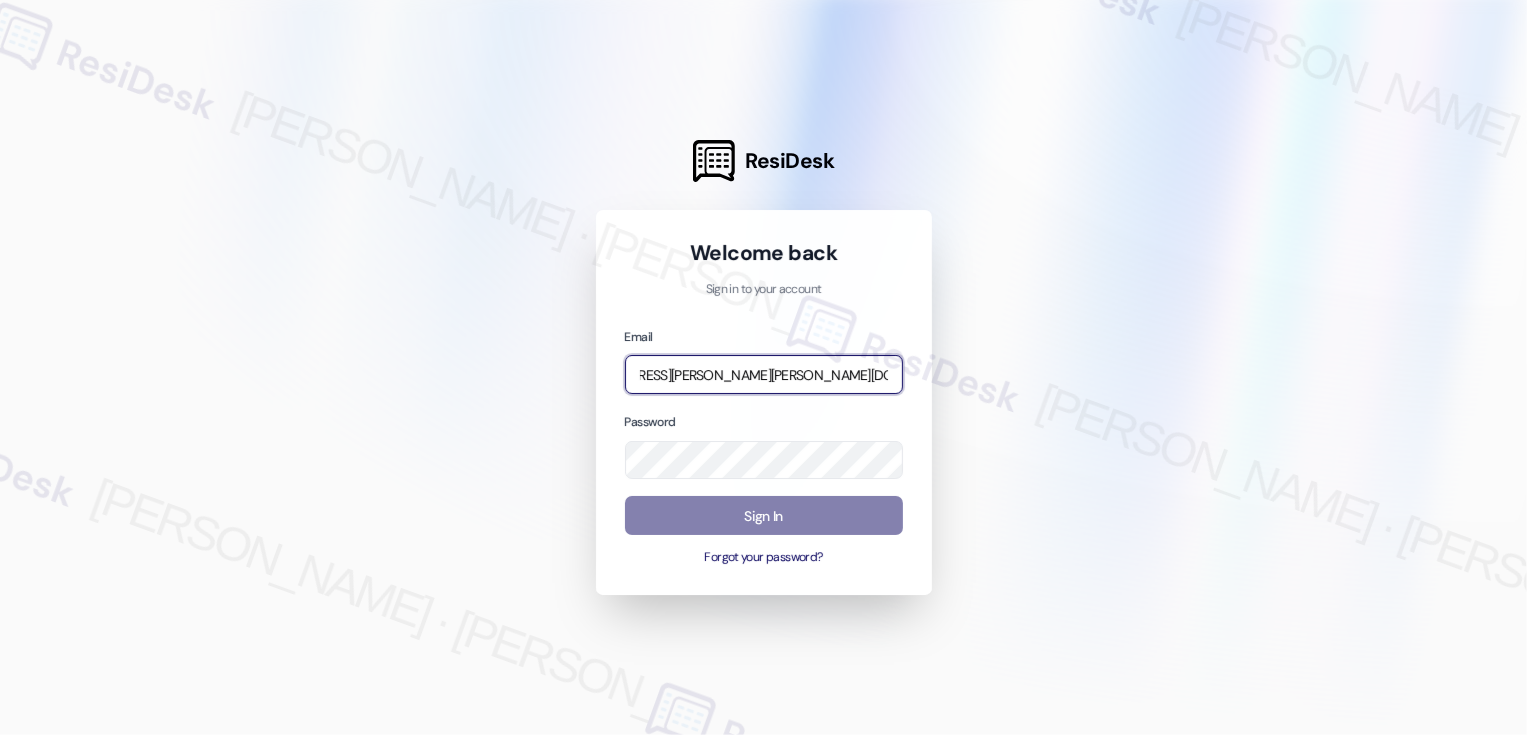 type on "[EMAIL_ADDRESS][PERSON_NAME][PERSON_NAME][DOMAIN_NAME]" 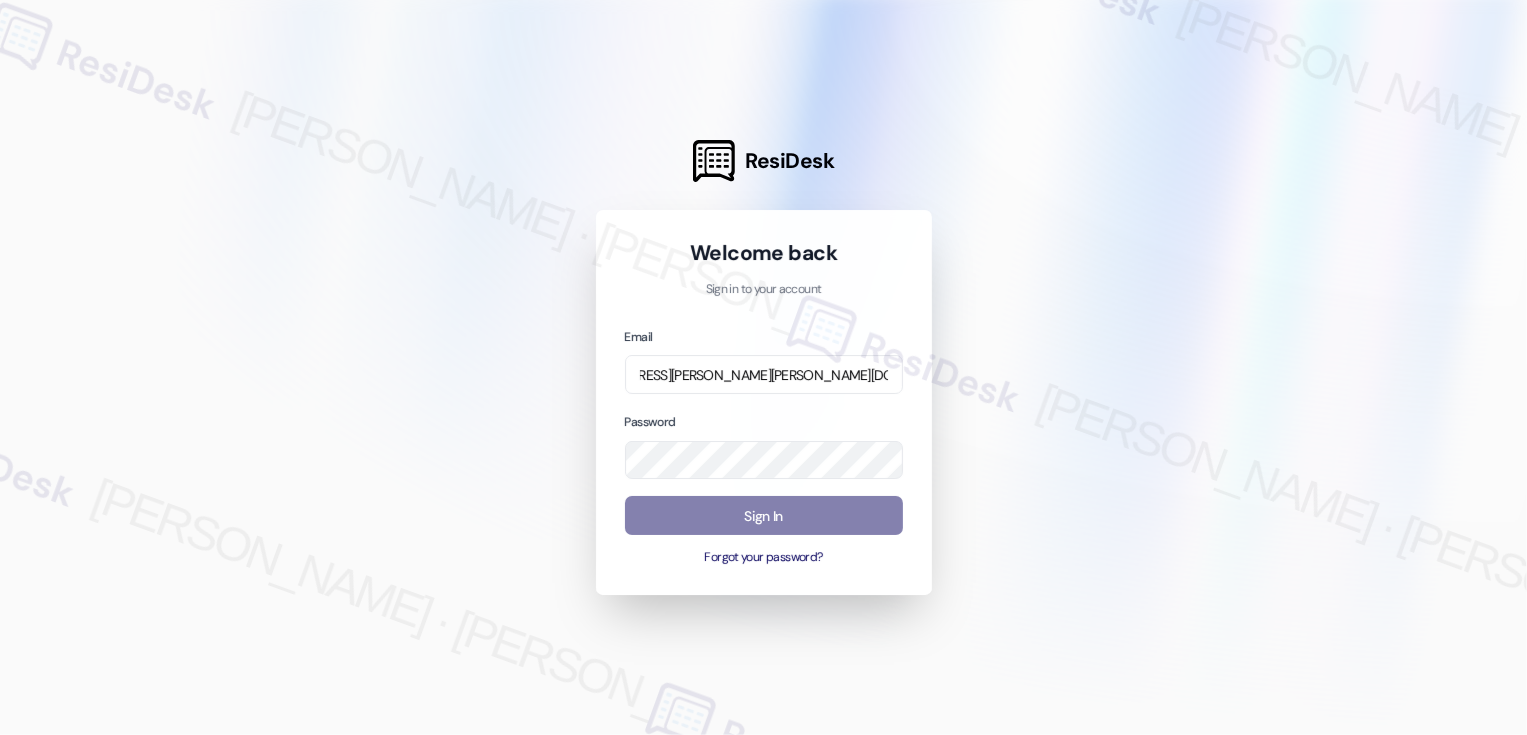 click at bounding box center (763, 367) 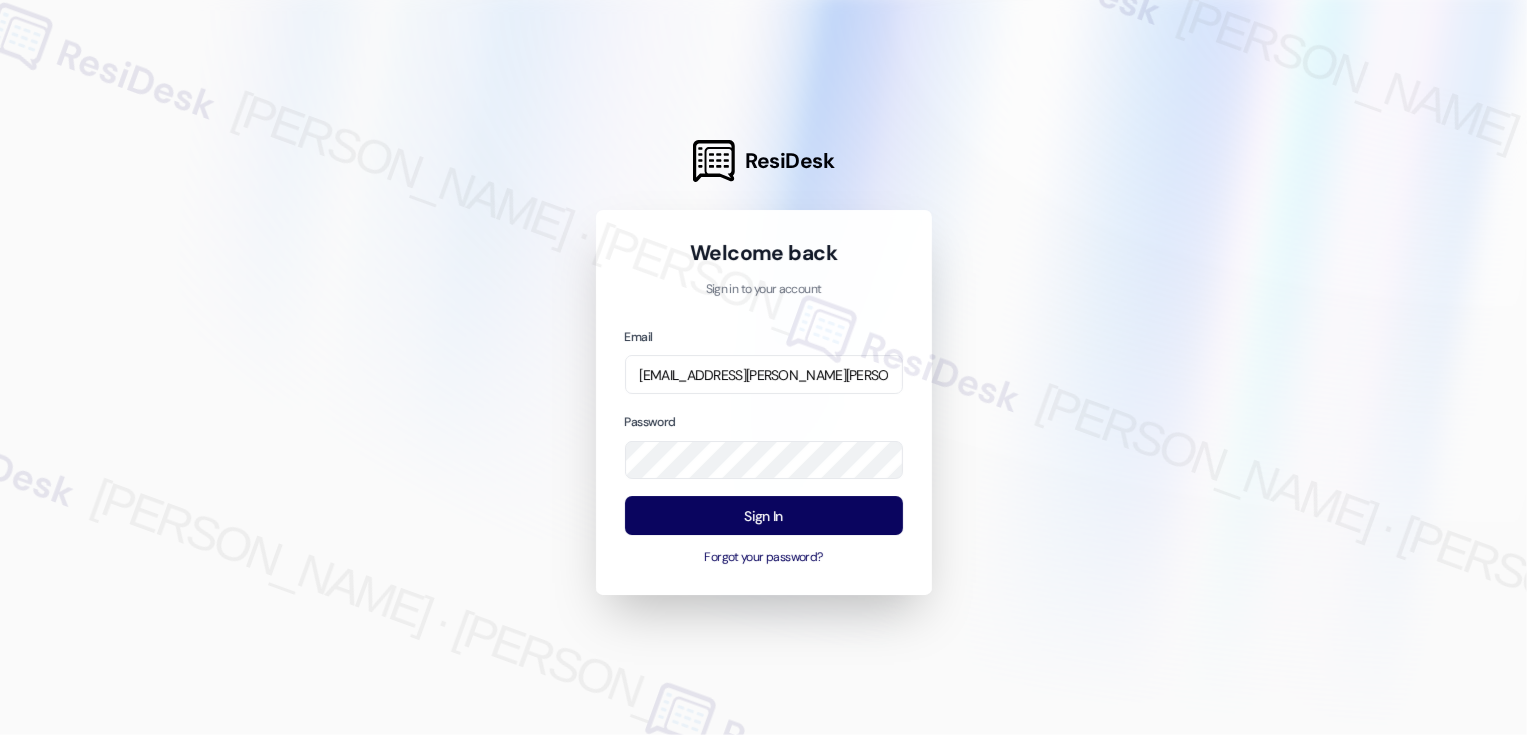 click at bounding box center [763, 367] 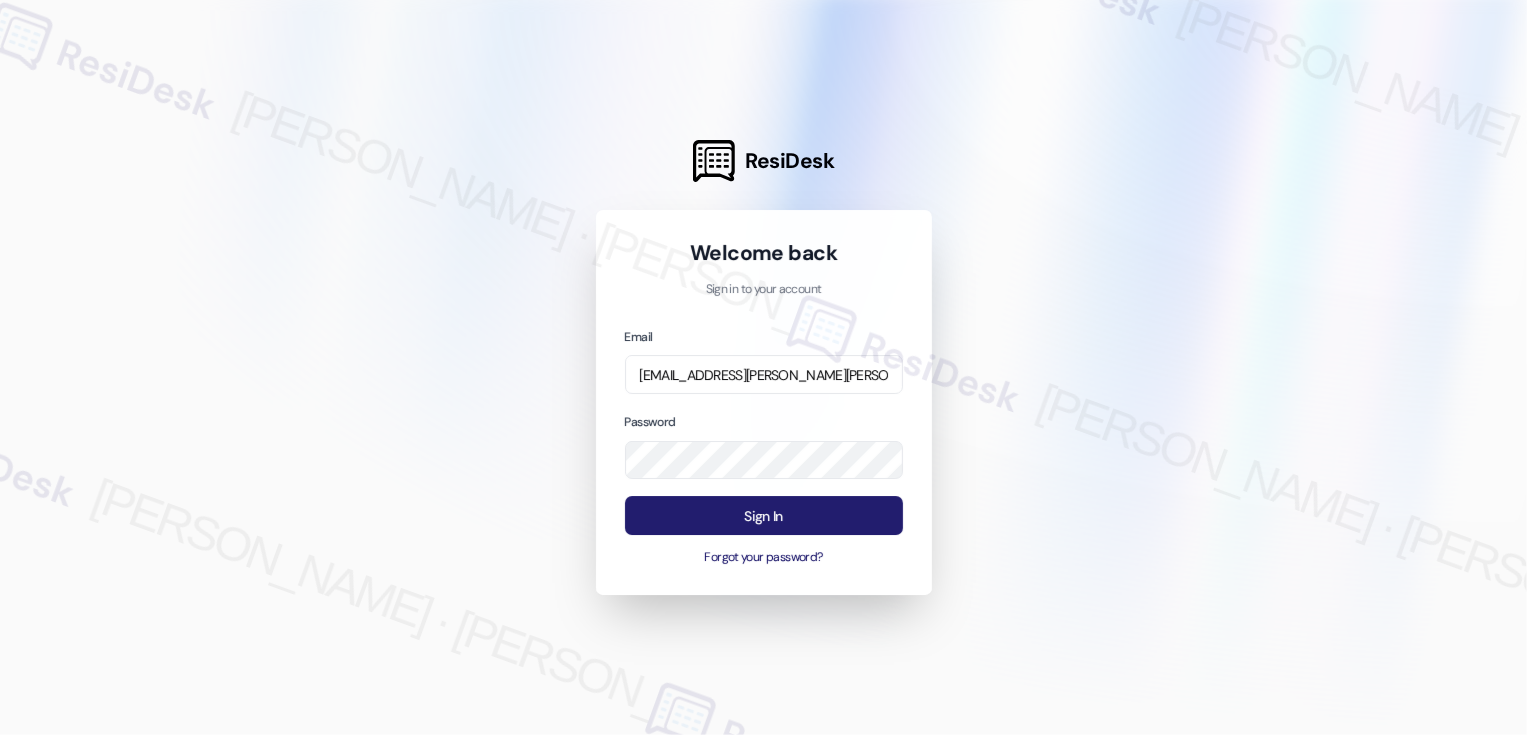 click on "Sign In" at bounding box center (764, 515) 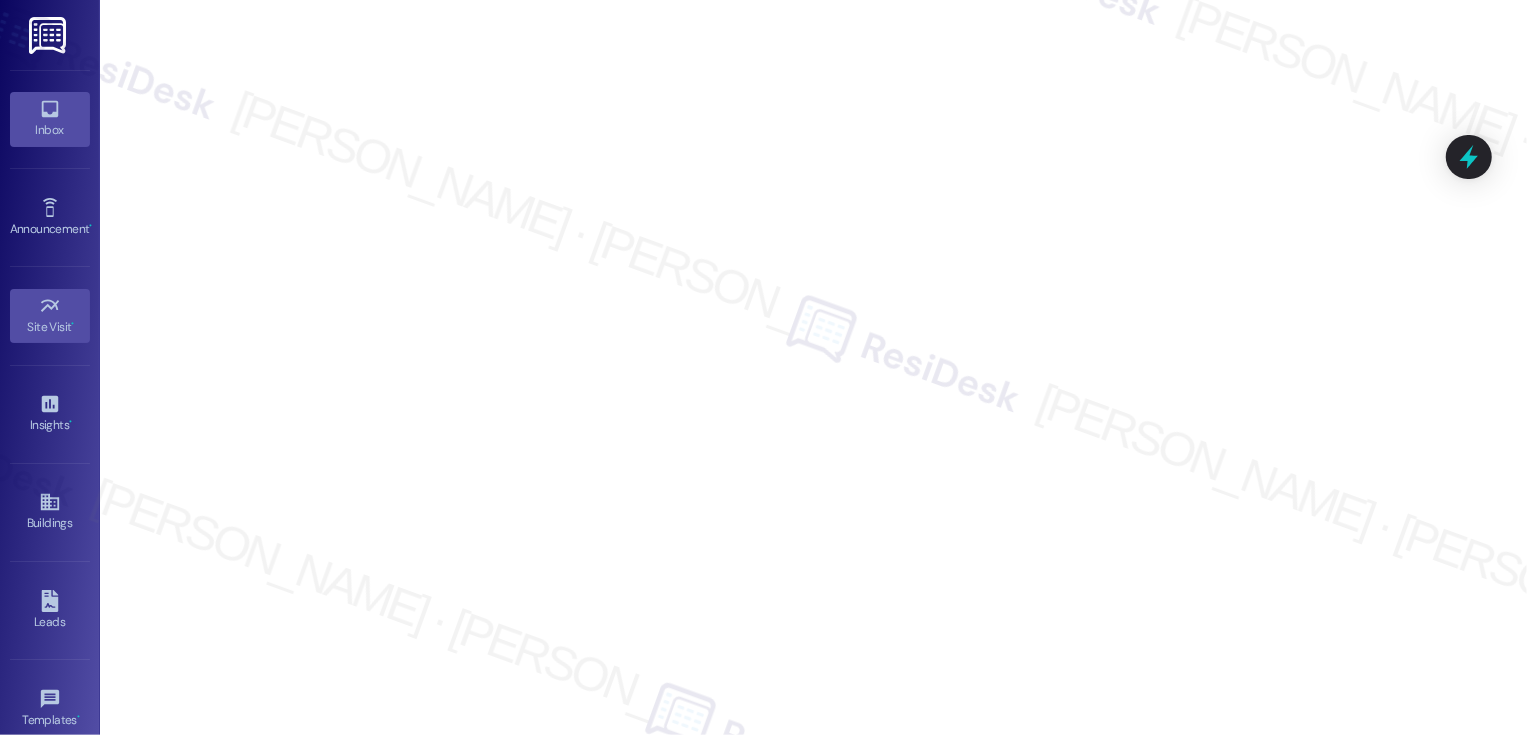 click on "Inbox" at bounding box center [50, 130] 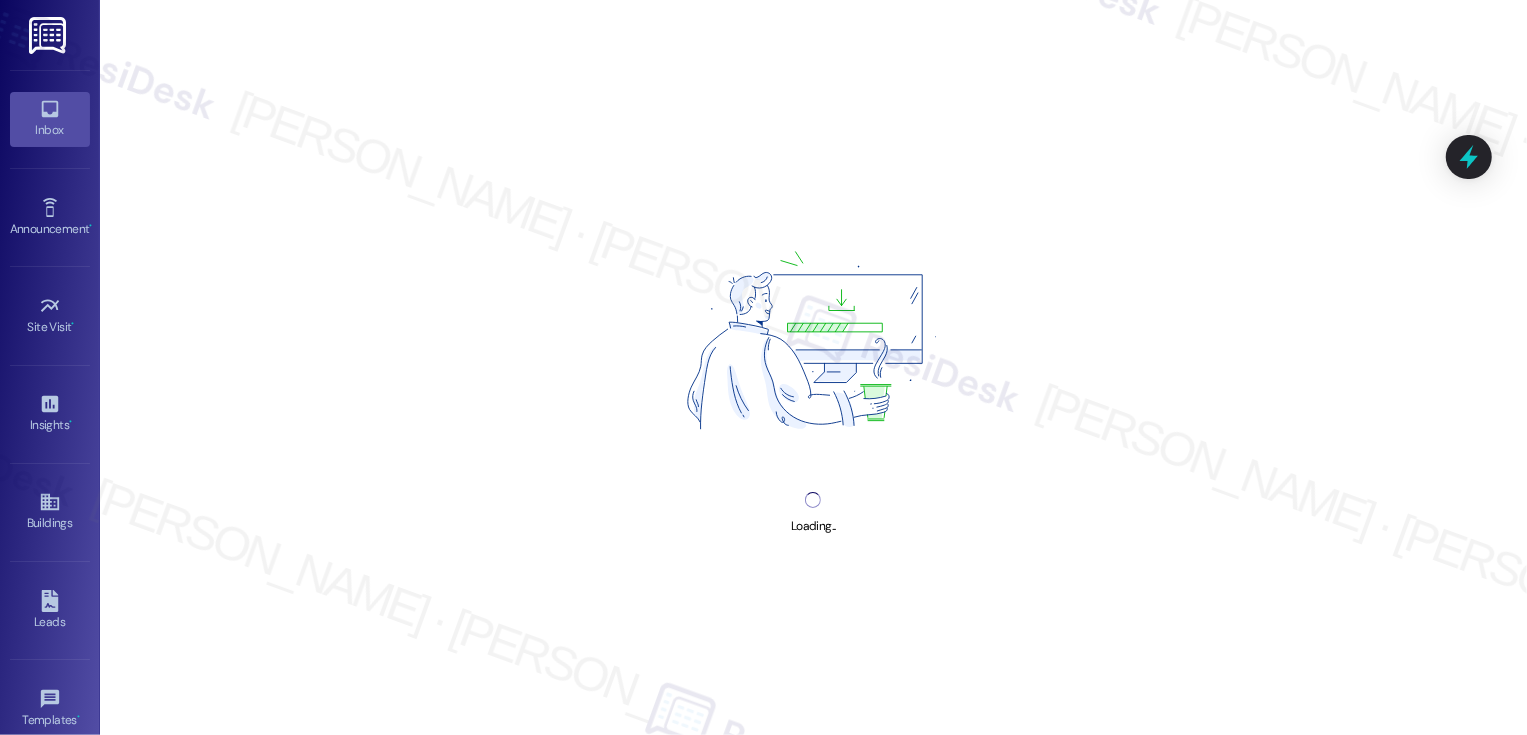 click on "Inbox" at bounding box center [50, 130] 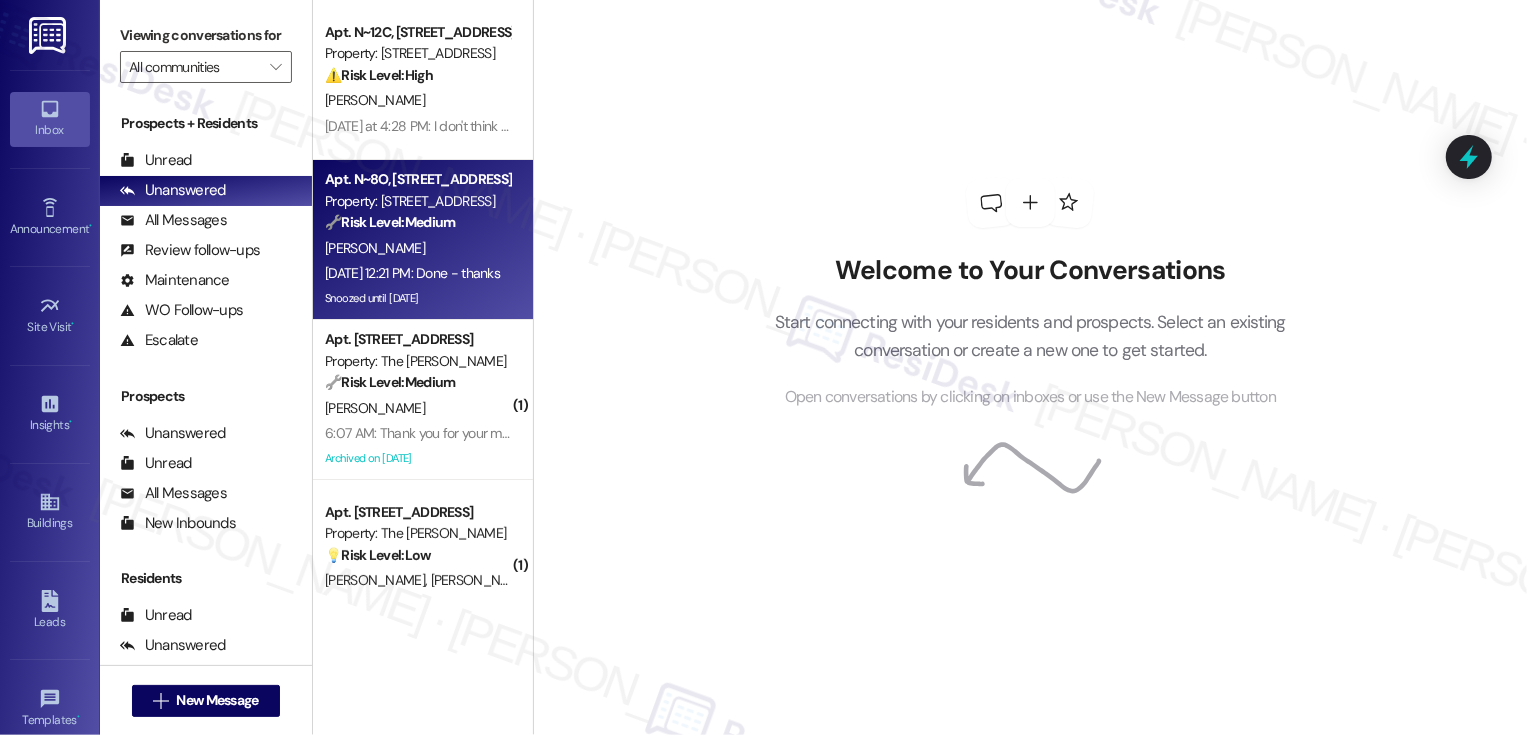 scroll, scrollTop: 46, scrollLeft: 0, axis: vertical 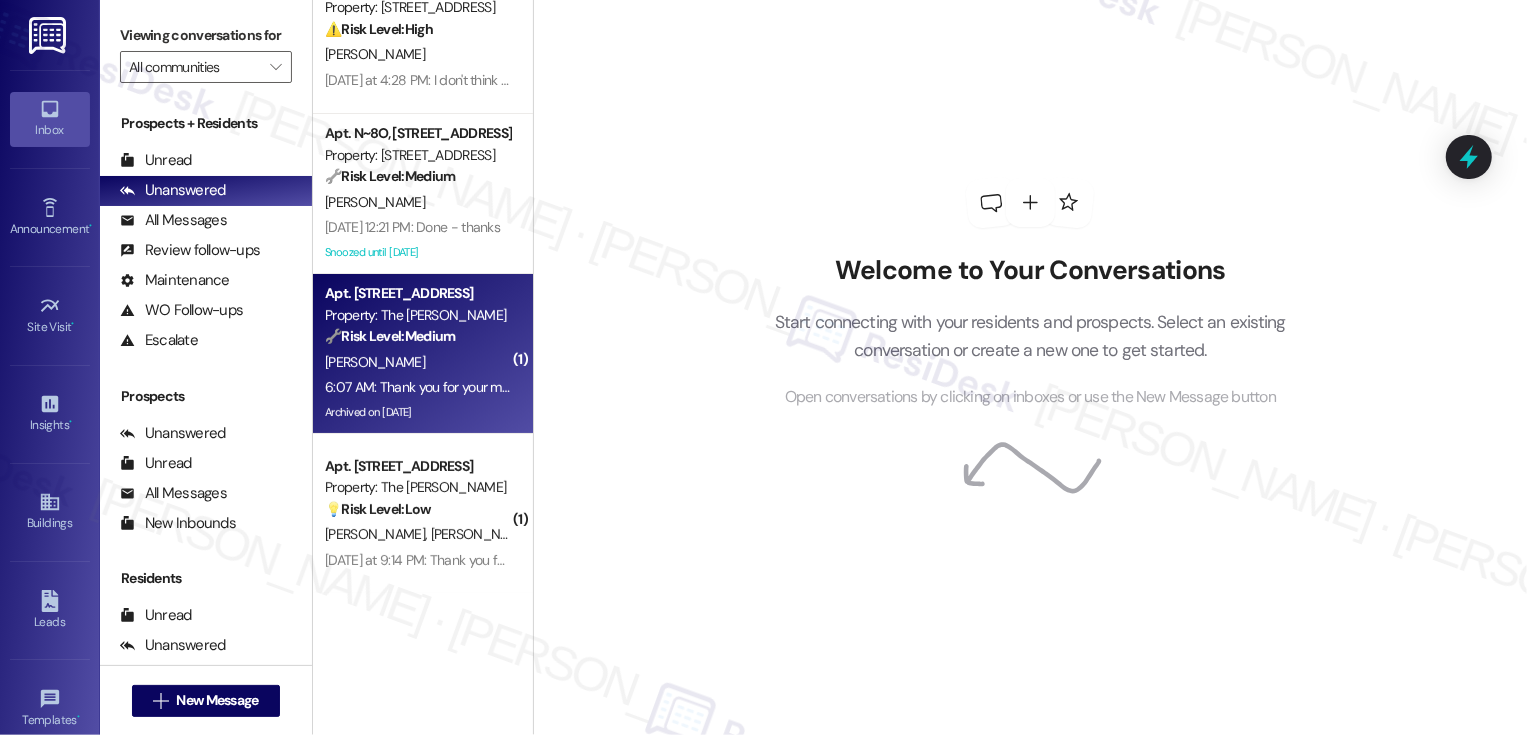 click on "[PERSON_NAME]" at bounding box center [417, 362] 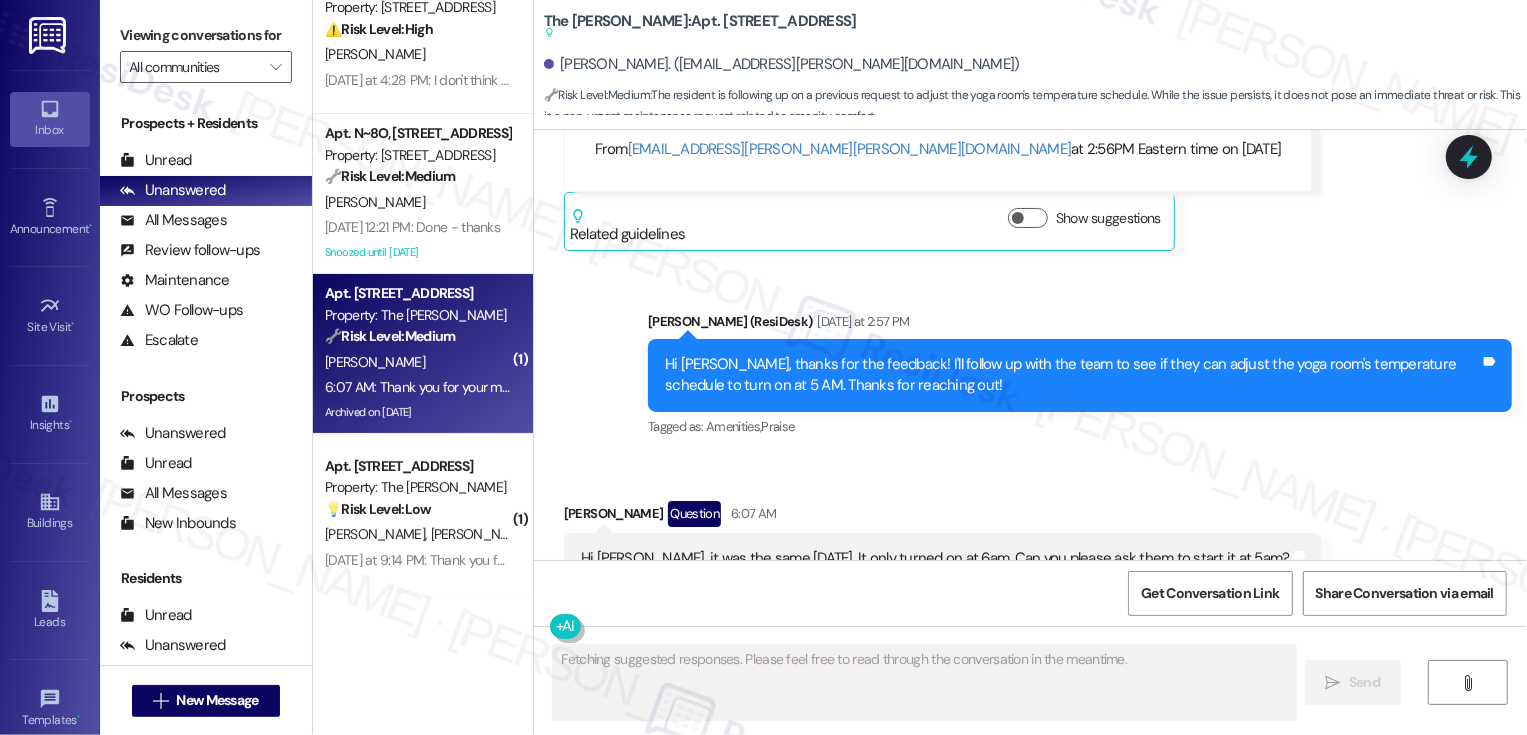 scroll, scrollTop: 27073, scrollLeft: 0, axis: vertical 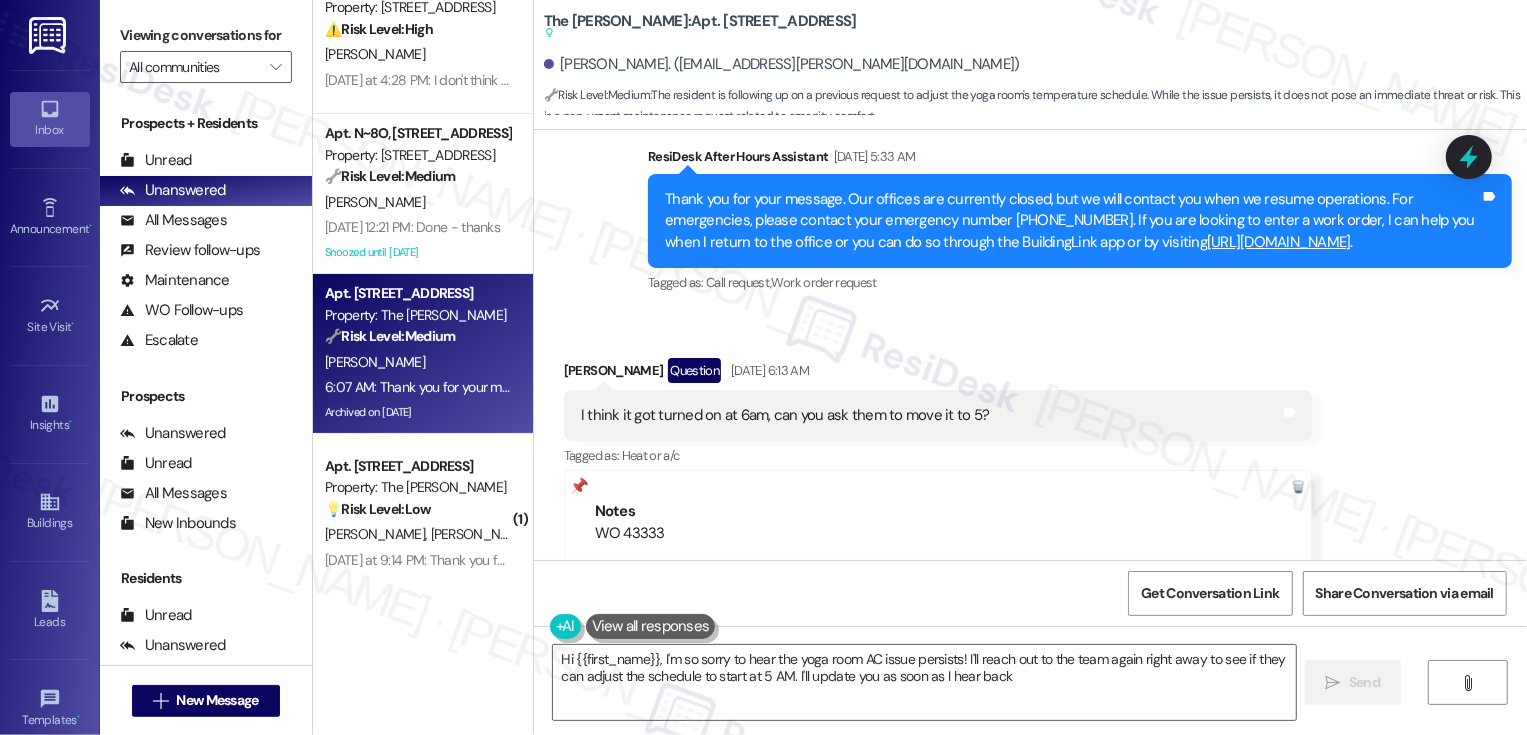 type on "Hi {{first_name}}, I'm so sorry to hear the yoga room AC issue persists! I'll reach out to the team again right away to see if they can adjust the schedule to start at 5 AM. I'll update you as soon as I hear back!" 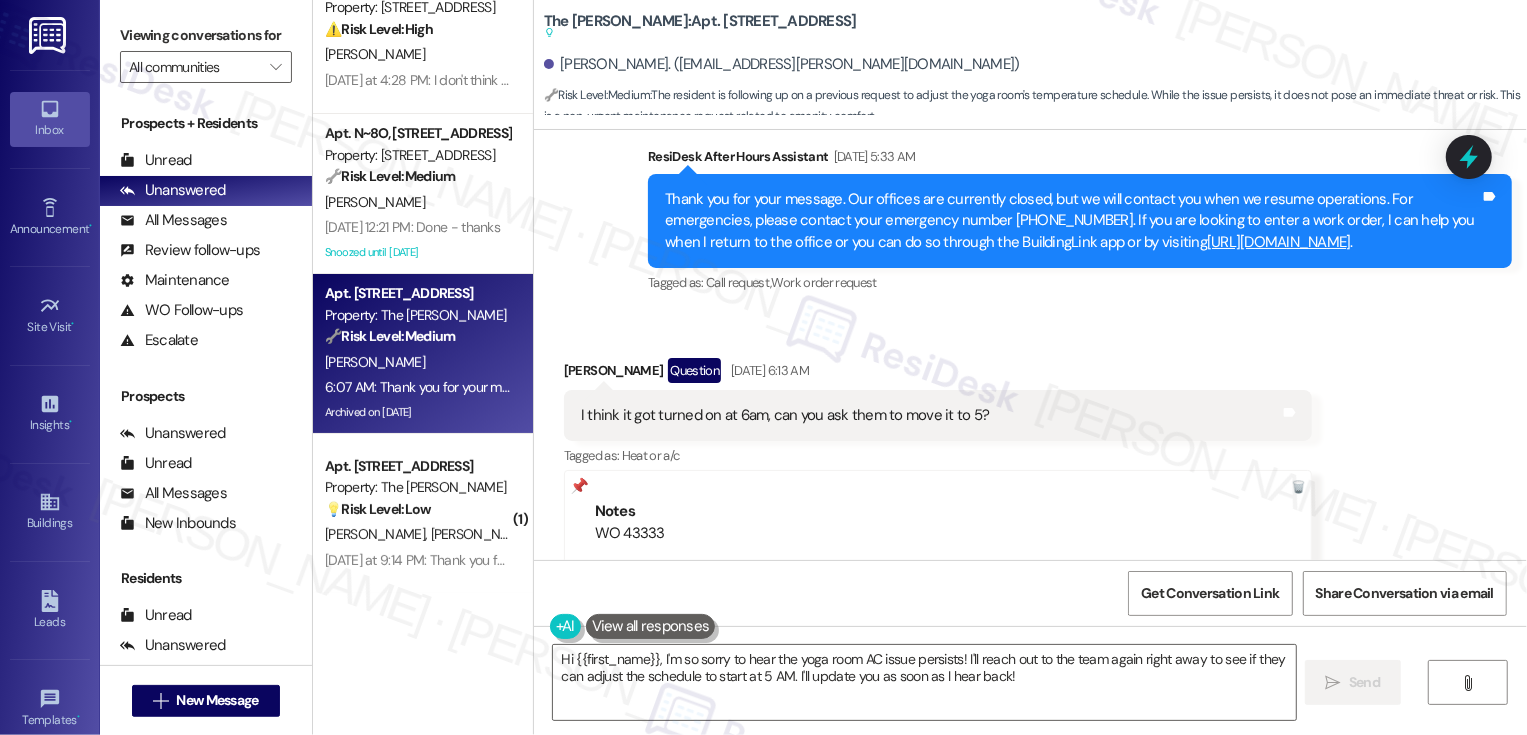 scroll, scrollTop: 26696, scrollLeft: 0, axis: vertical 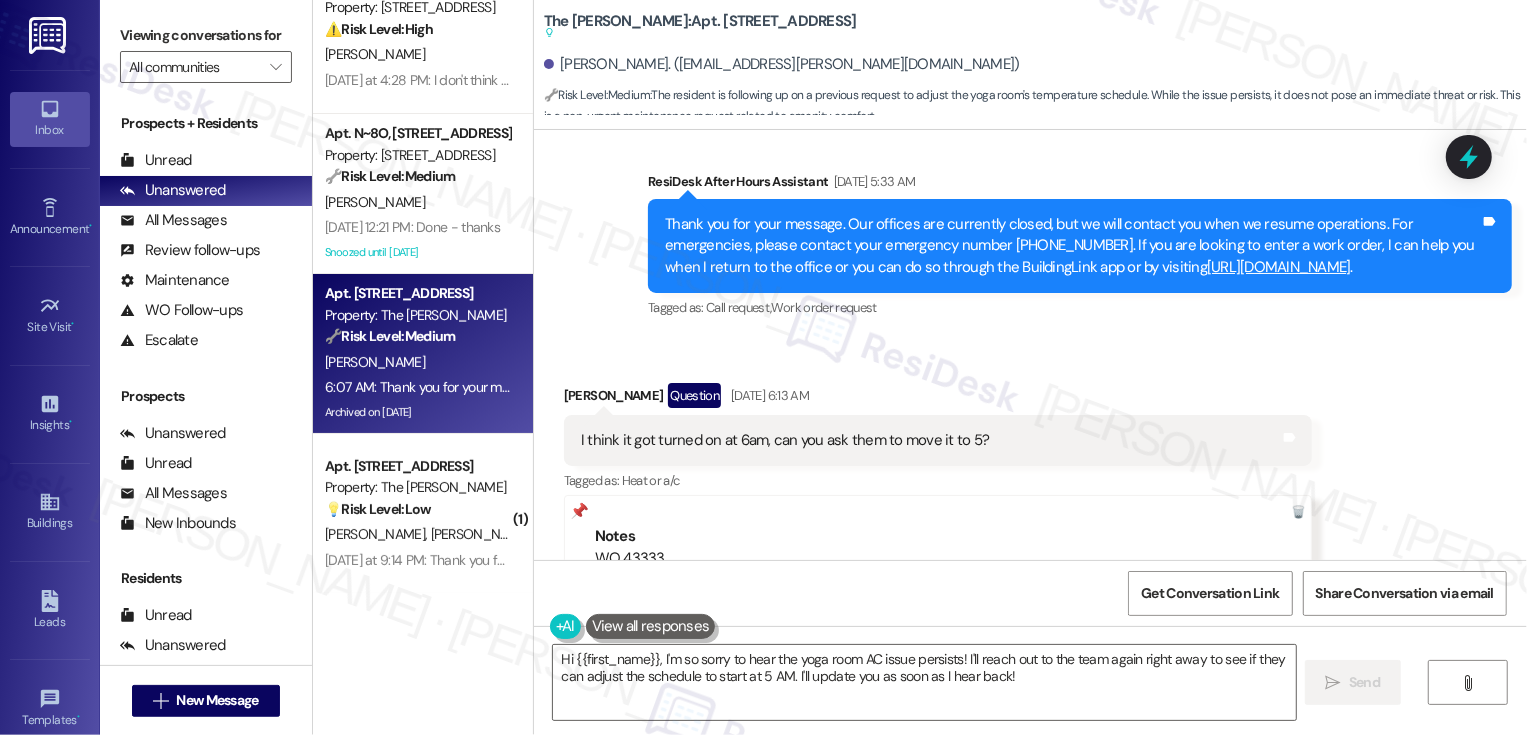 click on "WO 43333
----
From  [EMAIL_ADDRESS][PERSON_NAME][PERSON_NAME][DOMAIN_NAME]  at 2:56PM Eastern time on [DATE]" at bounding box center [938, 591] 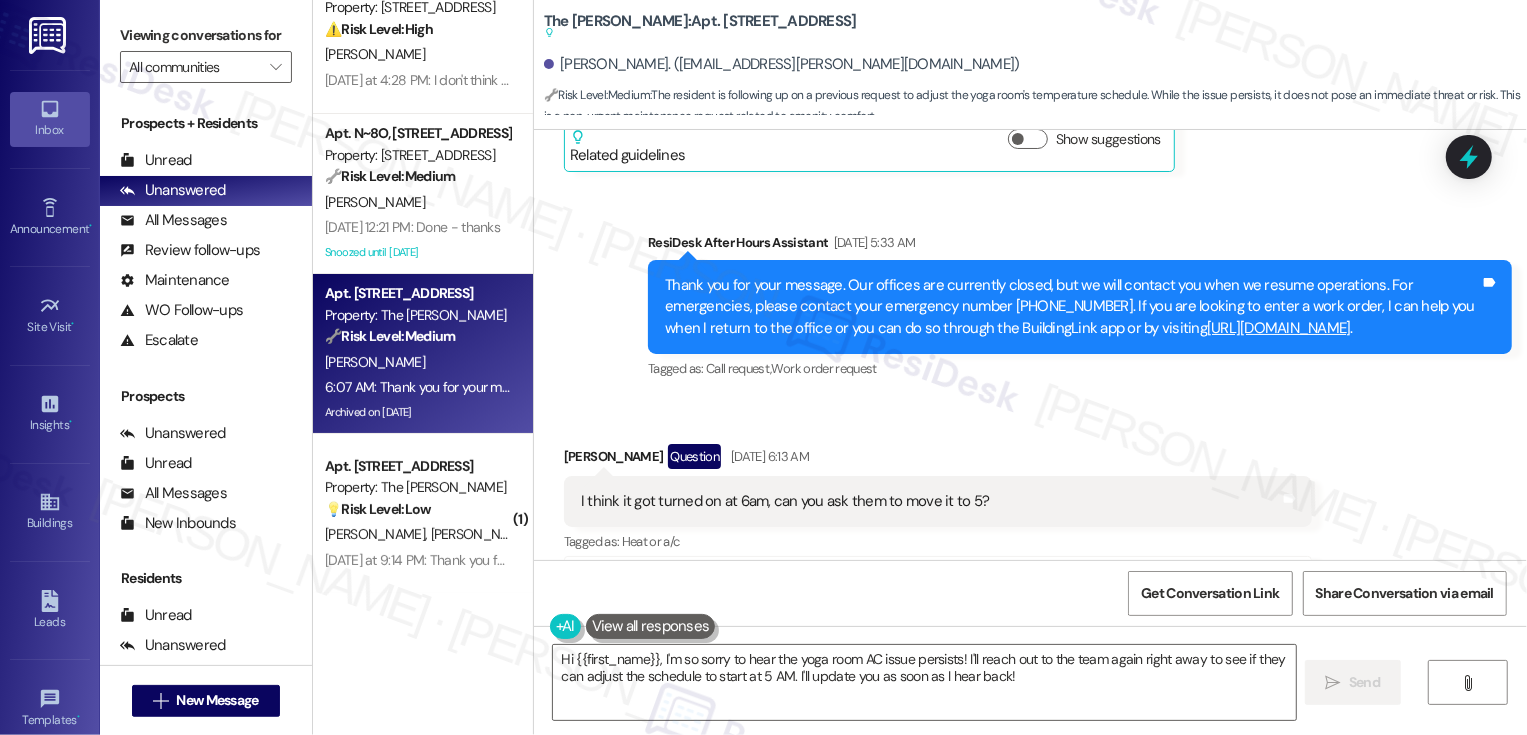 scroll, scrollTop: 26553, scrollLeft: 0, axis: vertical 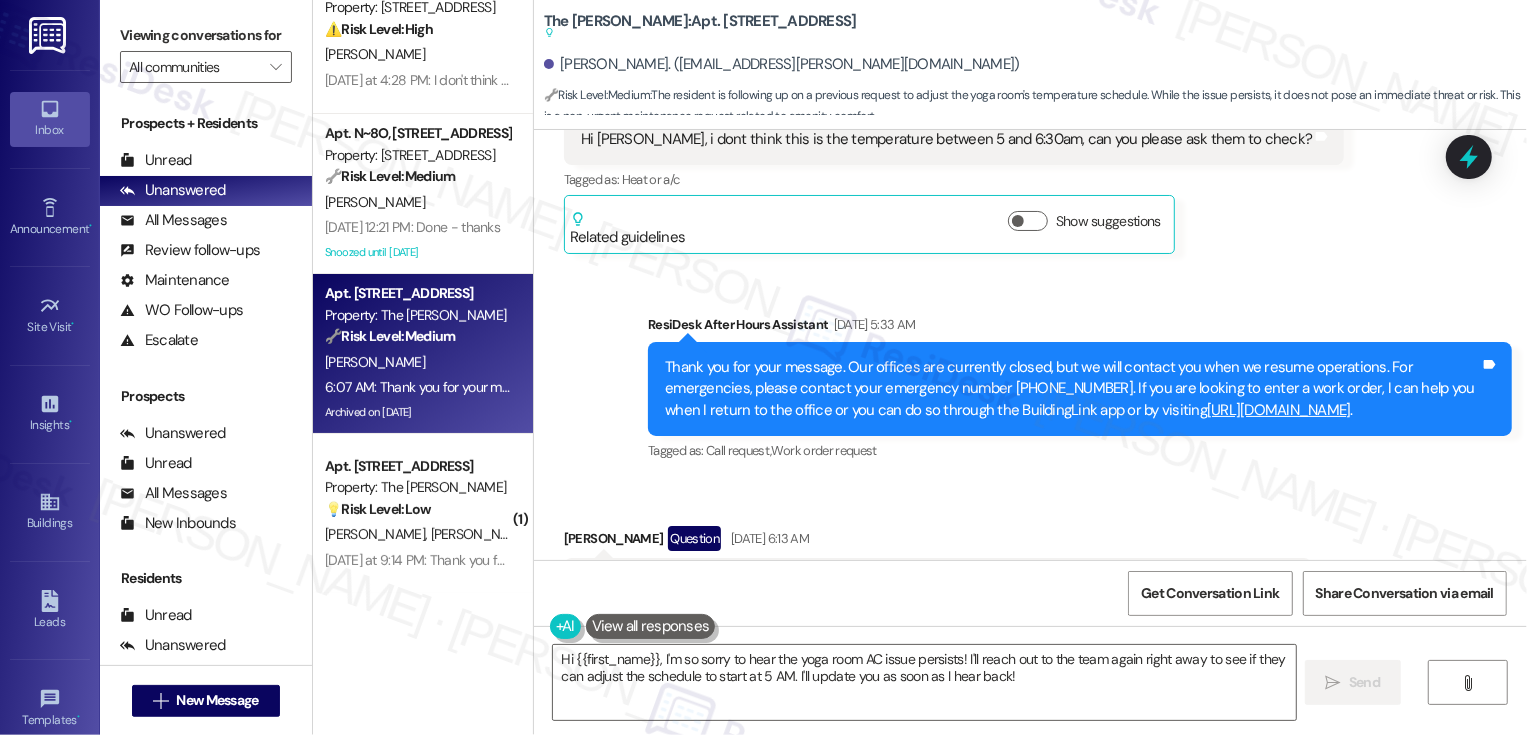 copy on "43333" 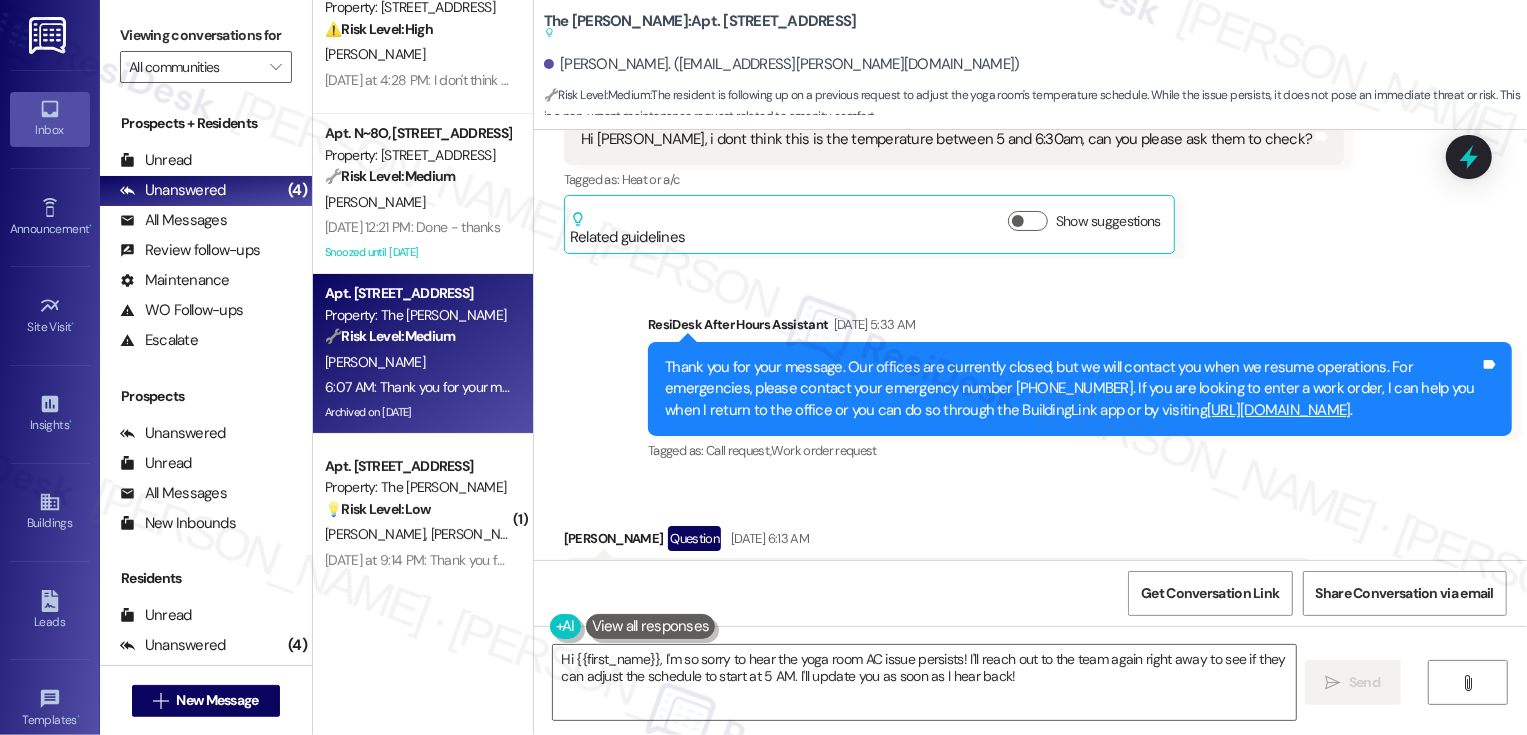 copy on "43333" 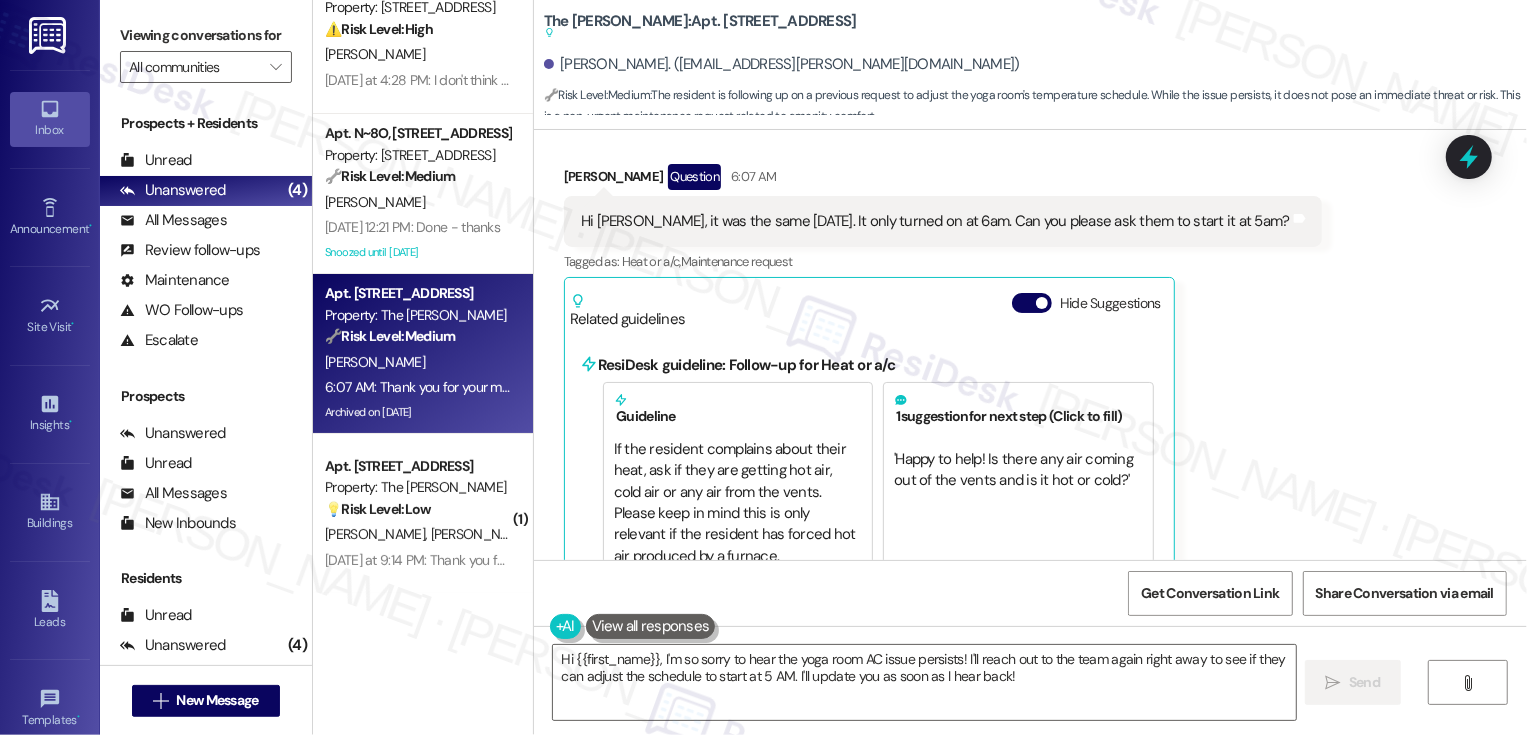 scroll, scrollTop: 27511, scrollLeft: 0, axis: vertical 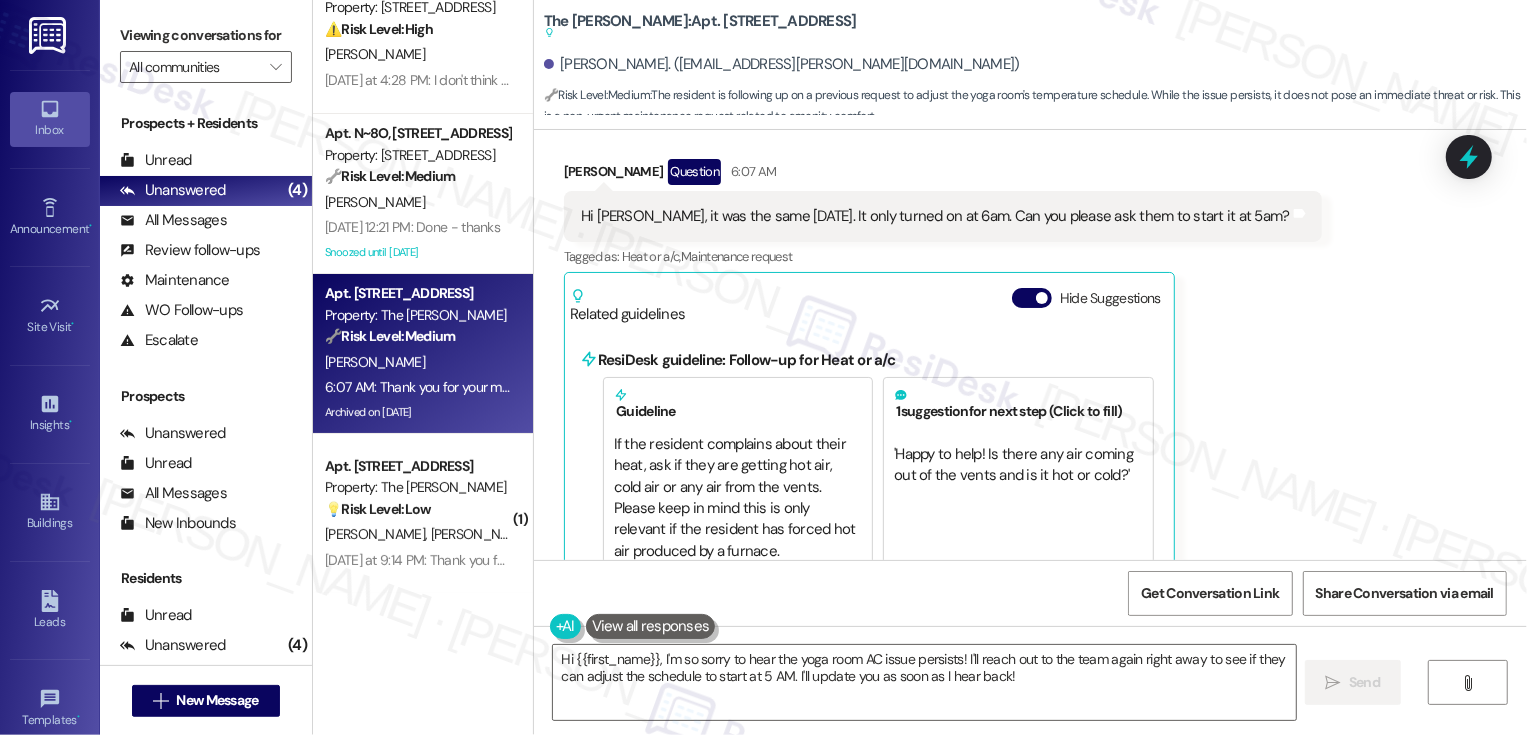 click on "Received via SMS [PERSON_NAME] Question 6:07 AM Hi [PERSON_NAME], it was the same [DATE]. It only turned on at 6am. Can you please ask them to start it at 5am? Tags and notes Tagged as:   Heat or a/c ,  Click to highlight conversations about Heat or a/c Maintenance request Click to highlight conversations about Maintenance request  Related guidelines Hide Suggestions ResiDesk guideline: Follow-up for Heat or a/c   Guideline If the resident complains about their heat, ask if they are getting hot air, cold air or any air from the vents.  Please keep in mind this is only relevant if the resident has forced hot air produced by a furnace.   1  suggestion  for next step (Click to fill) ' Happy to help! Is there any air coming out of the vents and is it hot or cold? ' Click to use this message in your reply Dermot - The [PERSON_NAME]: Rooftop access typically opens end of April/early May.
Created  [DATE] Property level guideline  ( 66 % match) FAQs generated by ResiDesk AI When exactly does the rooftop open?  ( 66" at bounding box center (1030, 516) 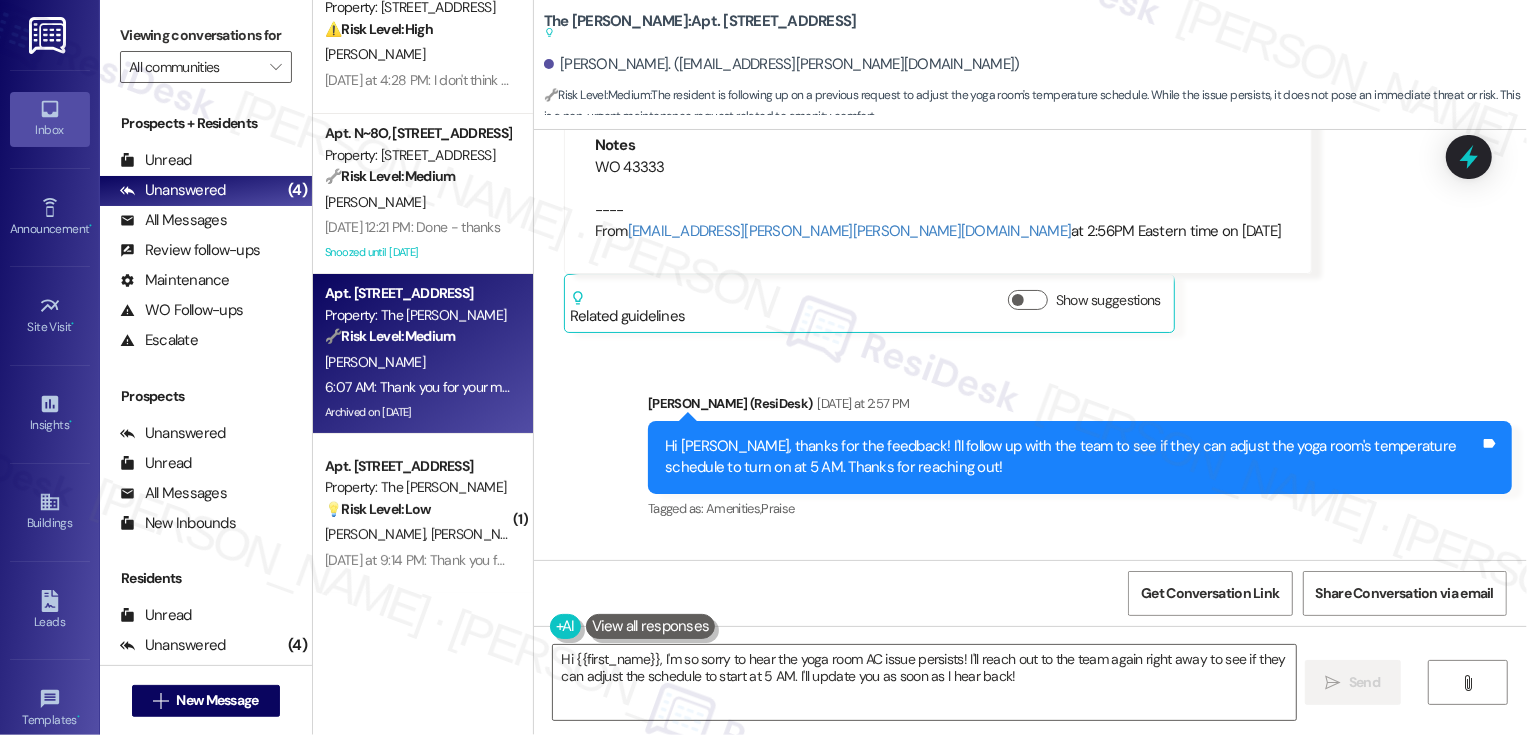 scroll, scrollTop: 27085, scrollLeft: 0, axis: vertical 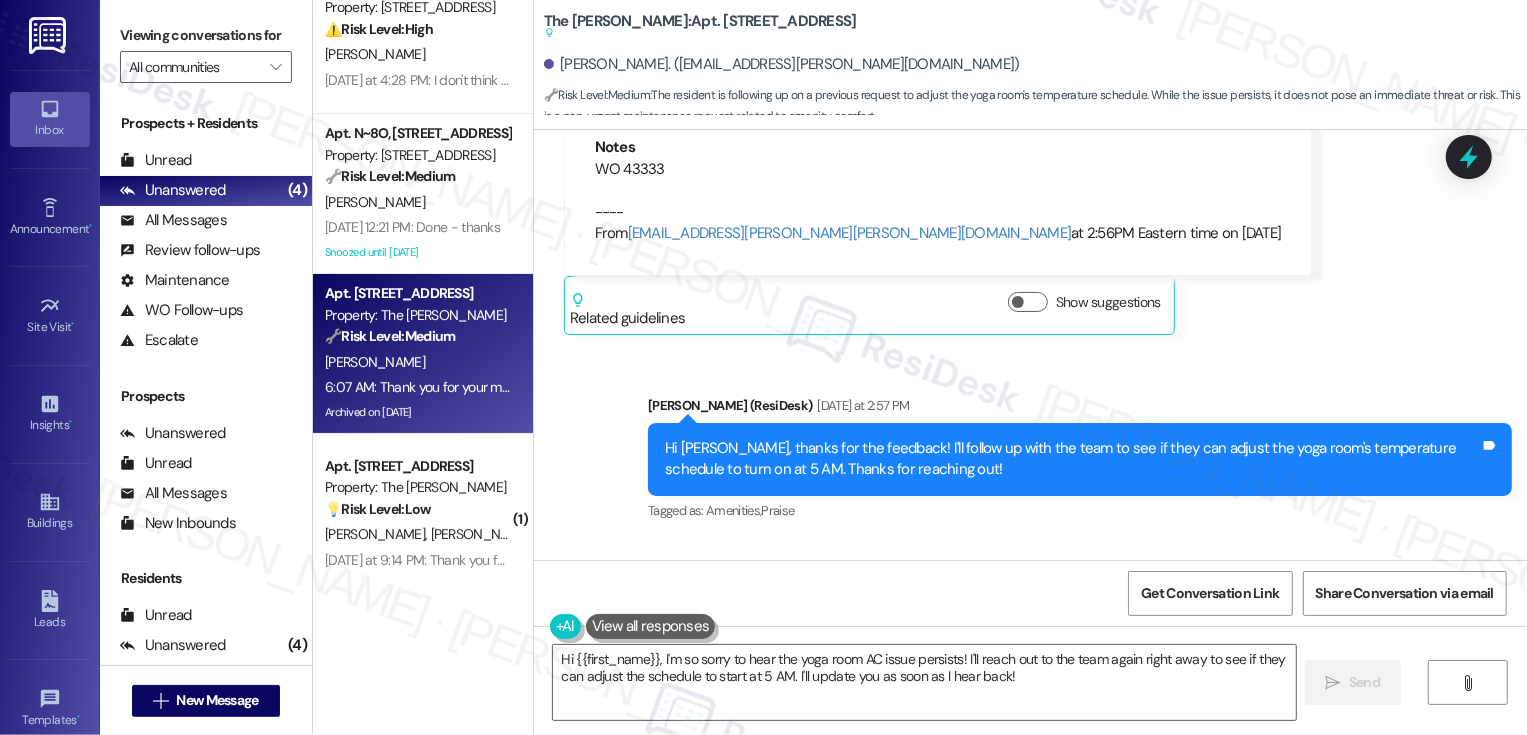 click on "Received via SMS [PERSON_NAME] Question 6:07 AM Hi [PERSON_NAME], it was the same [DATE]. It only turned on at 6am. Can you please ask them to start it at 5am? Tags and notes Tagged as:   Heat or a/c ,  Click to highlight conversations about Heat or a/c Maintenance request Click to highlight conversations about Maintenance request  Related guidelines Hide Suggestions ResiDesk guideline: Follow-up for Heat or a/c   Guideline If the resident complains about their heat, ask if they are getting hot air, cold air or any air from the vents.  Please keep in mind this is only relevant if the resident has forced hot air produced by a furnace.   1  suggestion  for next step (Click to fill) ' Happy to help! Is there any air coming out of the vents and is it hot or cold? ' Click to use this message in your reply Dermot - The [PERSON_NAME]: Rooftop access typically opens end of April/early May.
Created  [DATE] Property level guideline  ( 66 % match) FAQs generated by ResiDesk AI When exactly does the rooftop open?  ( 66" at bounding box center [1030, 942] 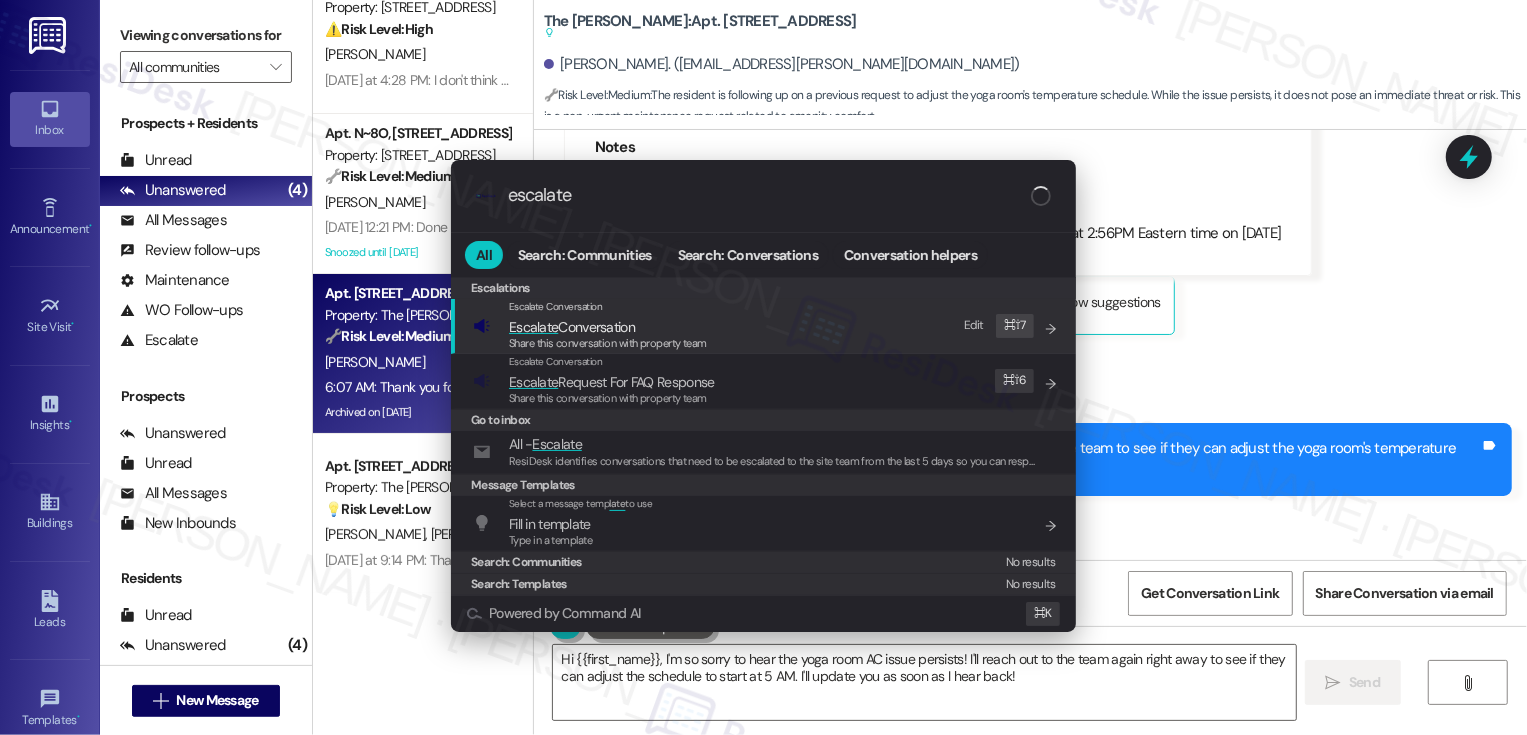 click on ".cls-1{fill:#0a055f;}.cls-2{fill:#0cc4c4;} resideskLogoBlueOrange escalate All Search: Communities Search: Conversations Conversation helpers Escalations Escalations Escalate Conversation Escalate  Conversation Share this conversation with property team Edit ⌘ ⇧ 7 Escalate Conversation Escalate  Request For FAQ Response Share this conversation with property team Edit ⌘ ⇧ 6 Go to inbox All -  Escalate ResiDesk identifies conversations that need to be escalated to the site team from the last 5 days so you can respond to them. Message Templates Select a message temp late  to use Fill in template Type in a template Add shortcut Search: Communities No results Search: Templates No results Powered by Command AI ⌘ K" at bounding box center (763, 367) 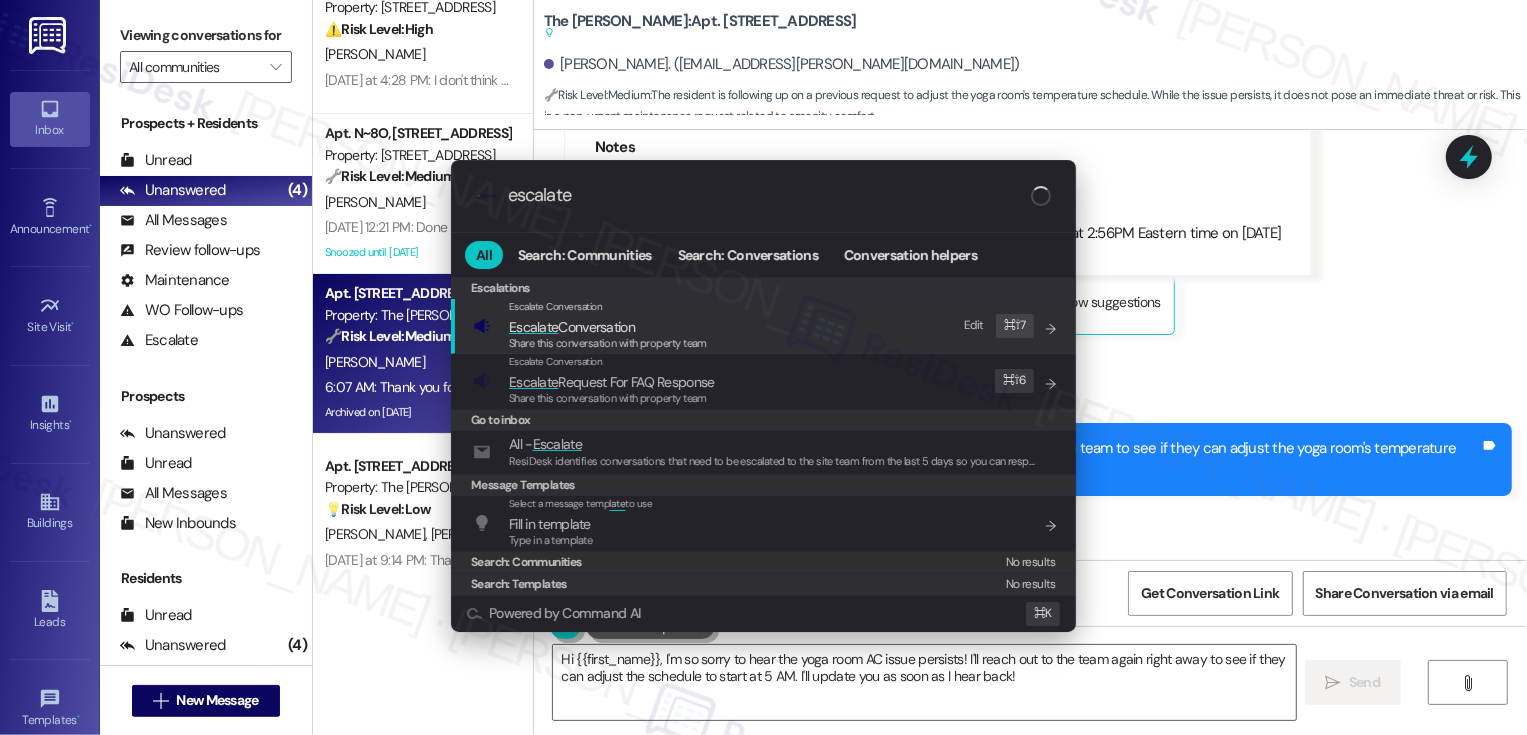 type on "escalate" 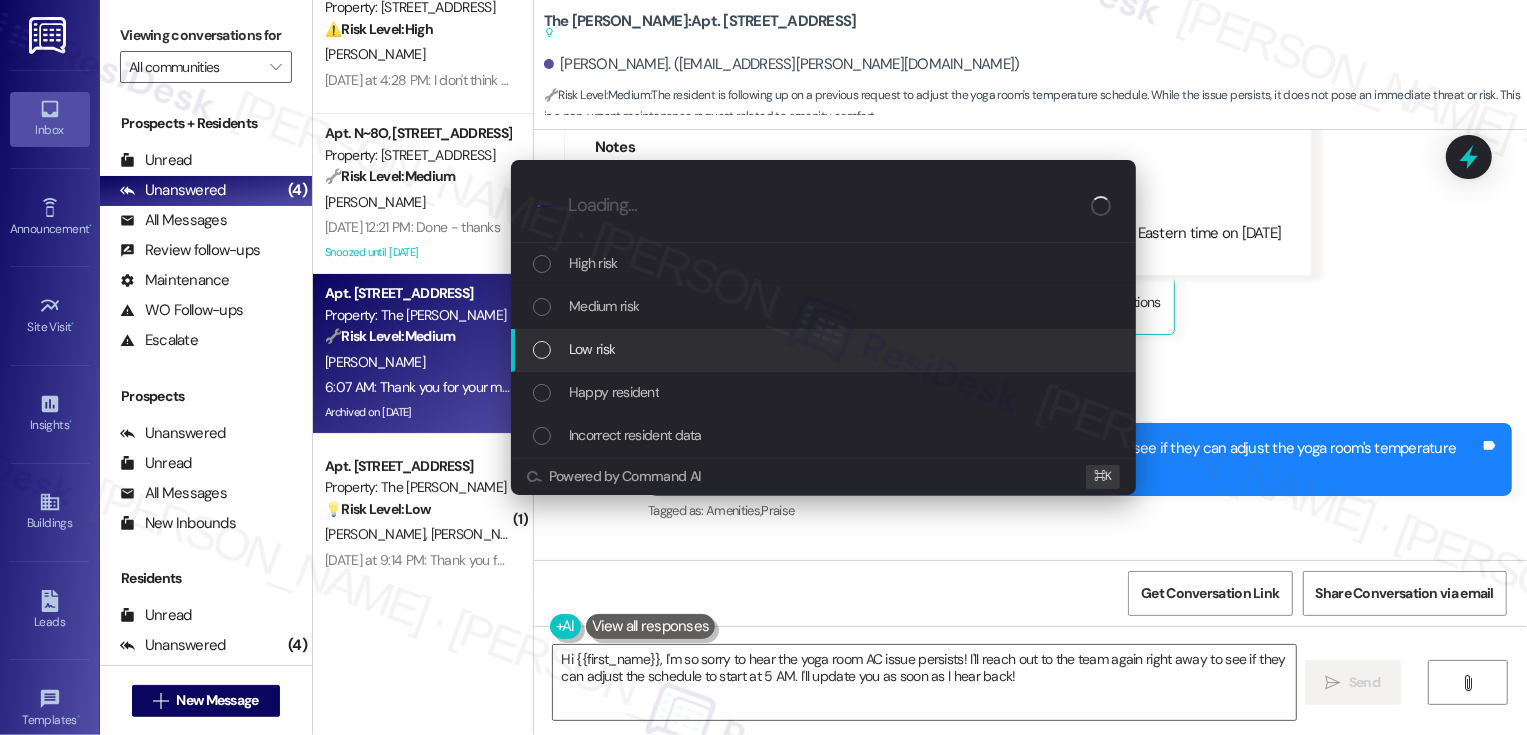 click on "Low risk" at bounding box center (825, 349) 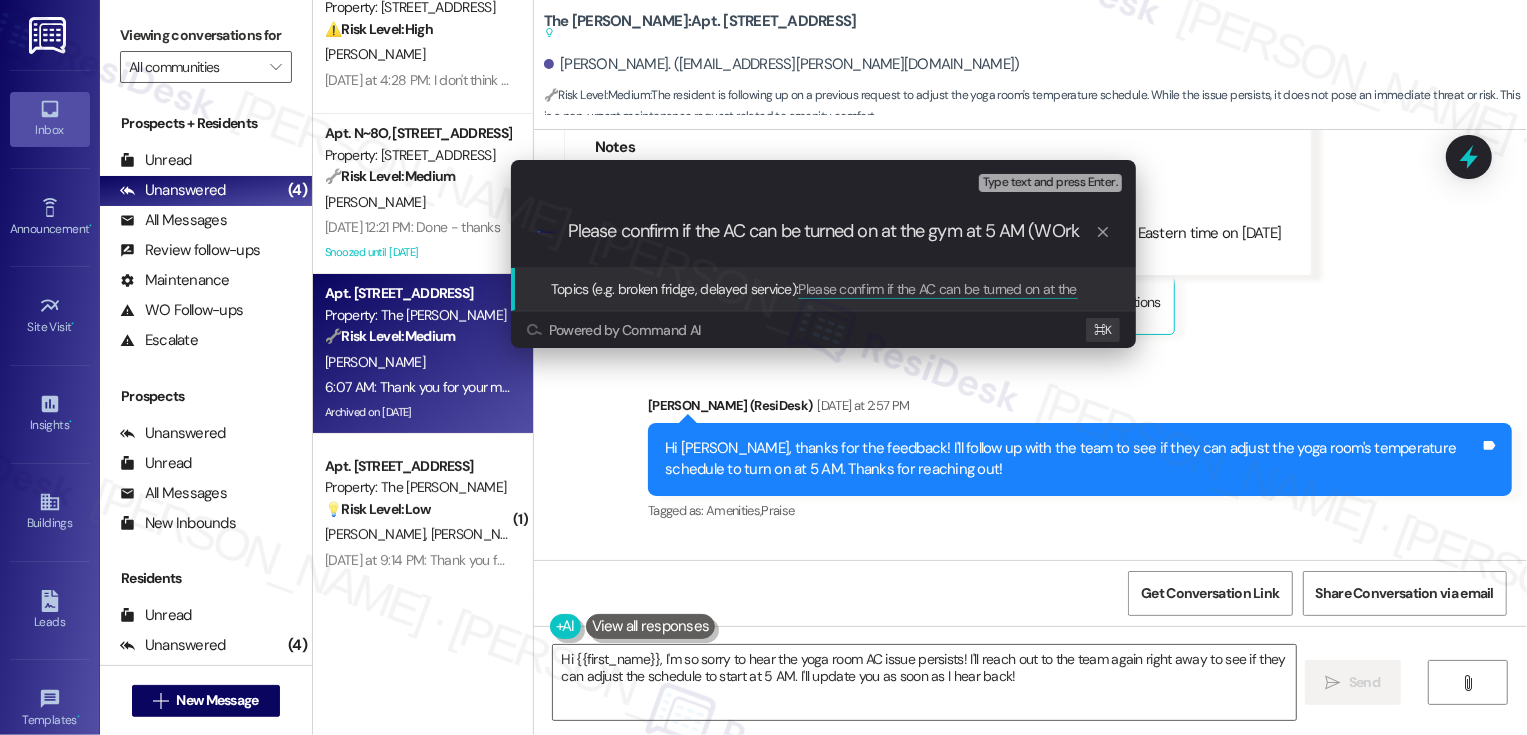scroll, scrollTop: 0, scrollLeft: 0, axis: both 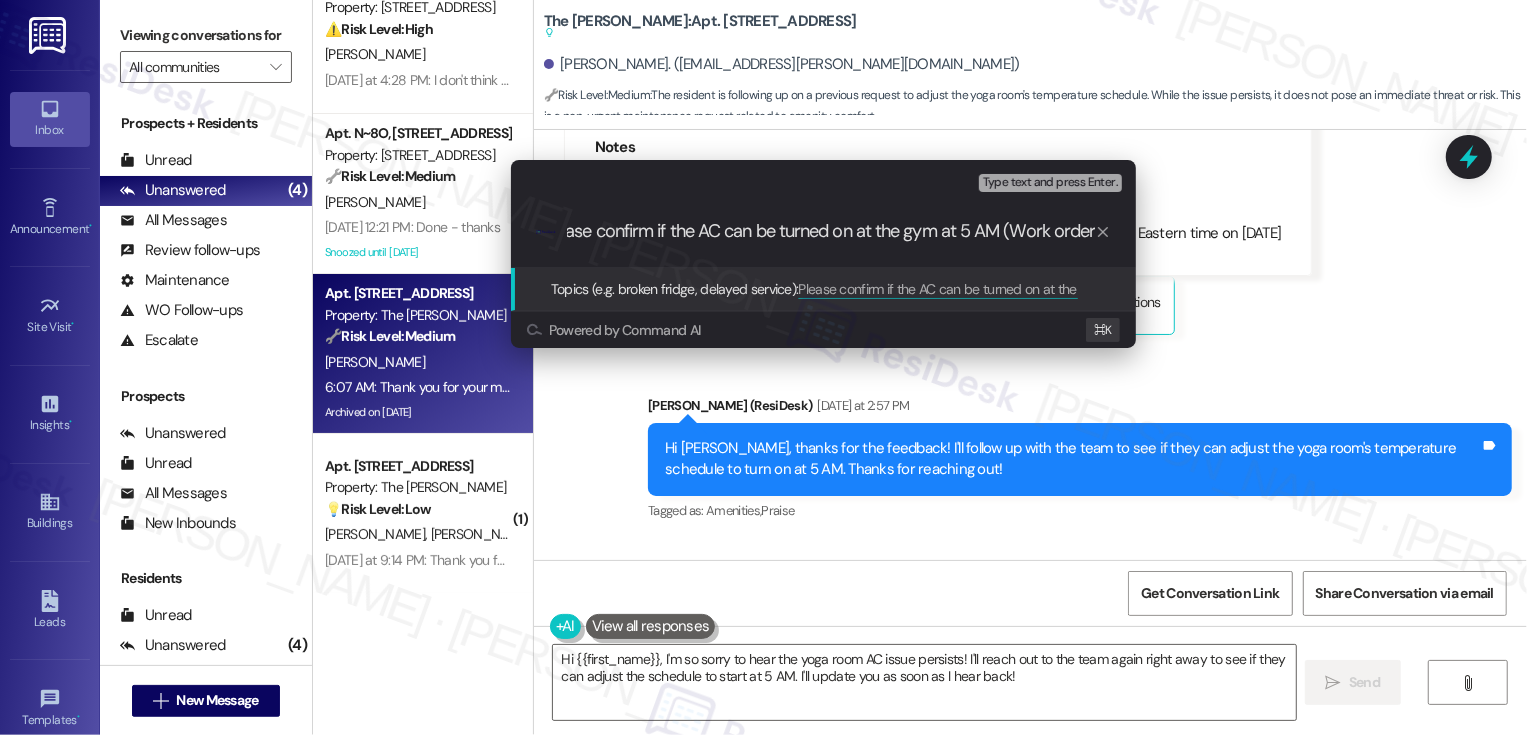 paste on "43333" 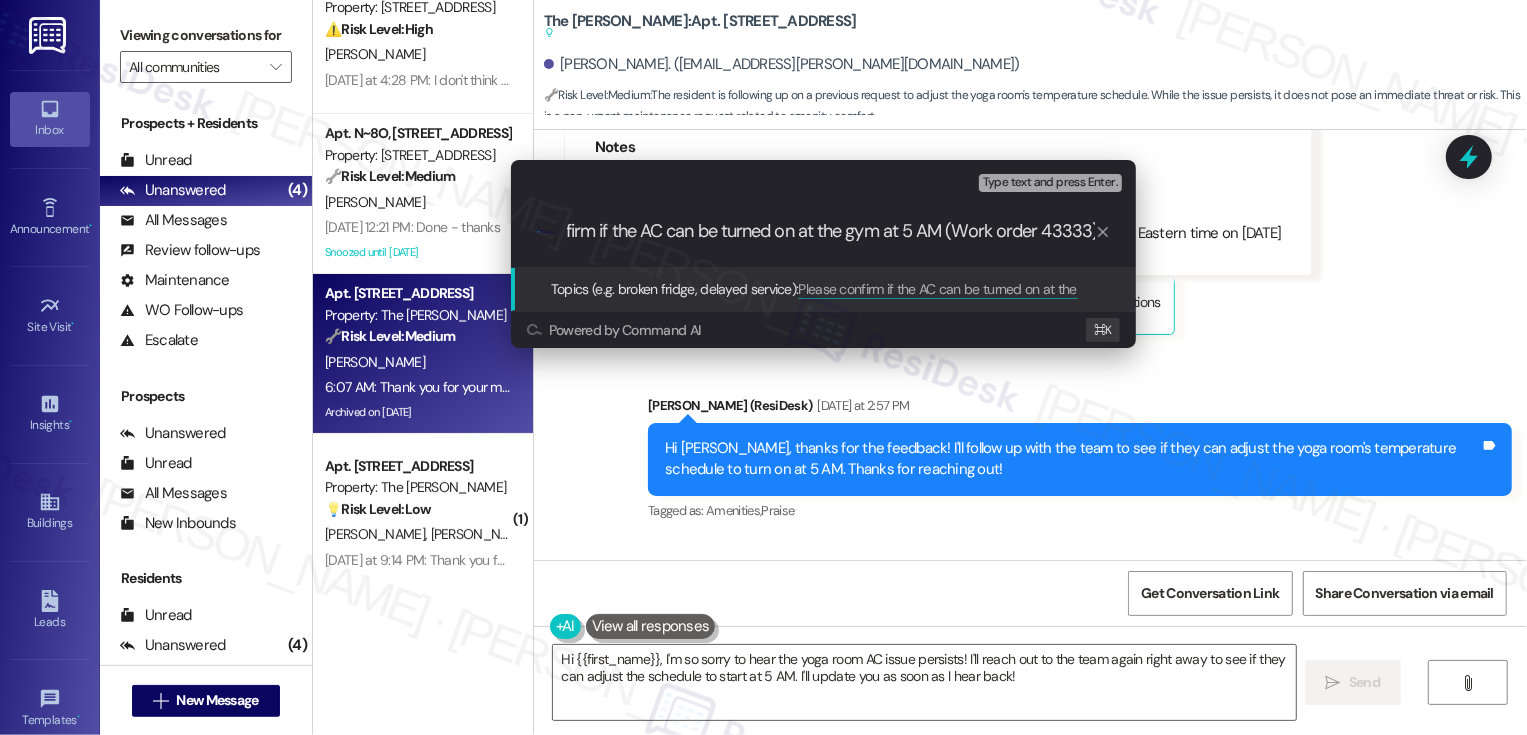 scroll, scrollTop: 0, scrollLeft: 89, axis: horizontal 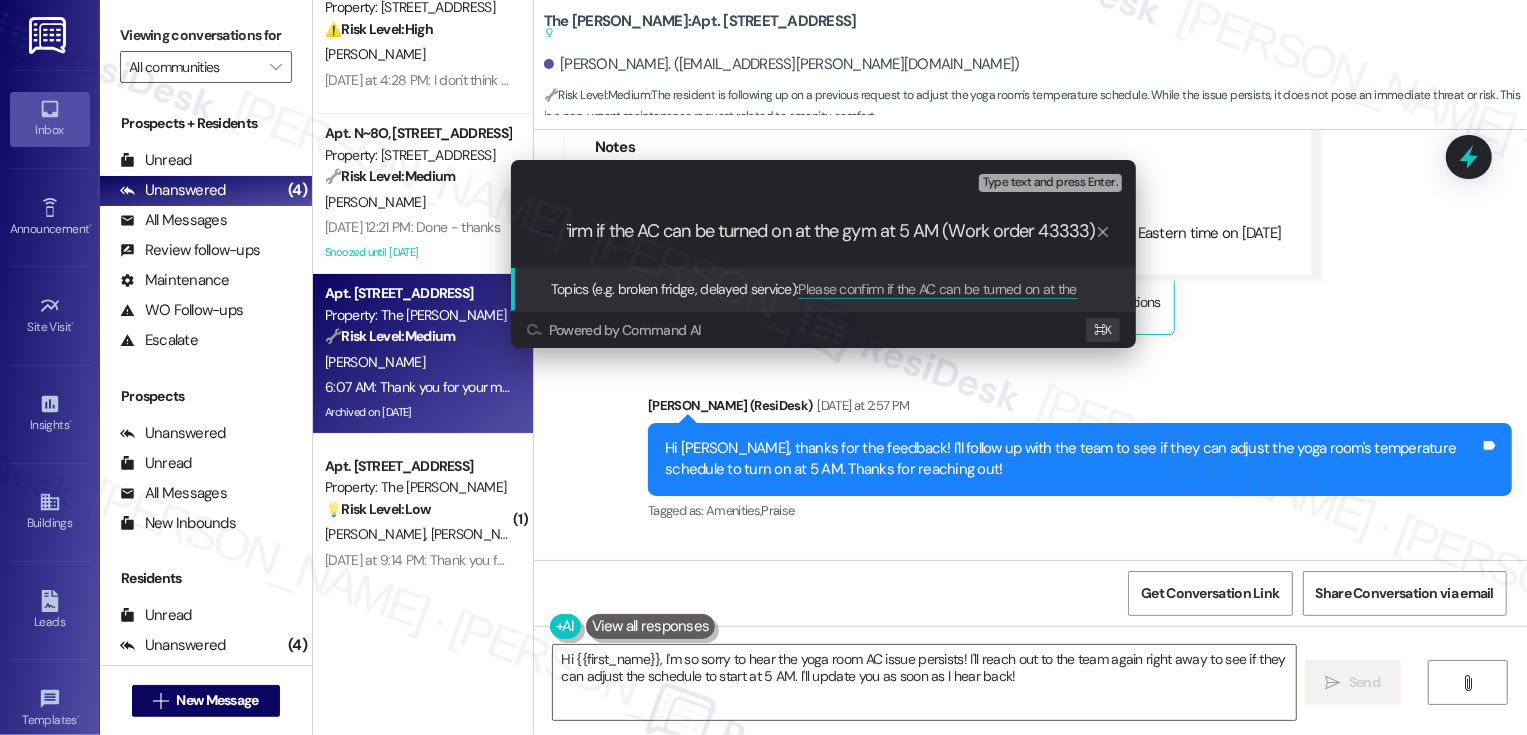 click on "Please confirm if the AC can be turned on at the gym at 5 AM (Work order 43333)" at bounding box center (831, 231) 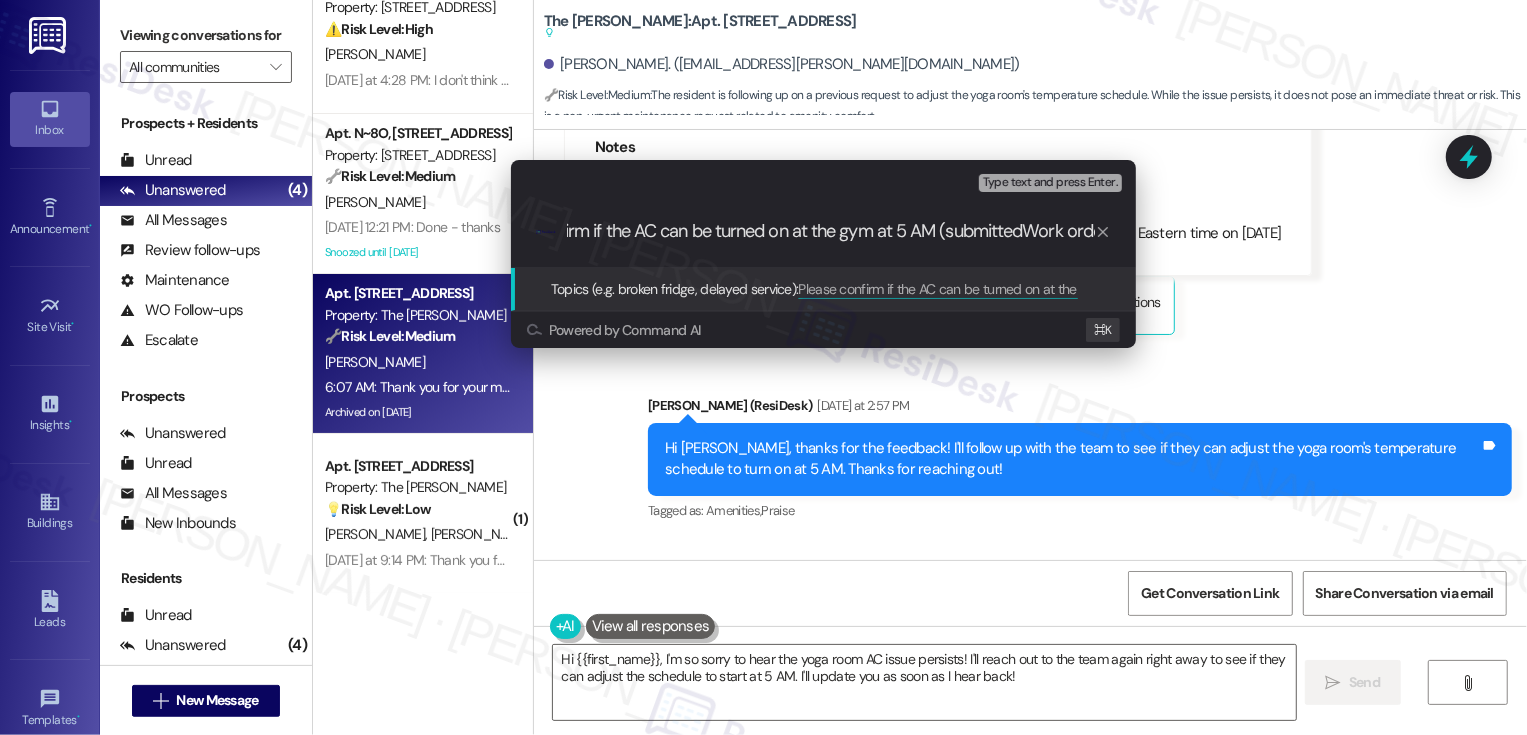 type on "Please confirm if the AC can be turned on at the gym at 5 AM (submitted Work order 43333)" 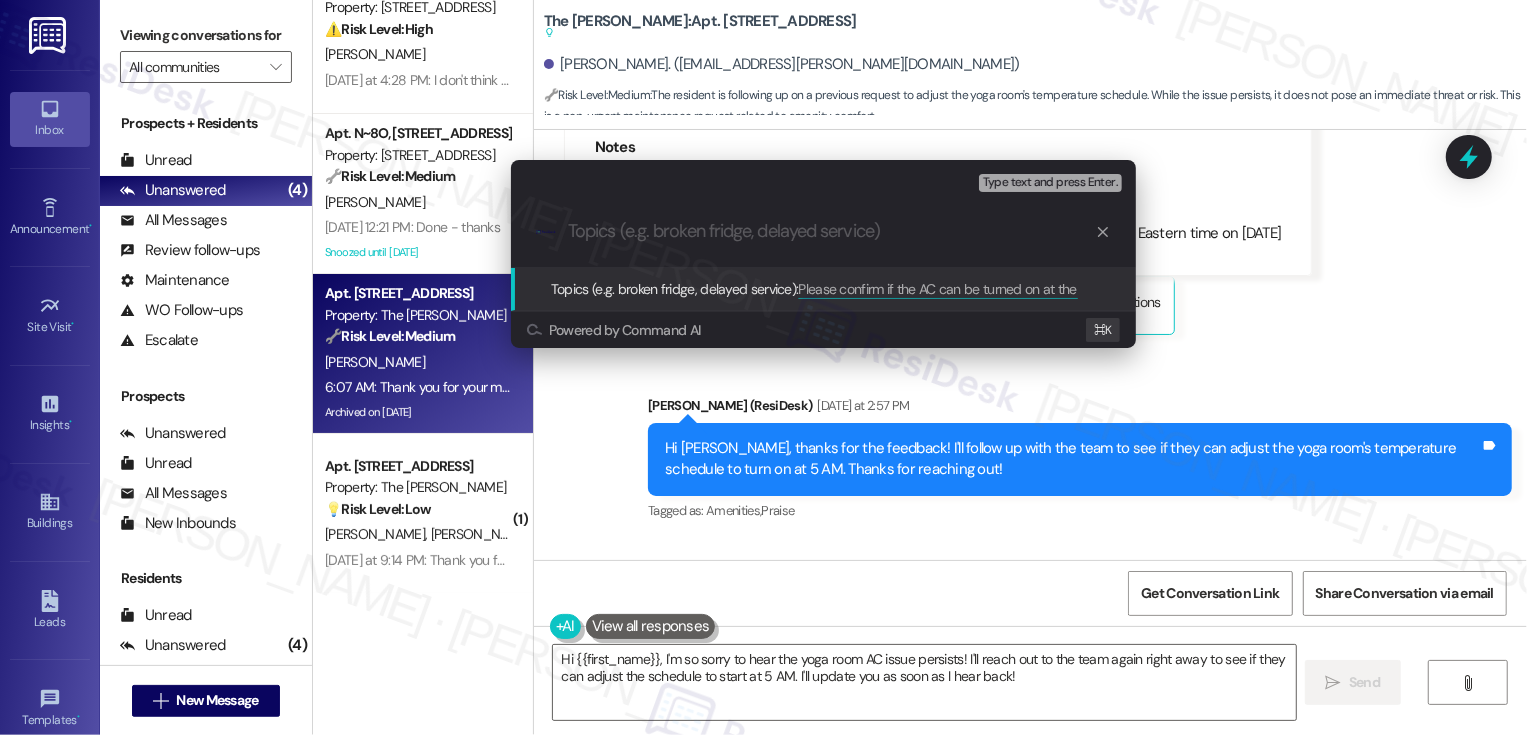 scroll, scrollTop: 0, scrollLeft: 0, axis: both 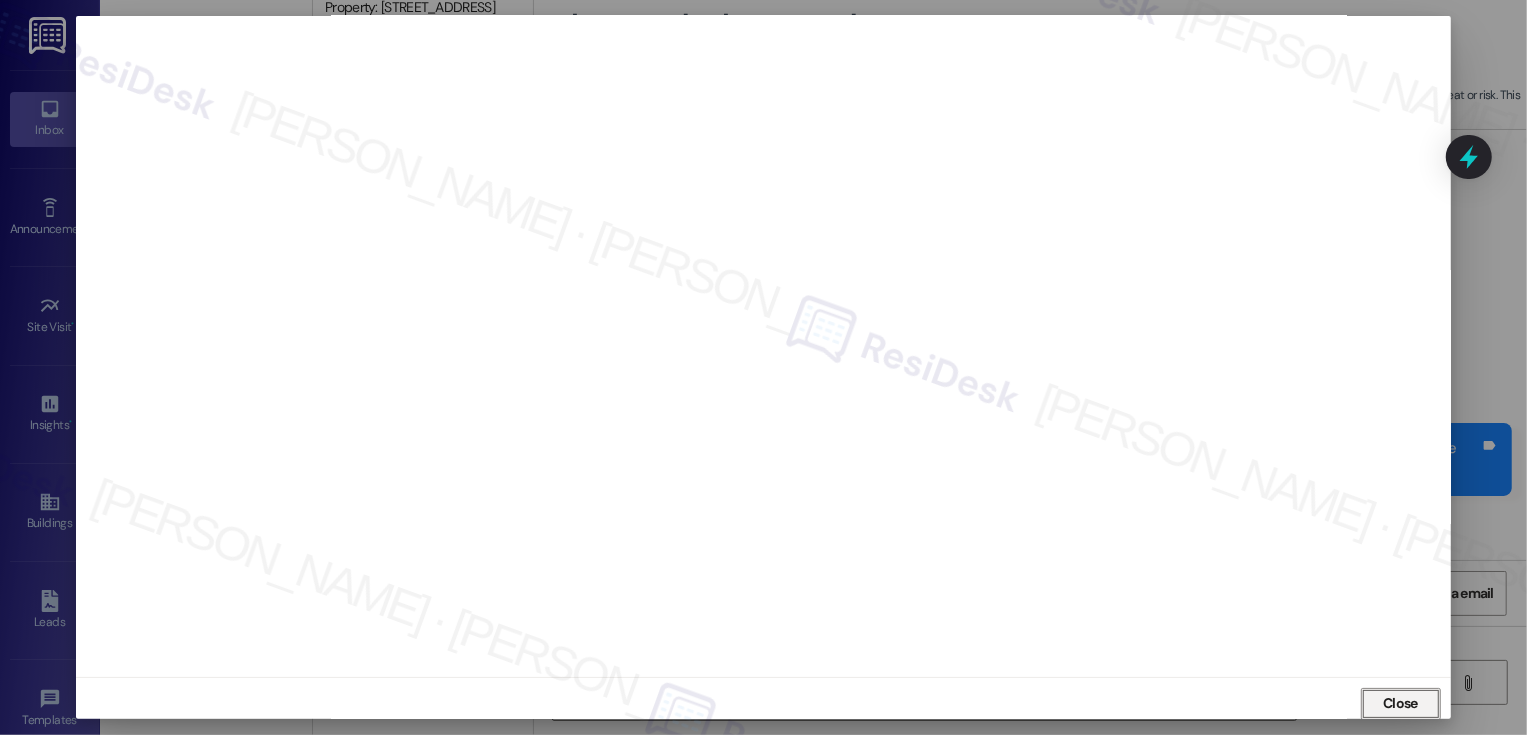 click on "Close" at bounding box center [1400, 703] 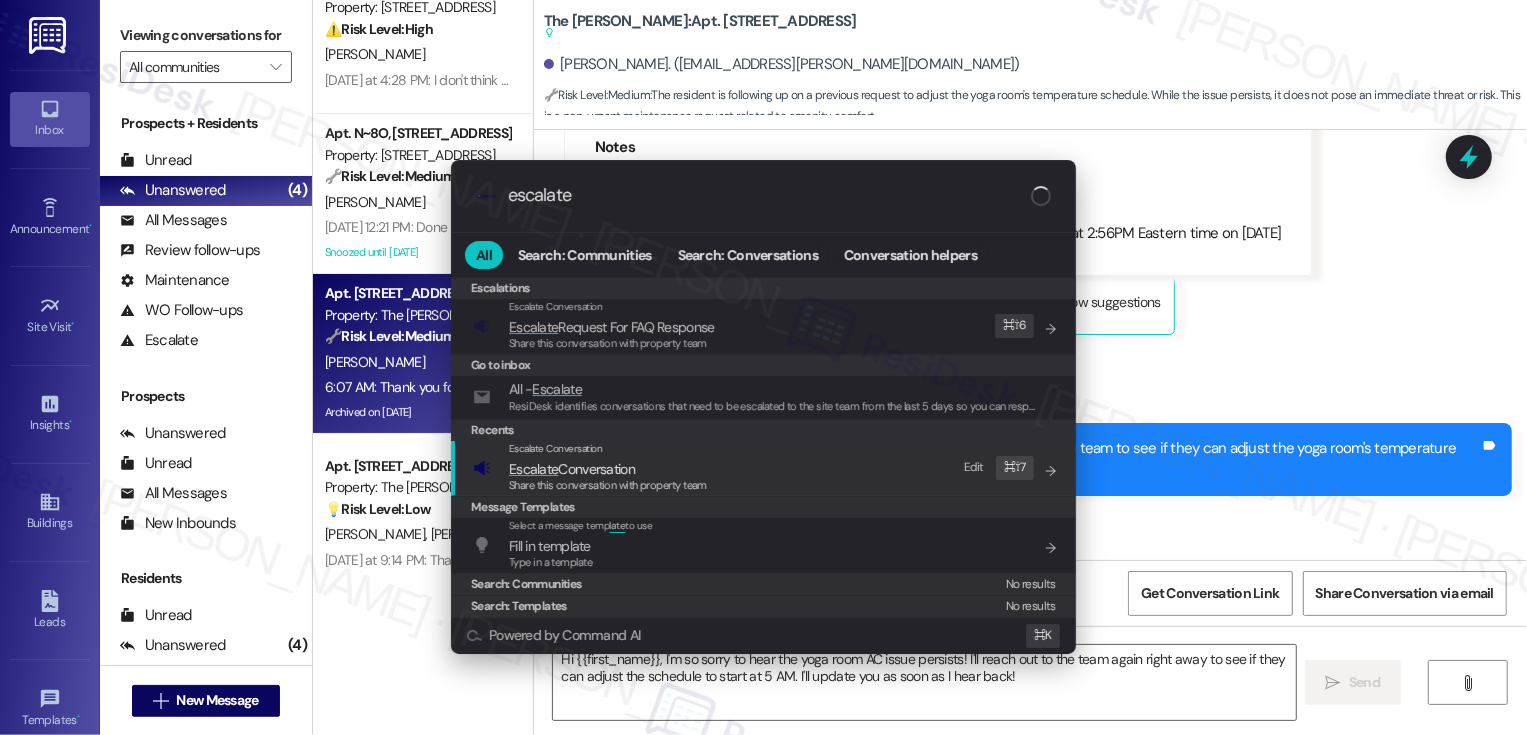 type on "escalate" 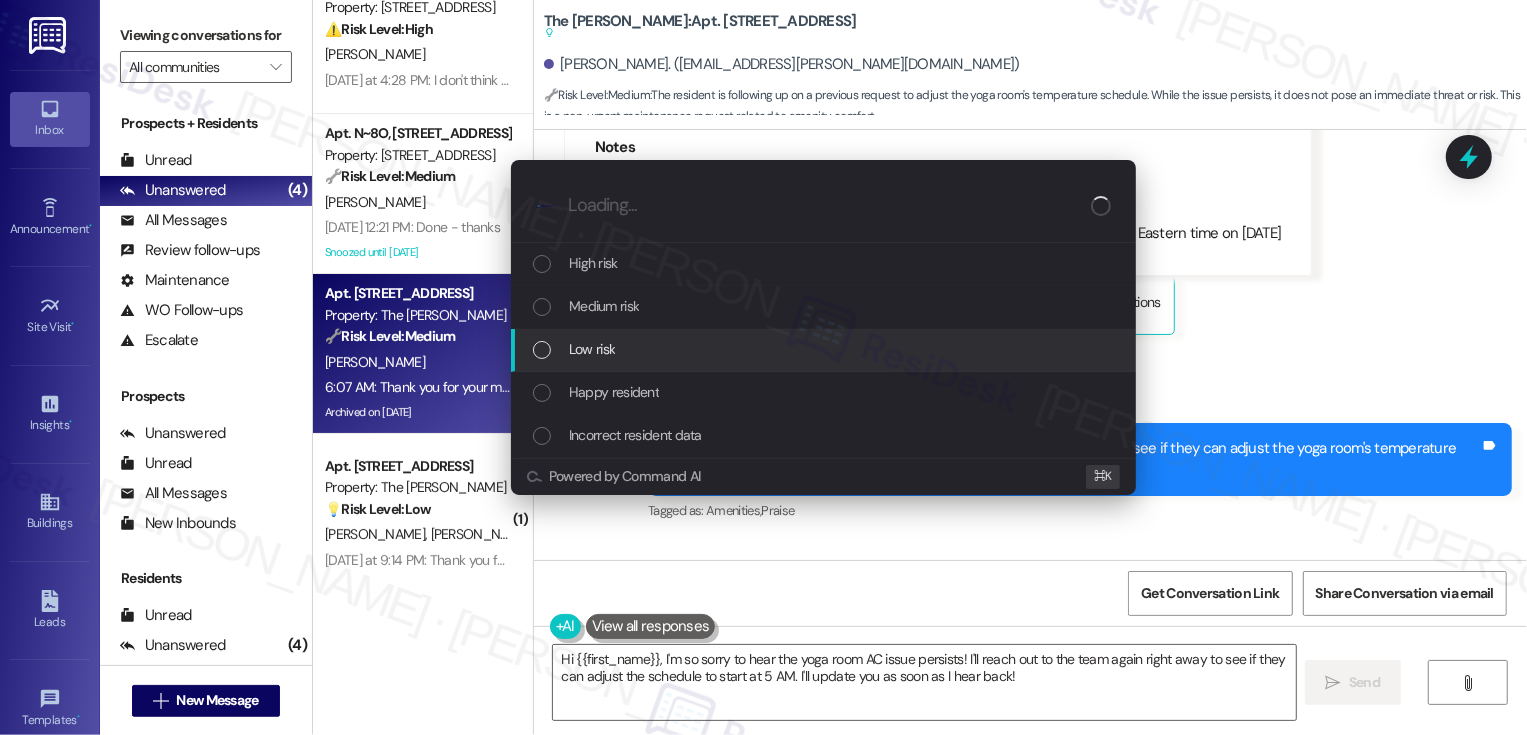 click on "Low risk" at bounding box center [592, 349] 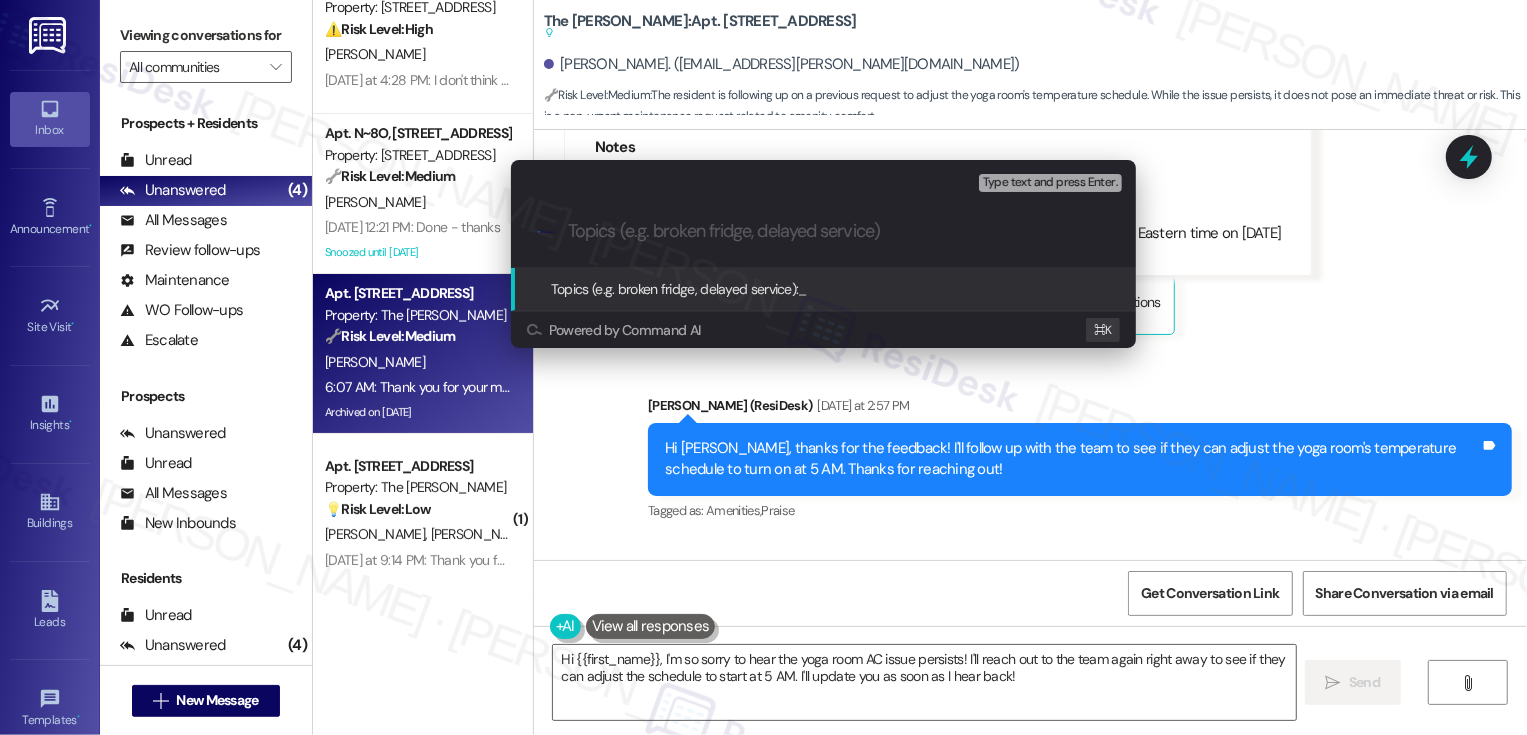 paste on "Kindly Confirm if Gym AC Can Be Turned On by 5 AM" 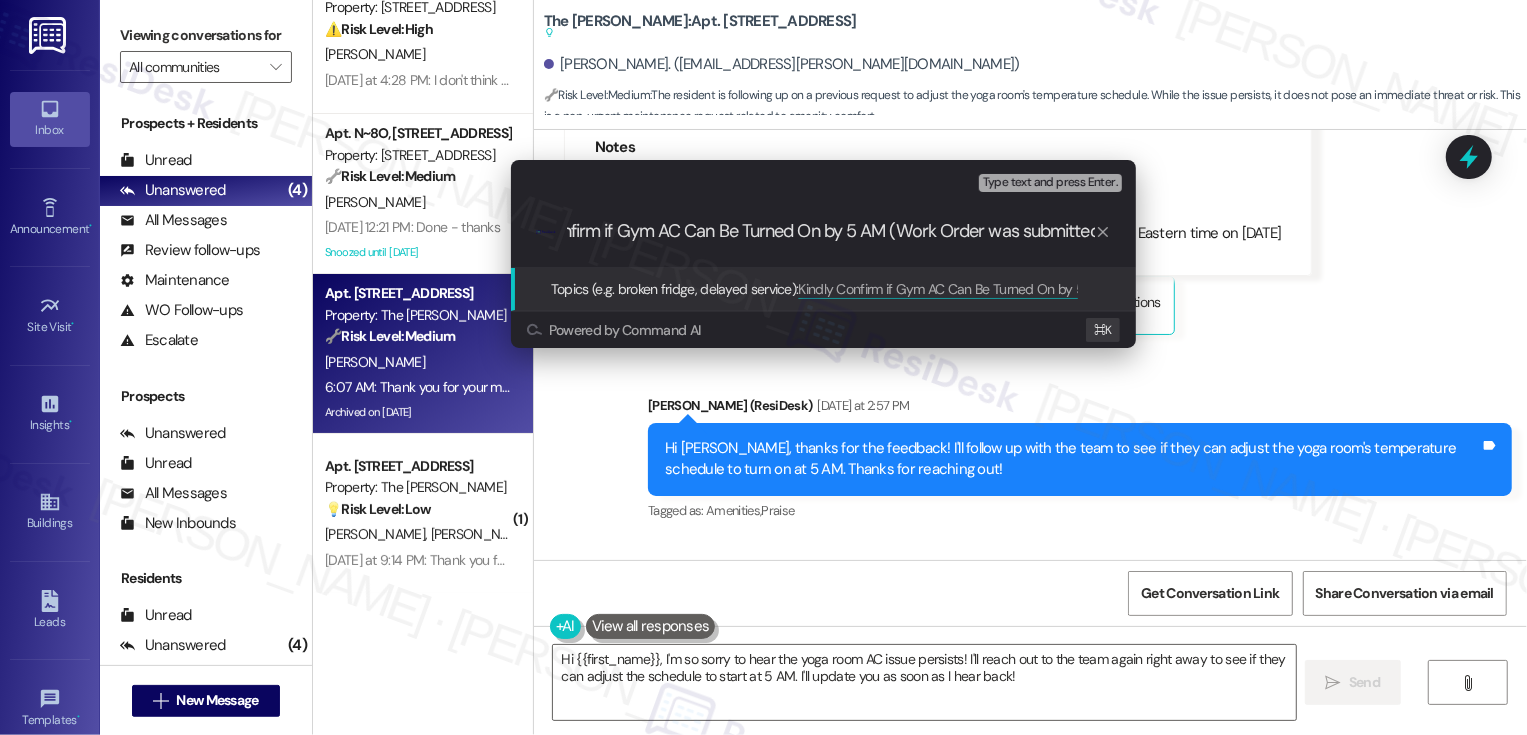 scroll, scrollTop: 0, scrollLeft: 91, axis: horizontal 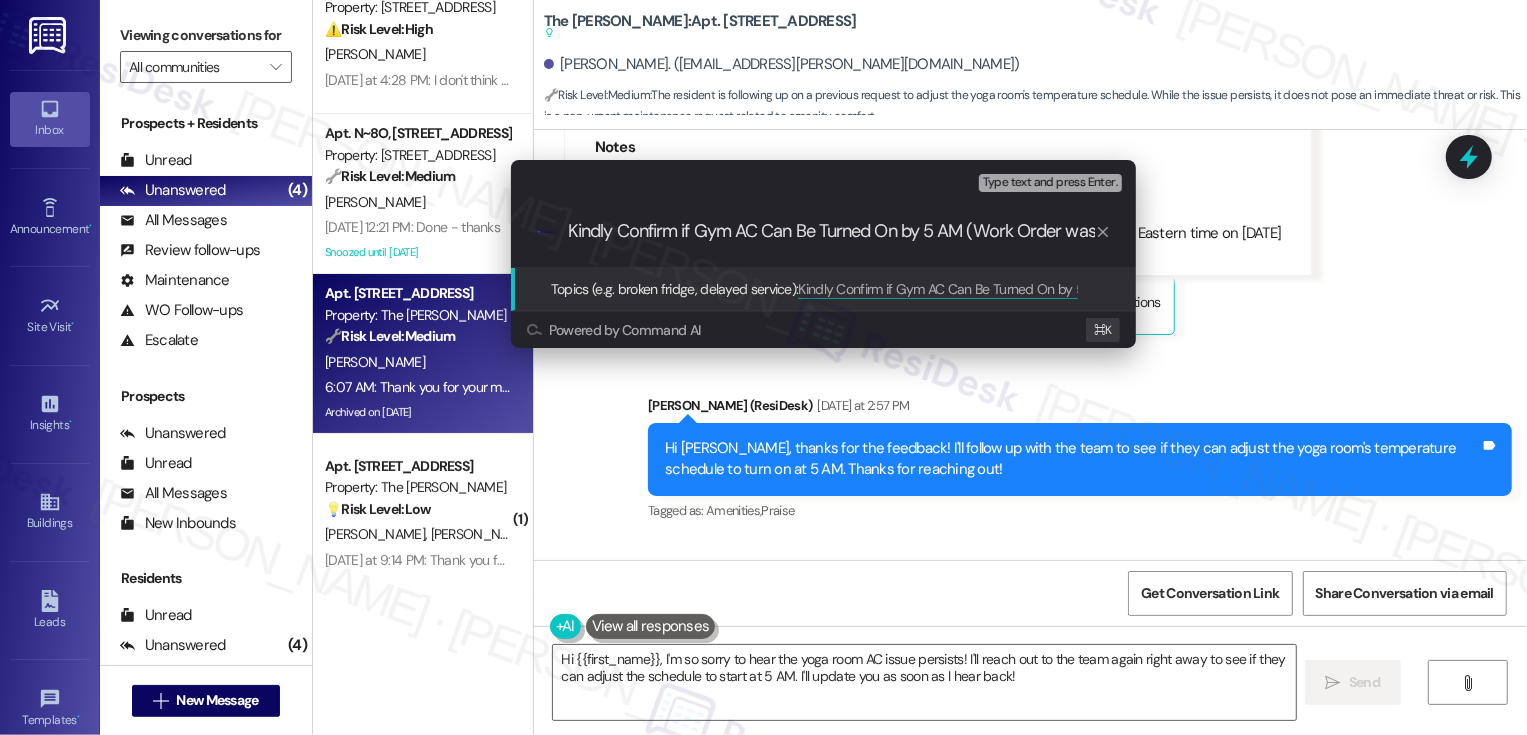 click on "Kindly Confirm if Gym AC Can Be Turned On by 5 AM (Work Order was submitted" at bounding box center [831, 231] 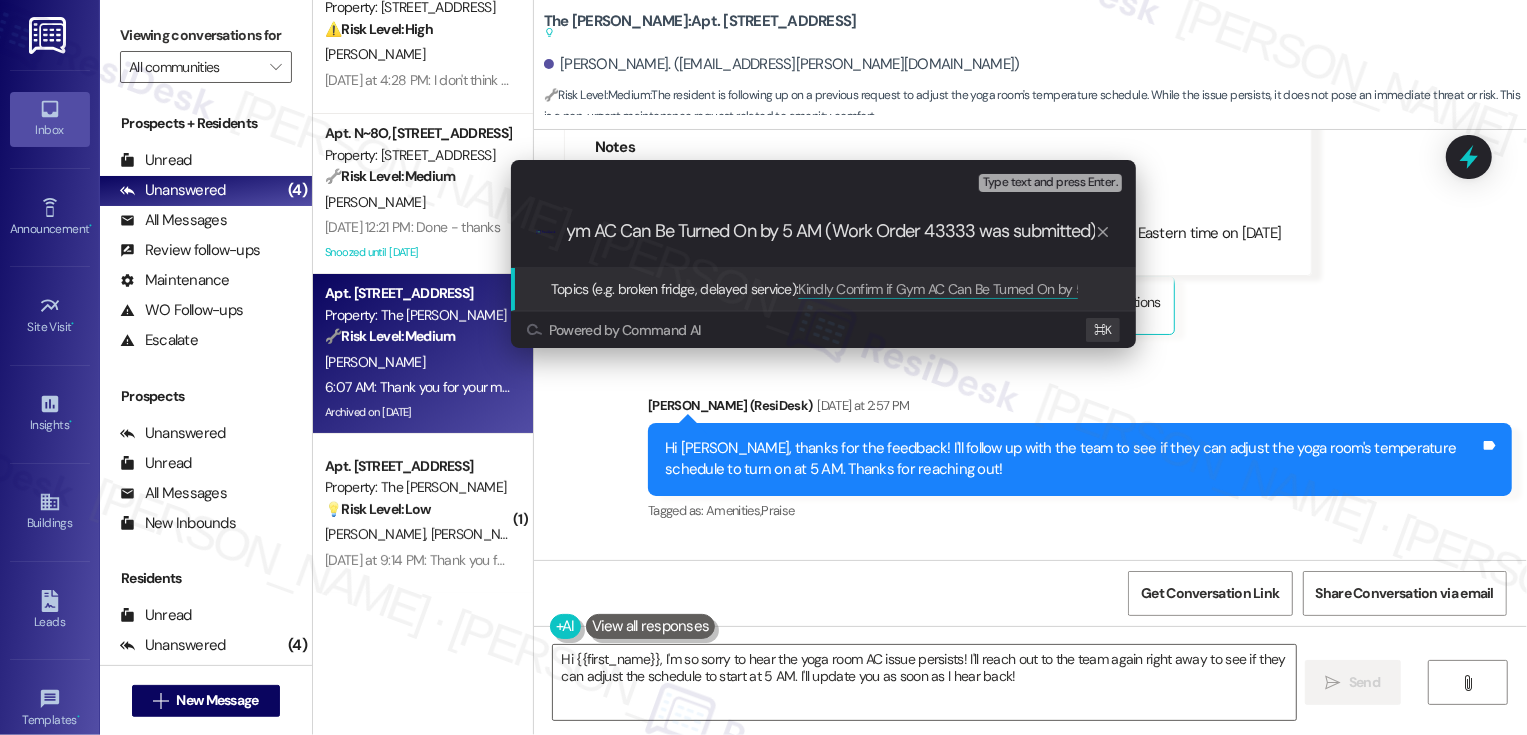 scroll, scrollTop: 0, scrollLeft: 147, axis: horizontal 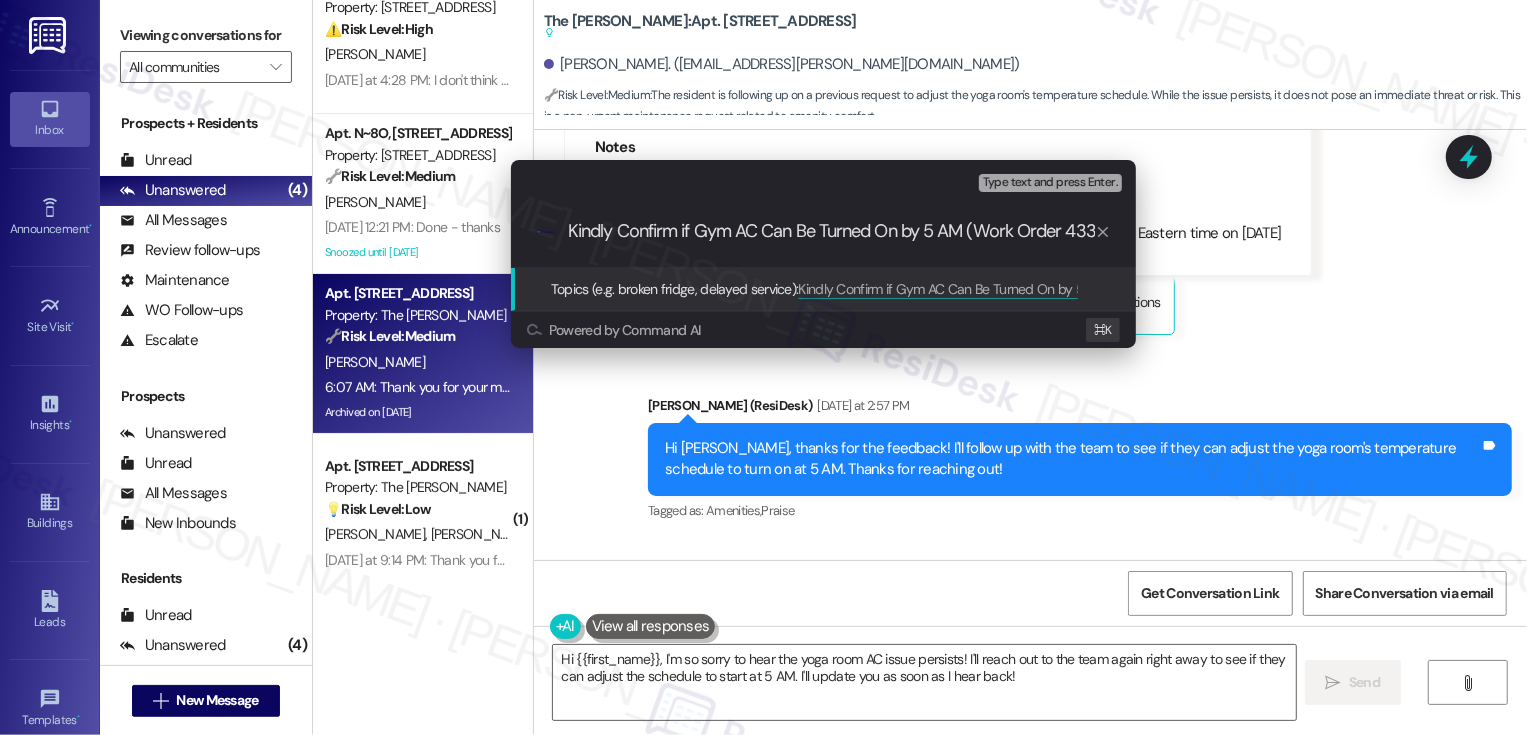 drag, startPoint x: 783, startPoint y: 233, endPoint x: 486, endPoint y: 233, distance: 297 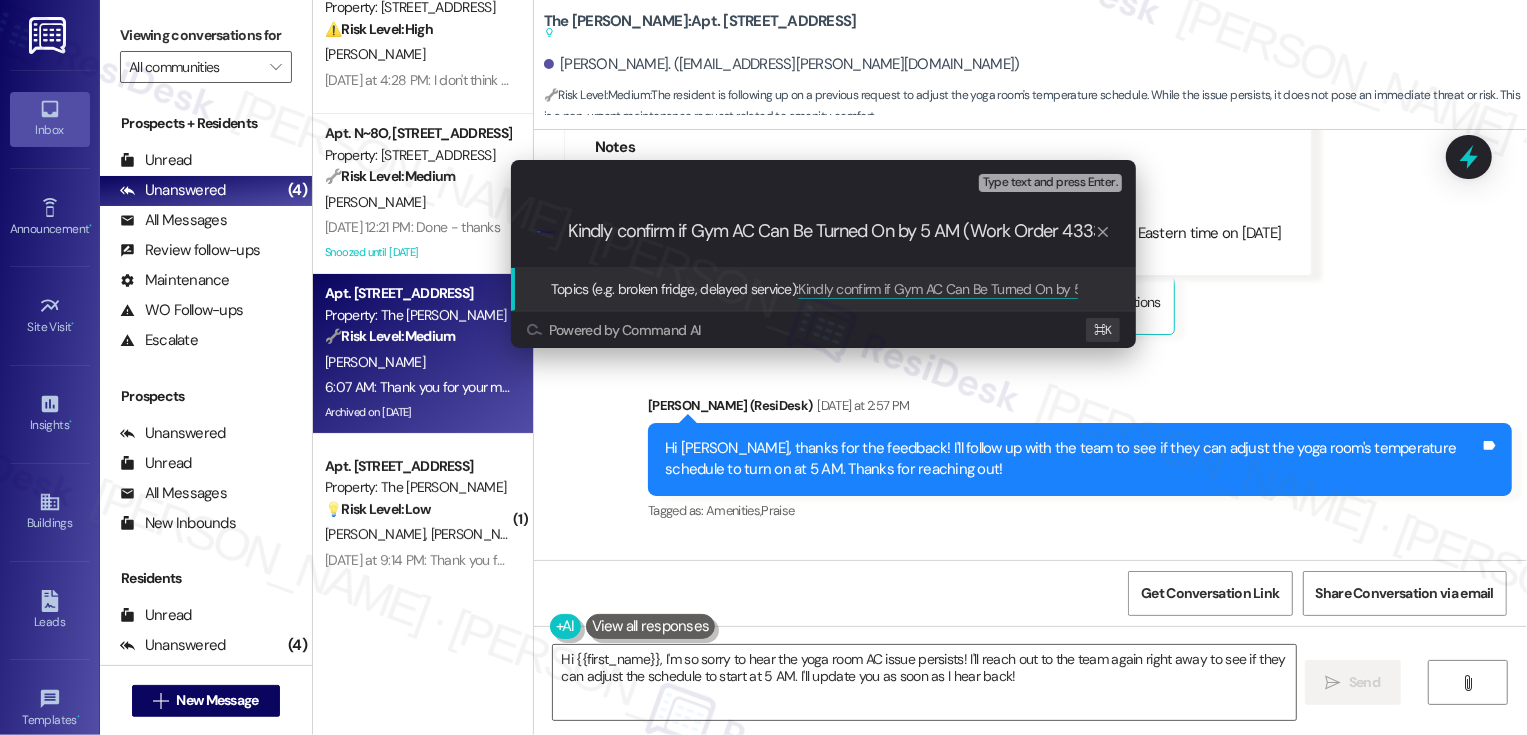click on "Kindly confirm if Gym AC Can Be Turned On by 5 AM (Work Order 43333 was submitted)" at bounding box center (831, 231) 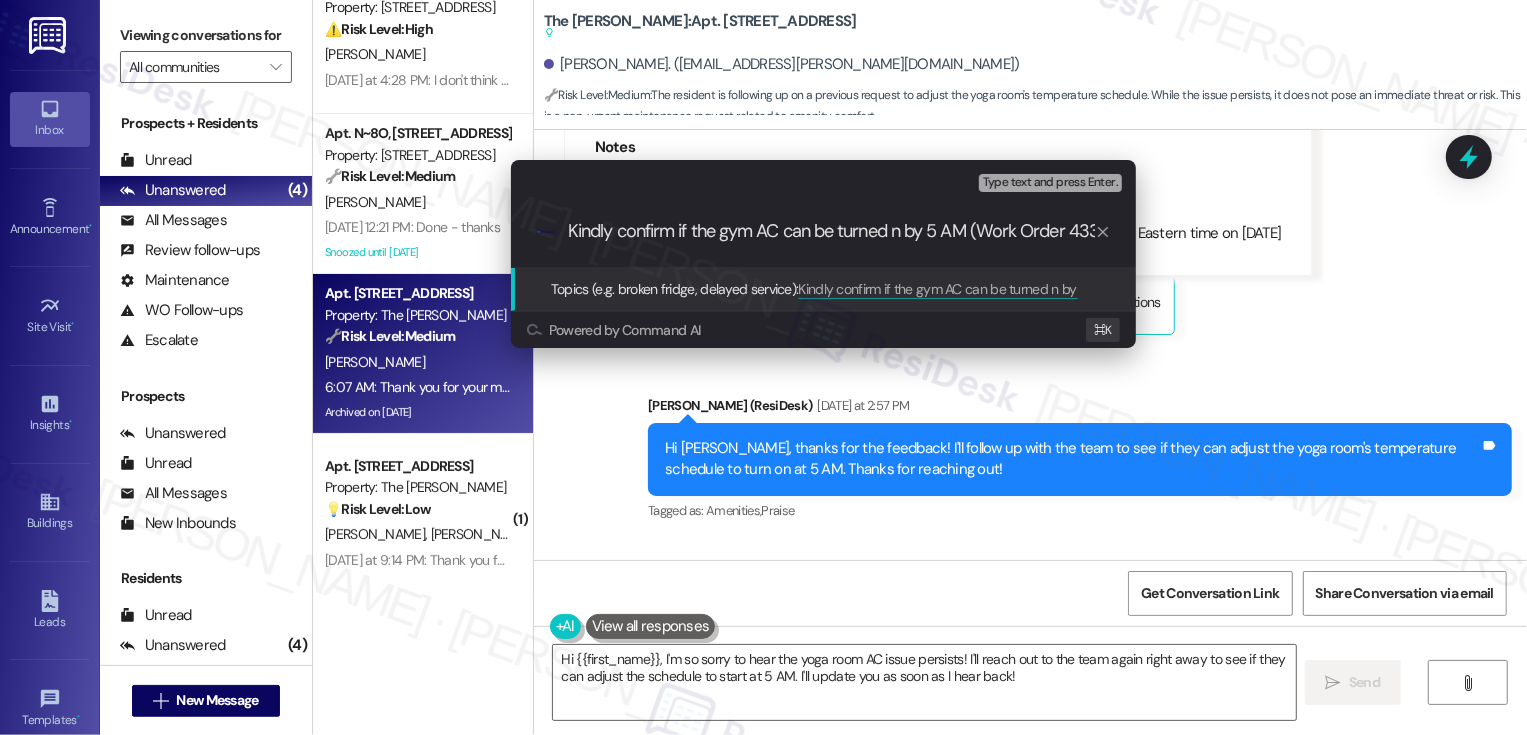 type on "Kindly confirm if the gym AC can be turned on by 5 AM (Work Order 43333 was submitted)" 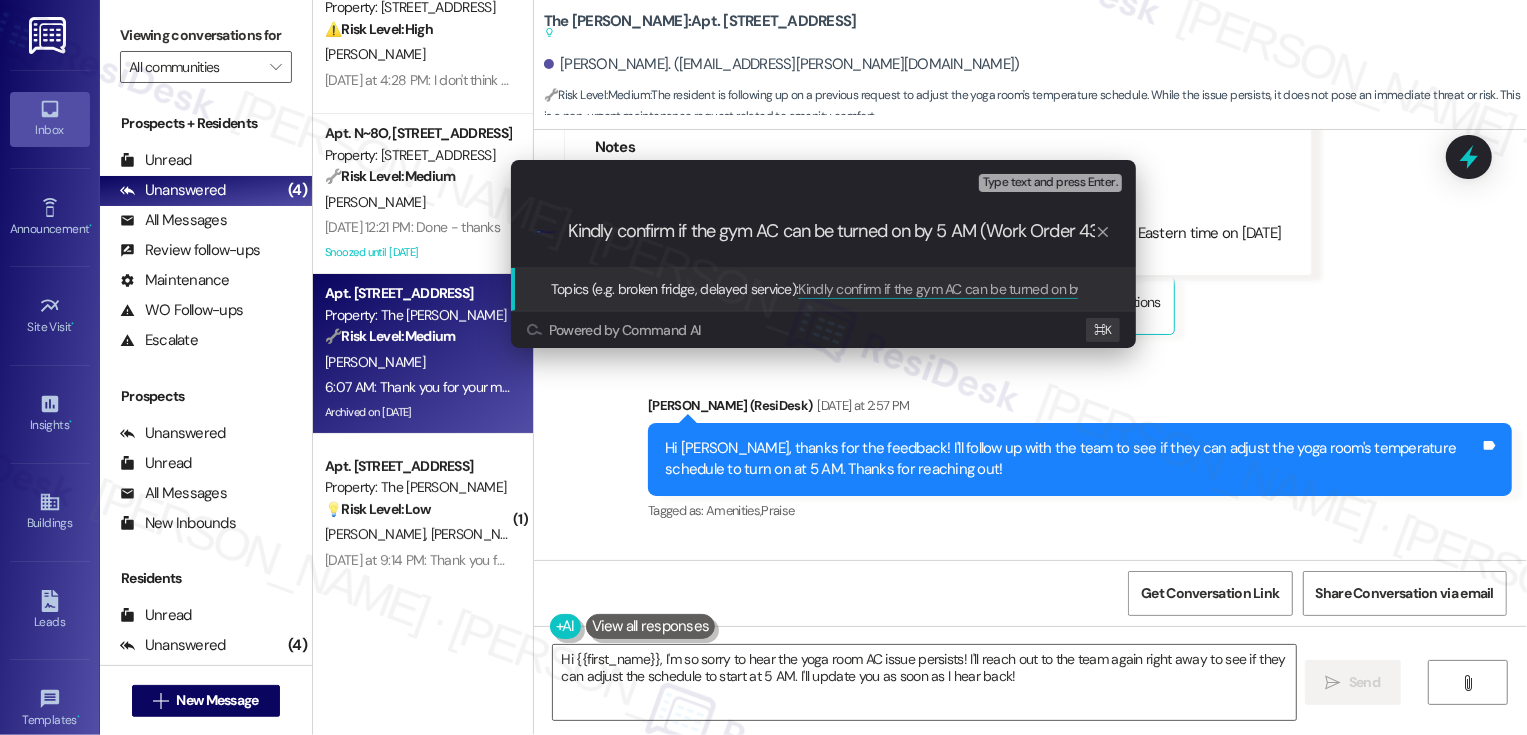 click on "Kindly confirm if the gym AC can be turned on by 5 AM (Work Order 43333 was submitted)" at bounding box center (831, 231) 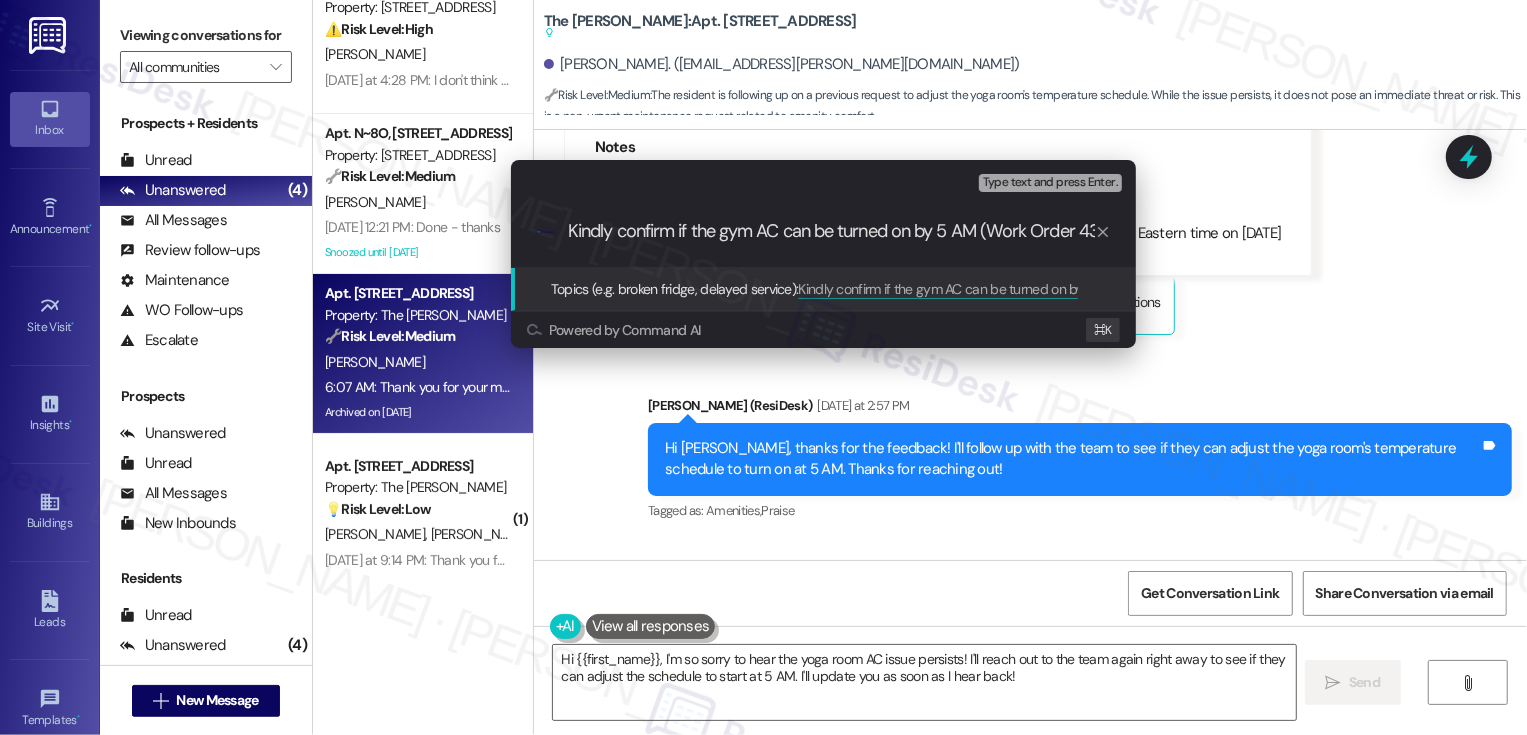 type 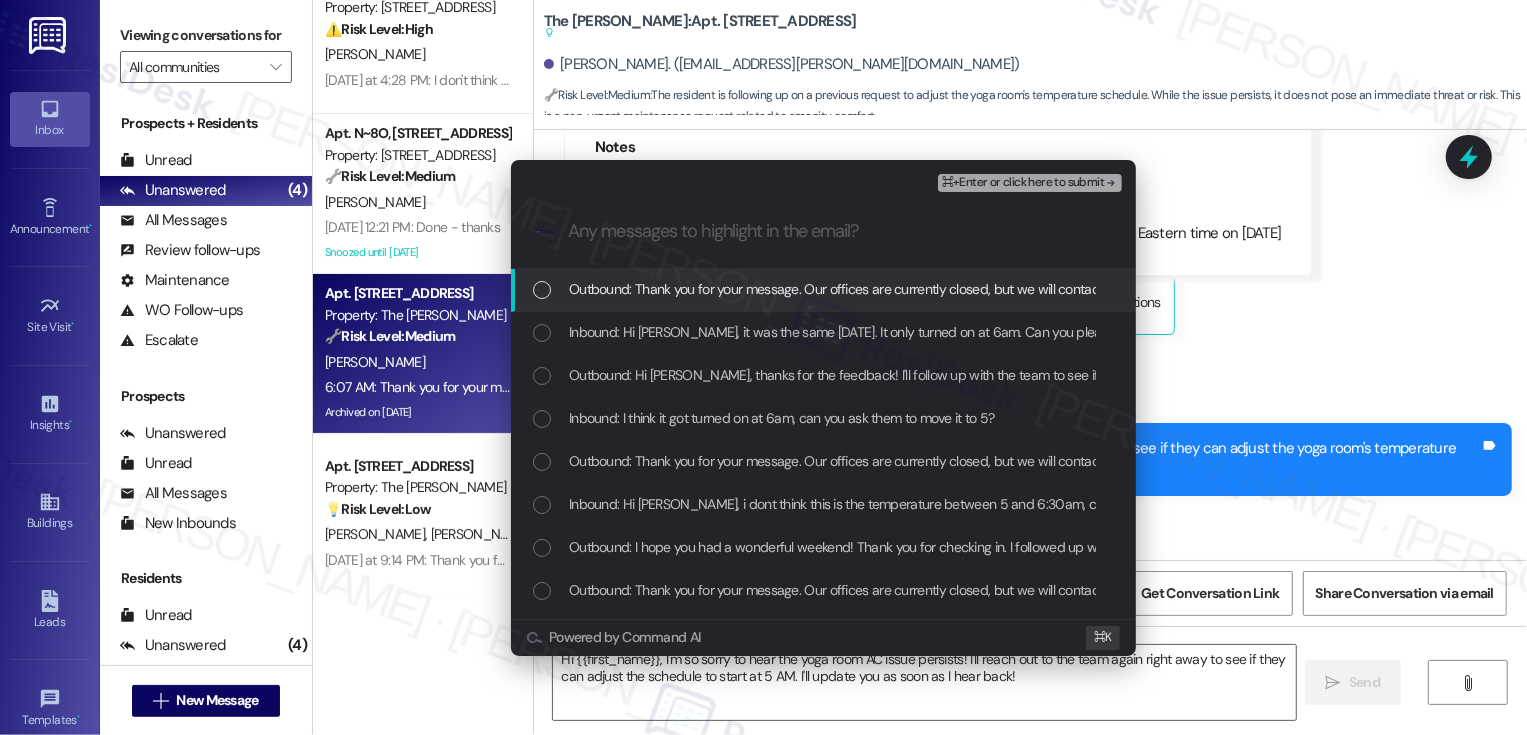scroll, scrollTop: 0, scrollLeft: 0, axis: both 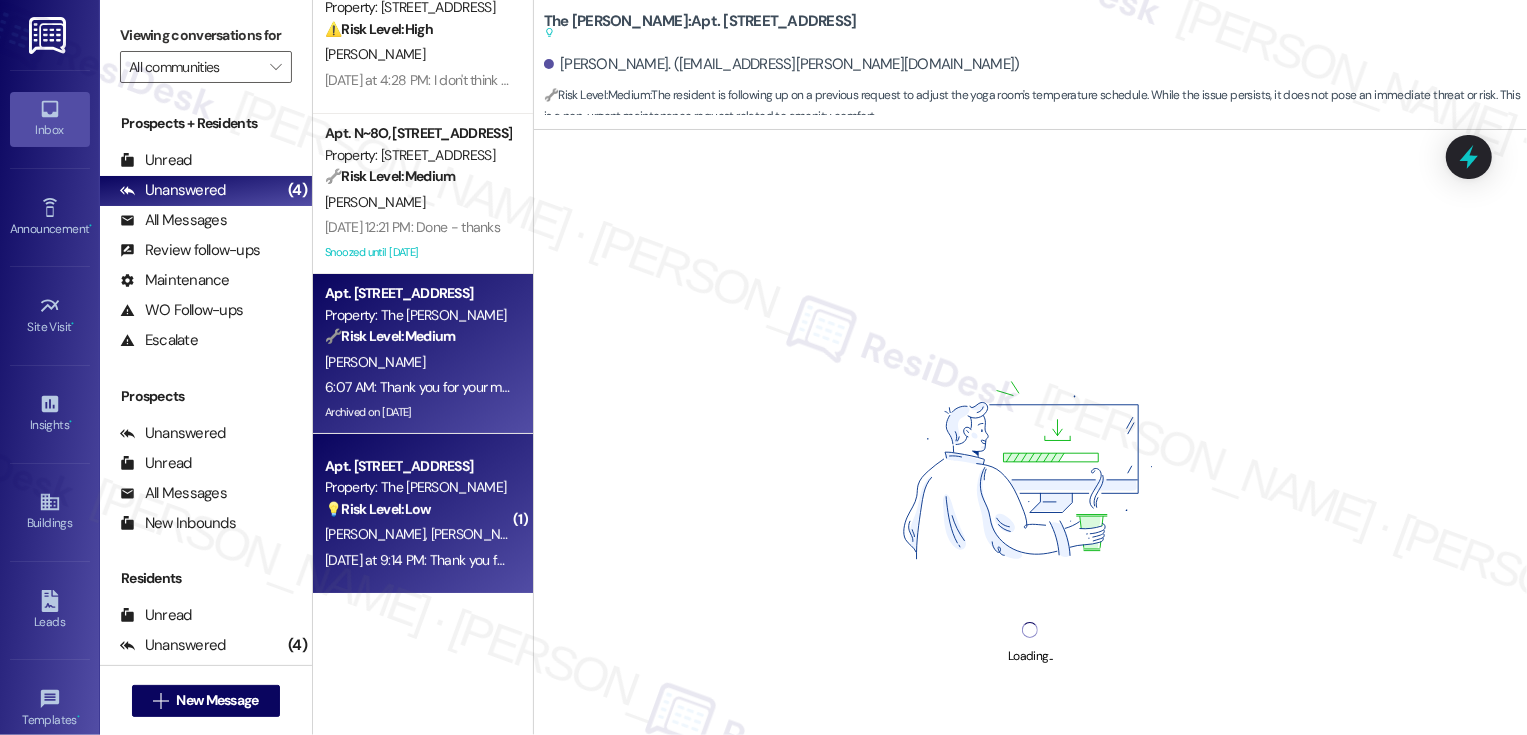 click on "[PERSON_NAME] [PERSON_NAME]" at bounding box center [417, 534] 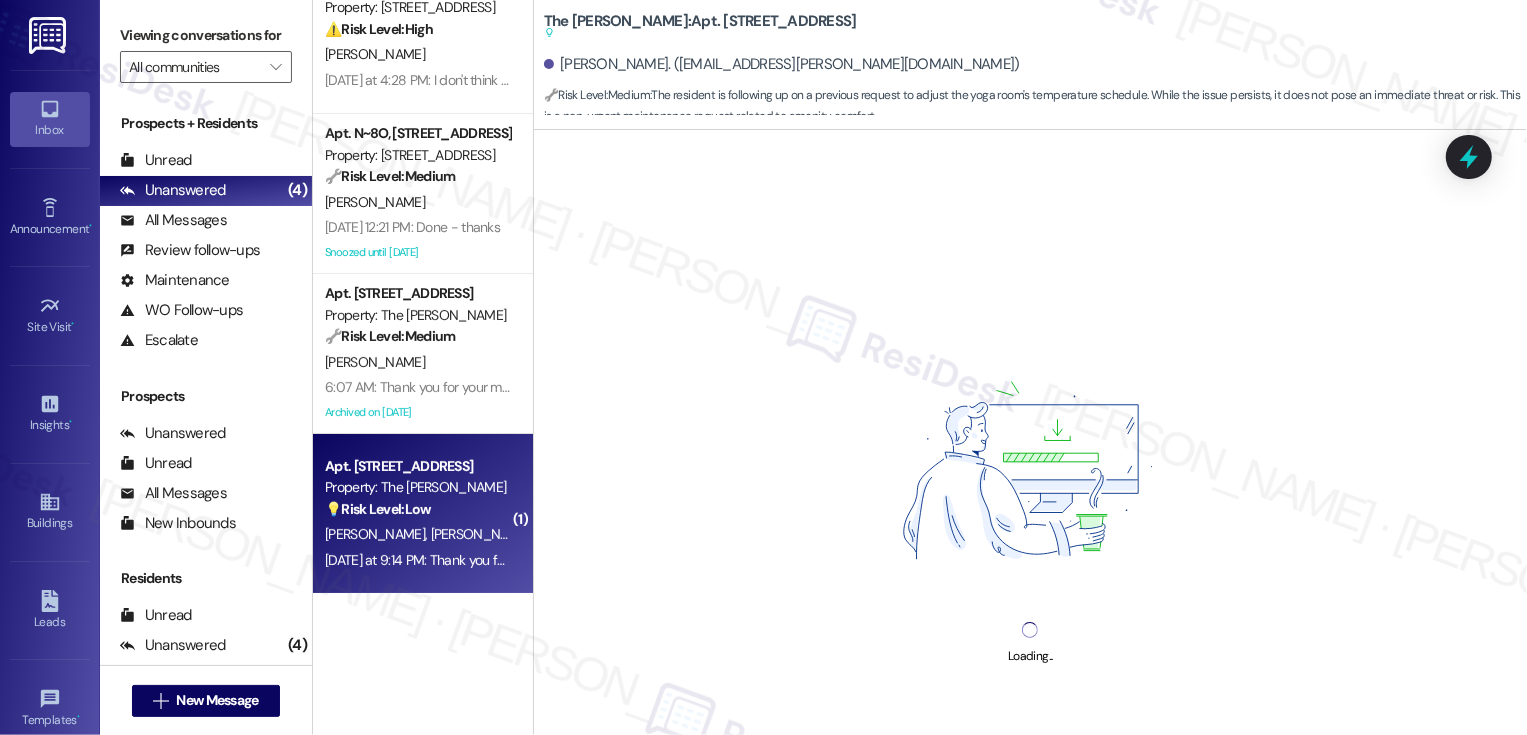 click on "[PERSON_NAME] [PERSON_NAME]" at bounding box center [417, 534] 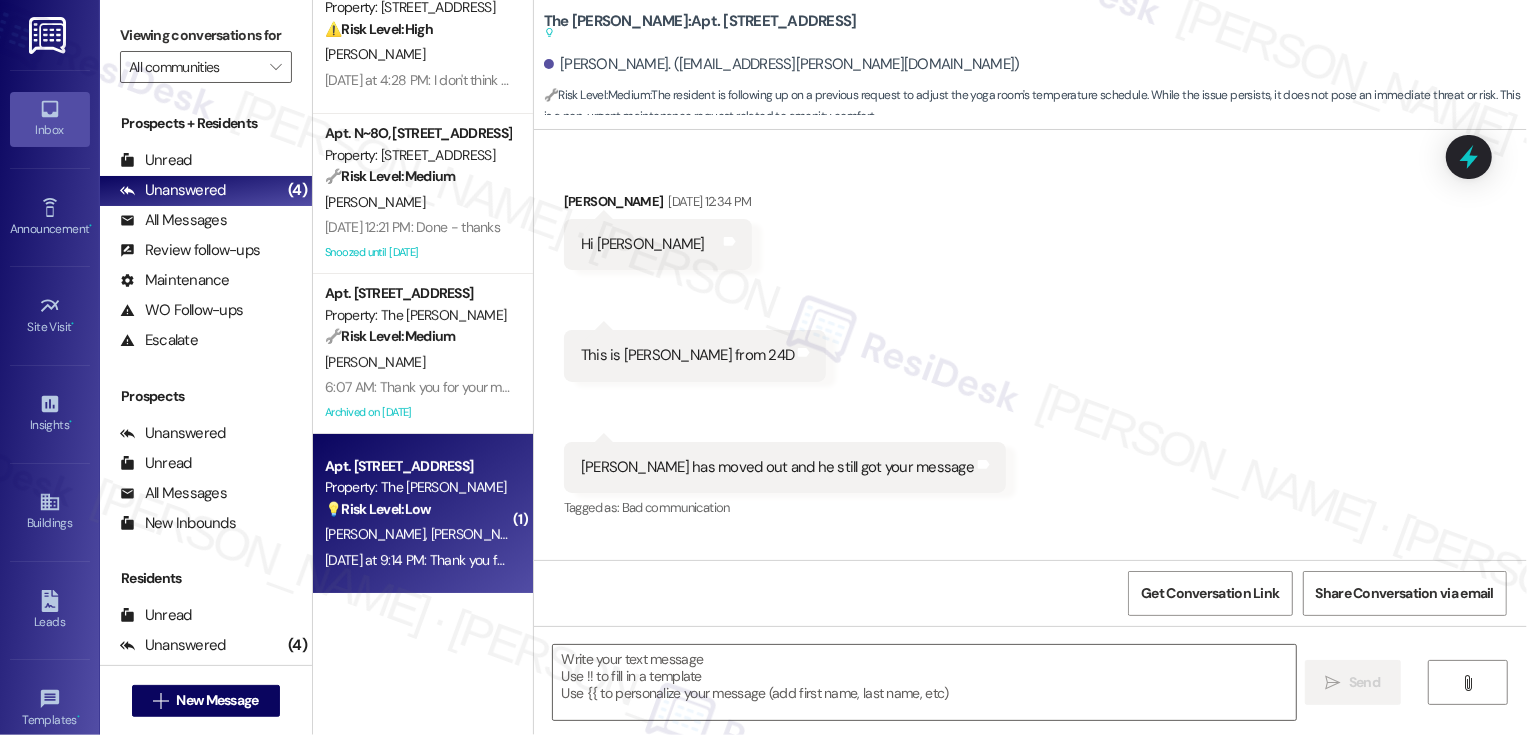 click on "[PERSON_NAME] [PERSON_NAME]" at bounding box center [417, 534] 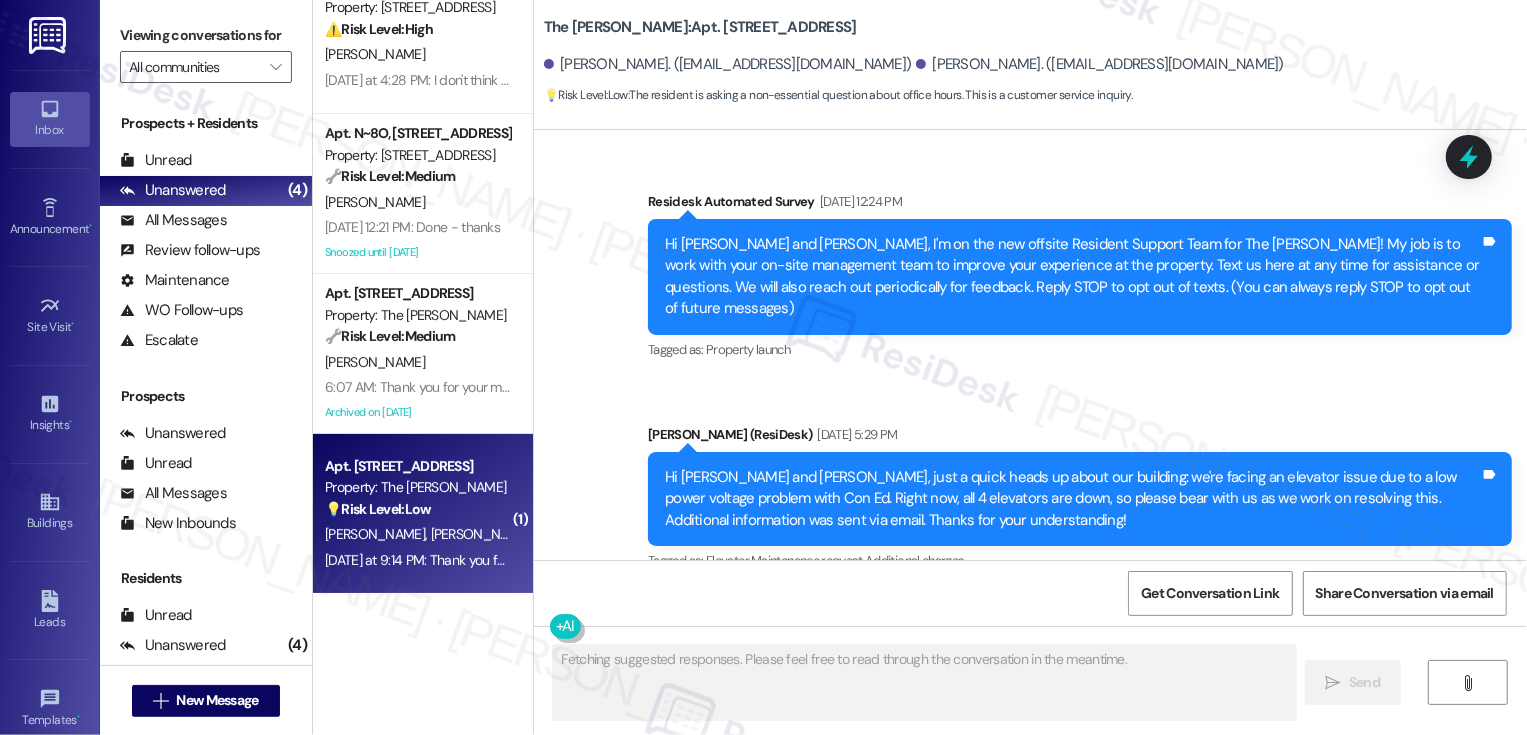 click on "💡  Risk Level:  Low" at bounding box center (378, 509) 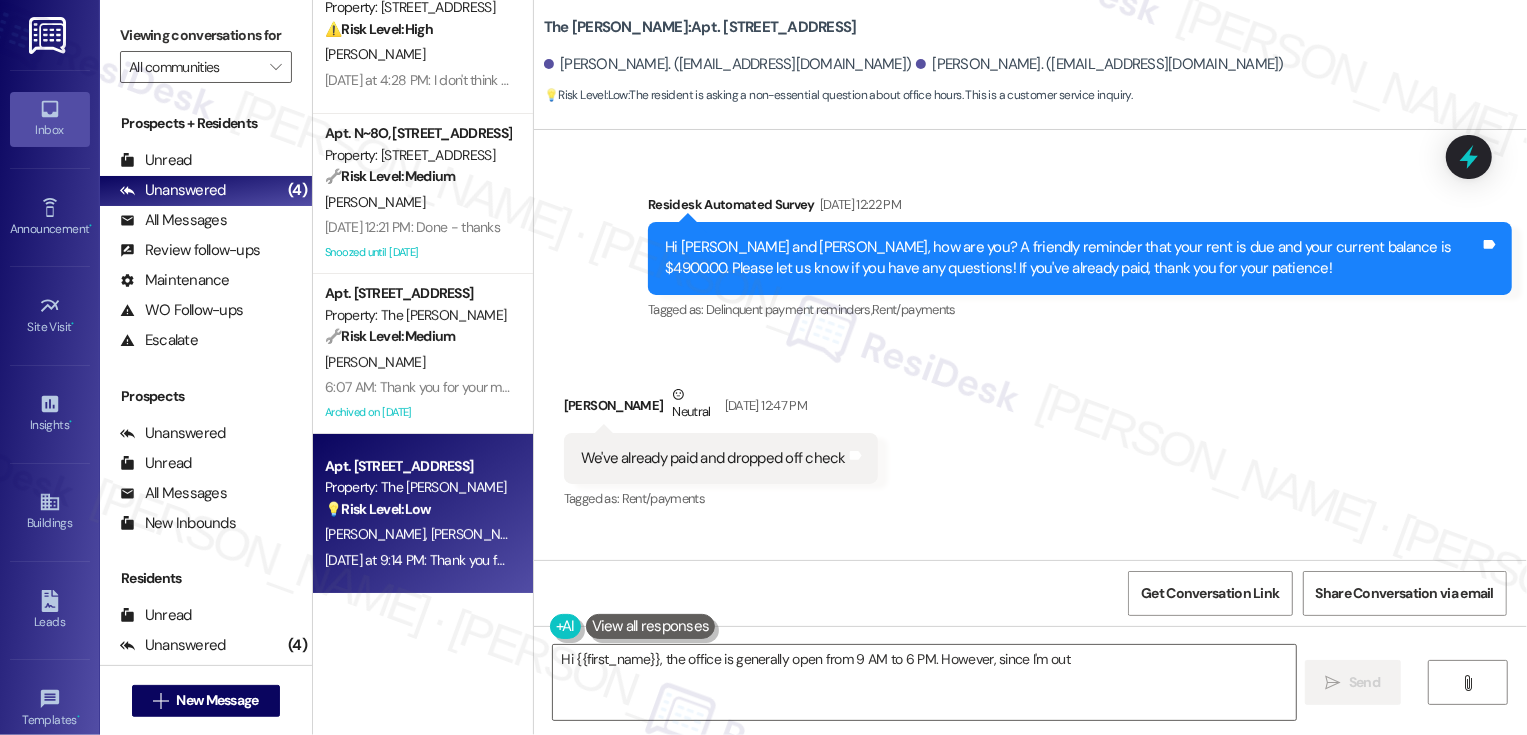scroll, scrollTop: 25653, scrollLeft: 0, axis: vertical 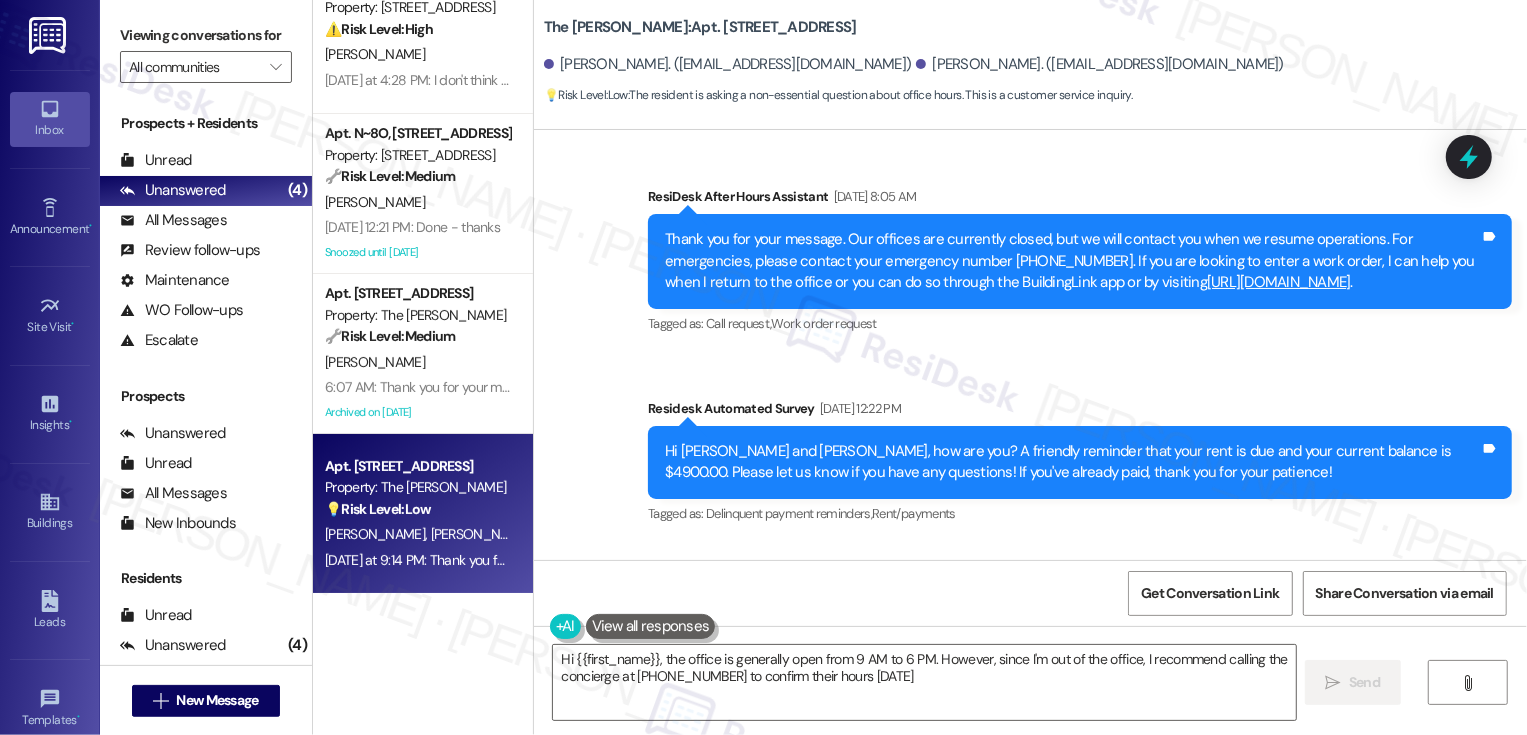 type on "Hi {{first_name}}, the office is generally open from 9 AM to 6 PM. However, since I'm out of the office, I recommend calling the concierge at [PHONE_NUMBER] to confirm their hours [DATE]!" 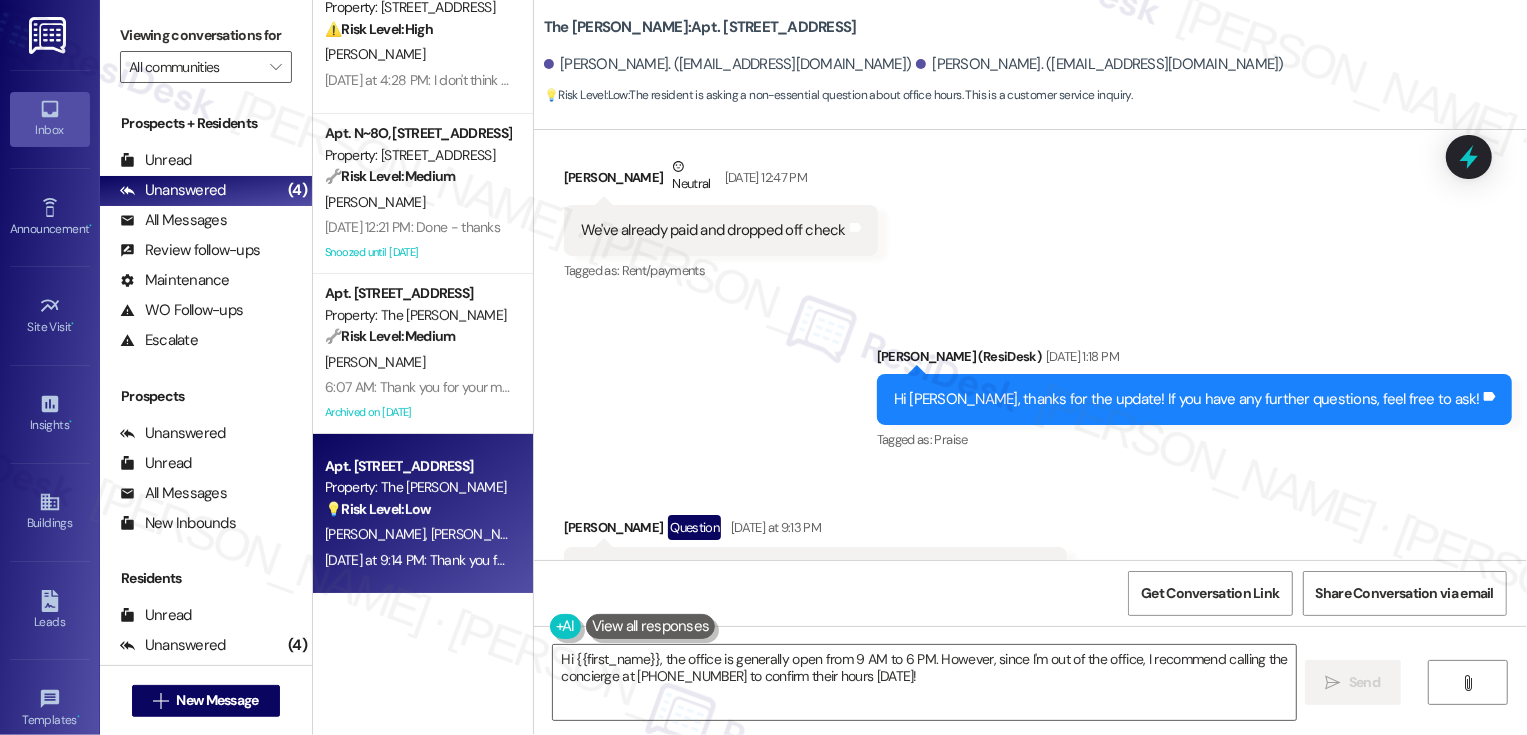 scroll, scrollTop: 26012, scrollLeft: 0, axis: vertical 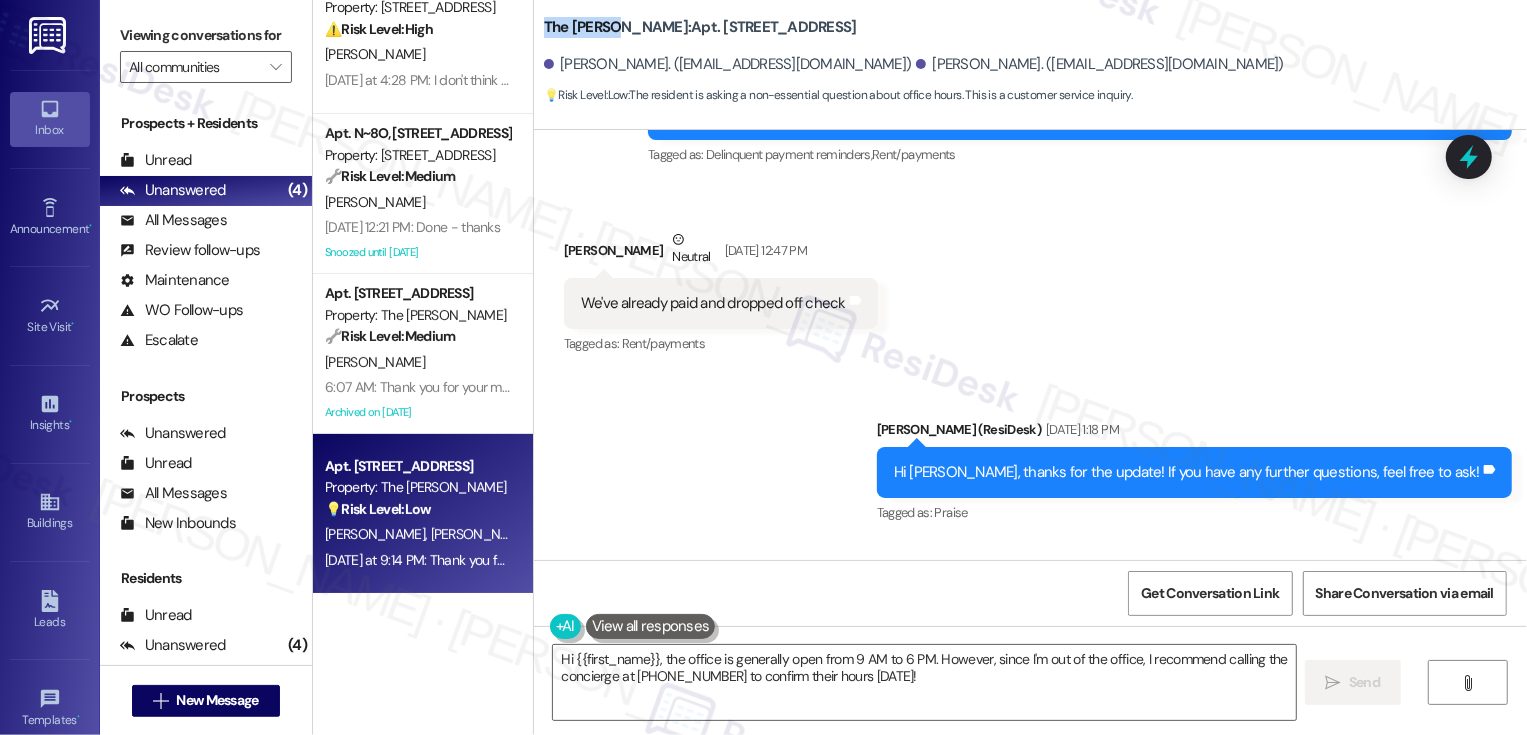 drag, startPoint x: 529, startPoint y: 30, endPoint x: 607, endPoint y: 33, distance: 78.05767 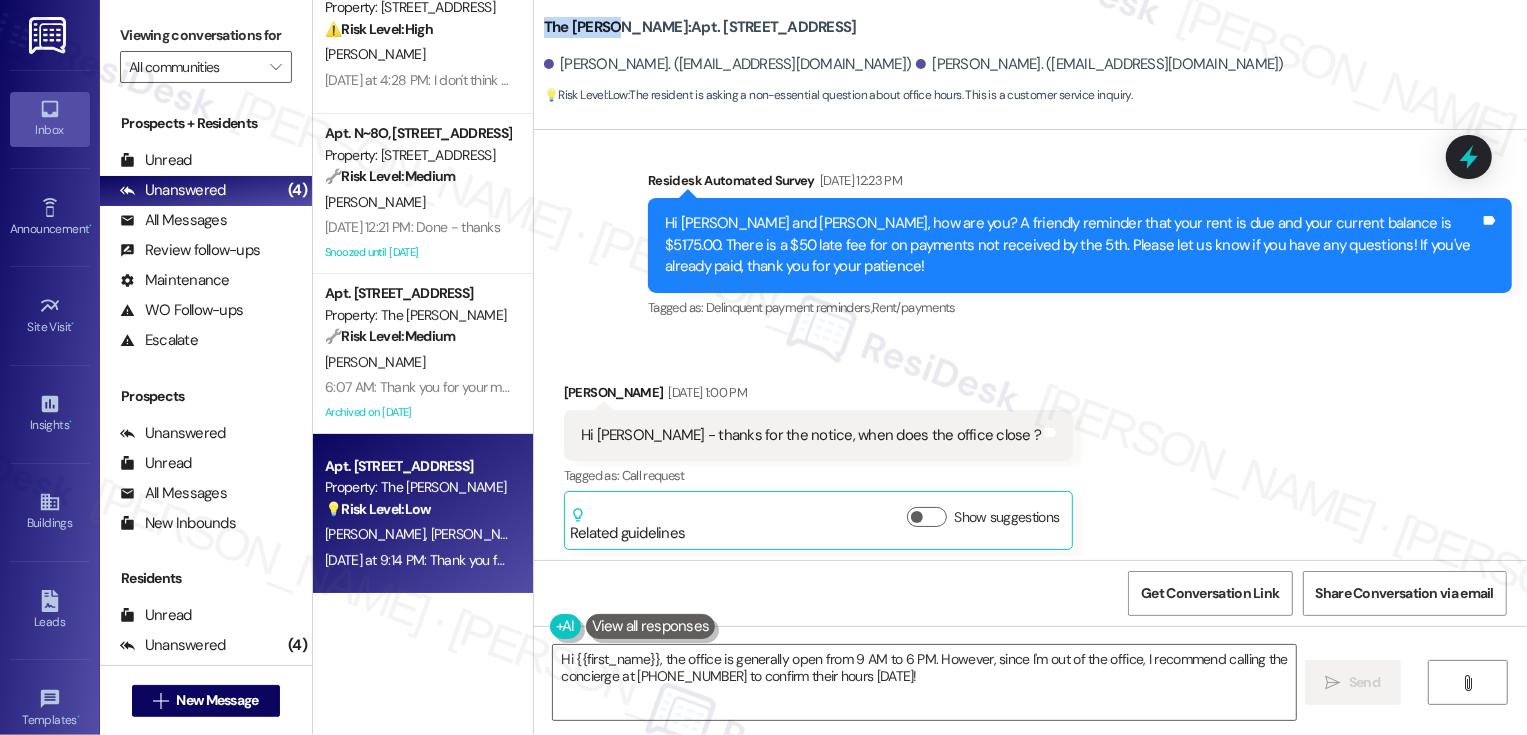 scroll, scrollTop: 22809, scrollLeft: 0, axis: vertical 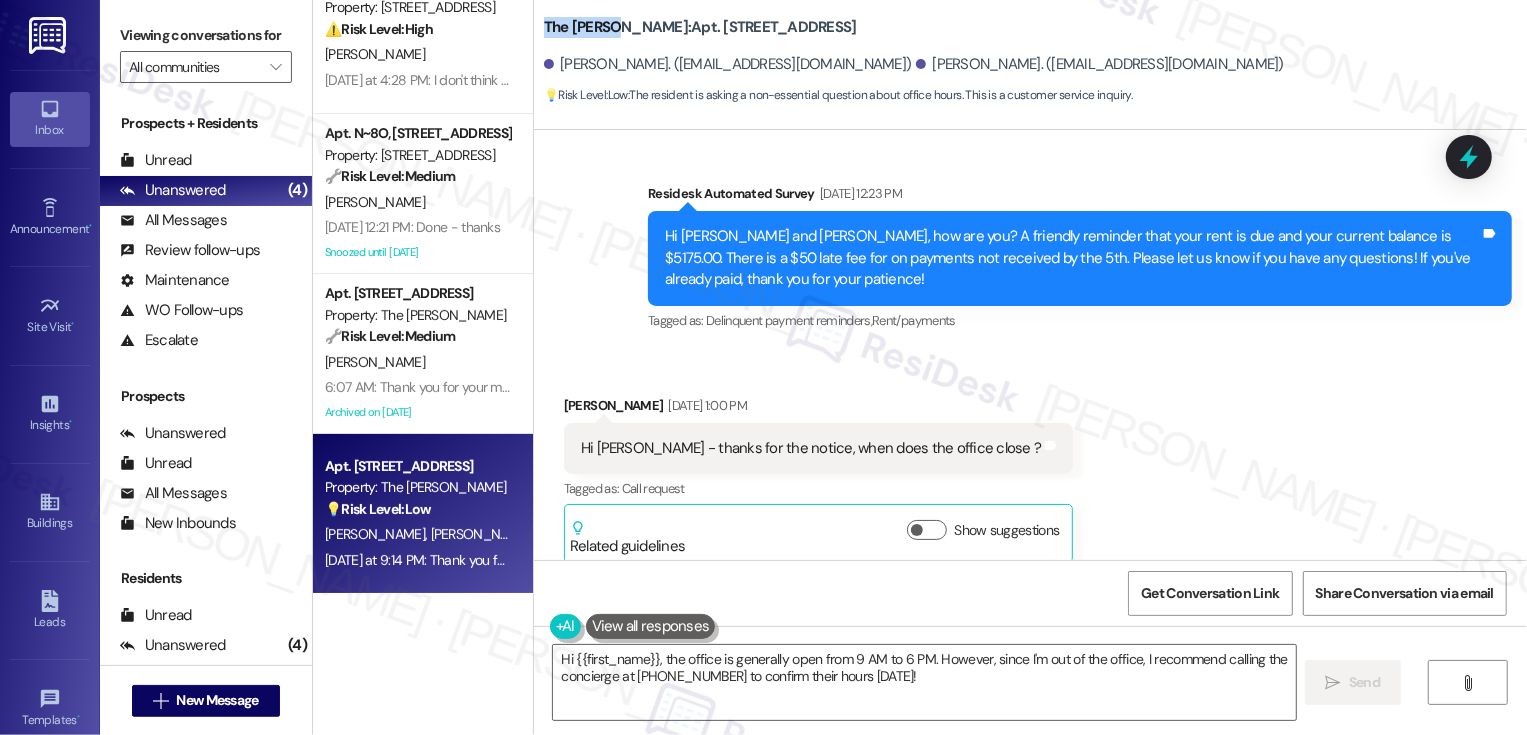 click on "Show suggestions" at bounding box center (991, 730) 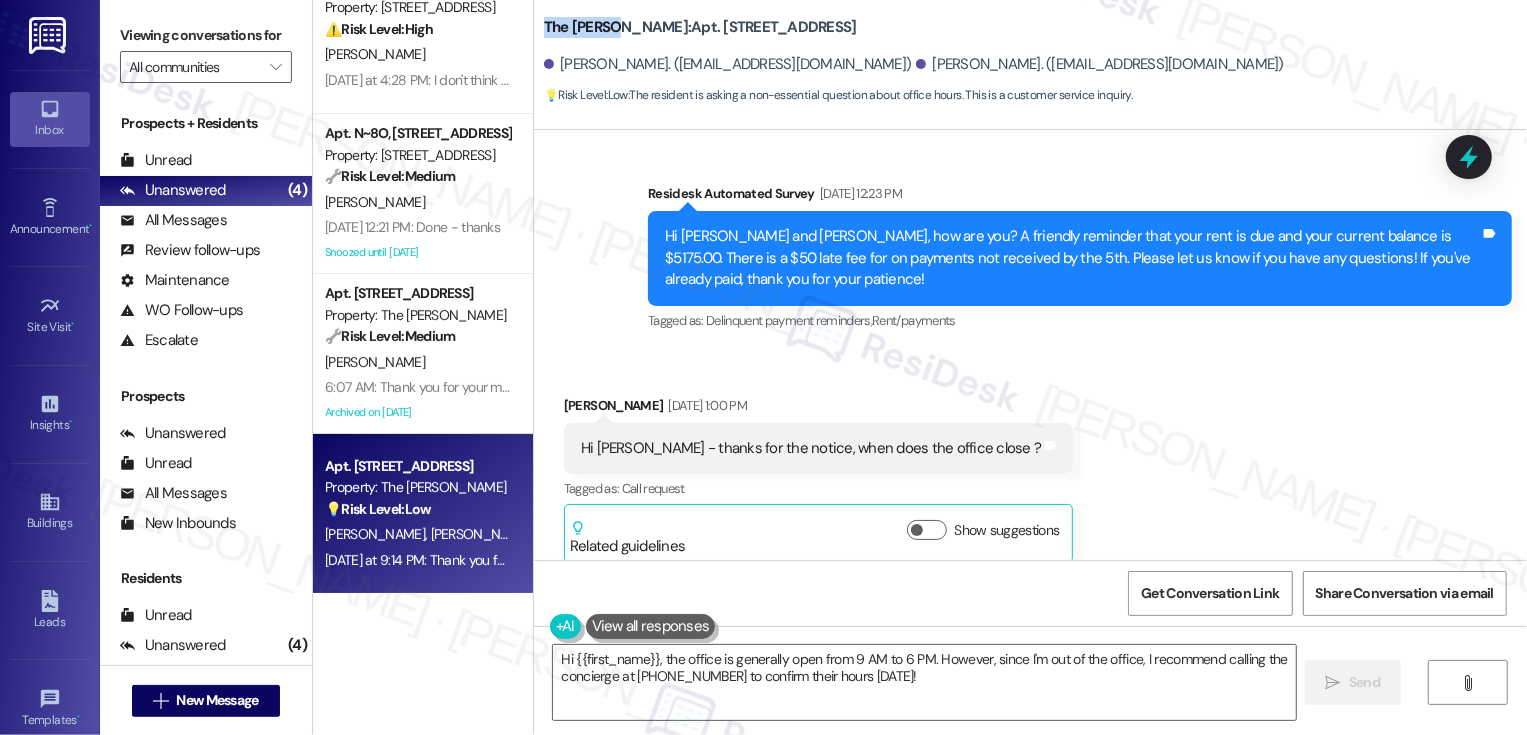 scroll, scrollTop: 442, scrollLeft: 0, axis: vertical 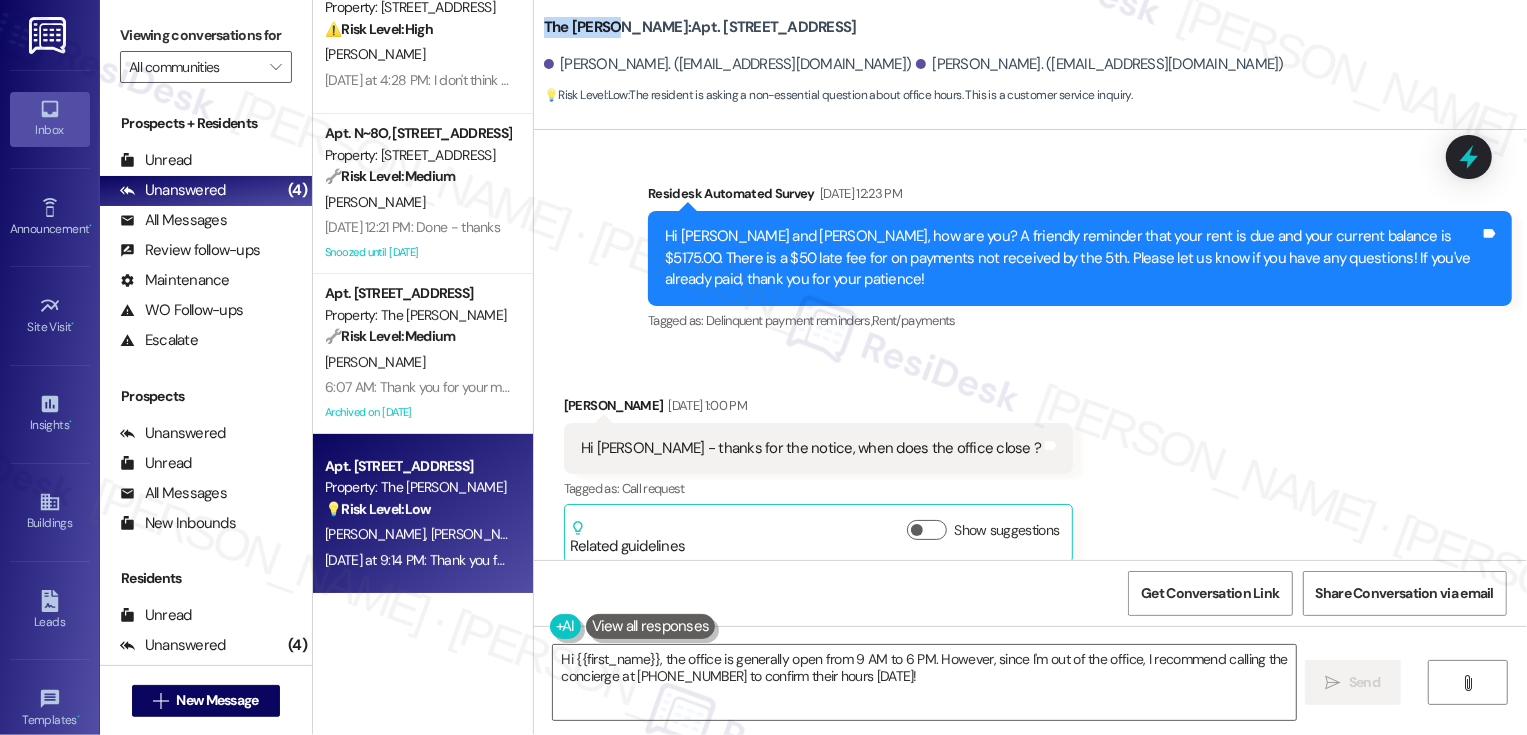 type 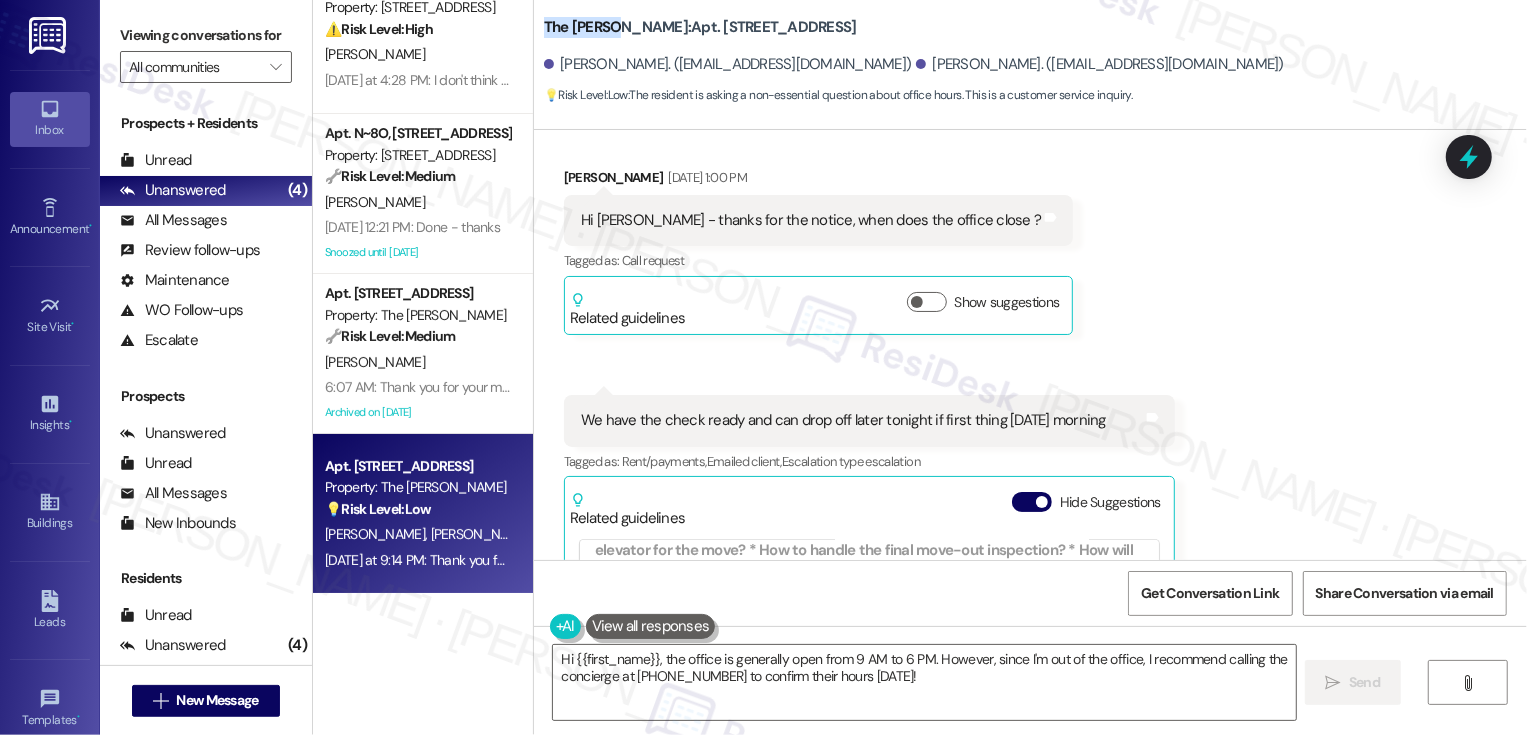scroll, scrollTop: 23109, scrollLeft: 0, axis: vertical 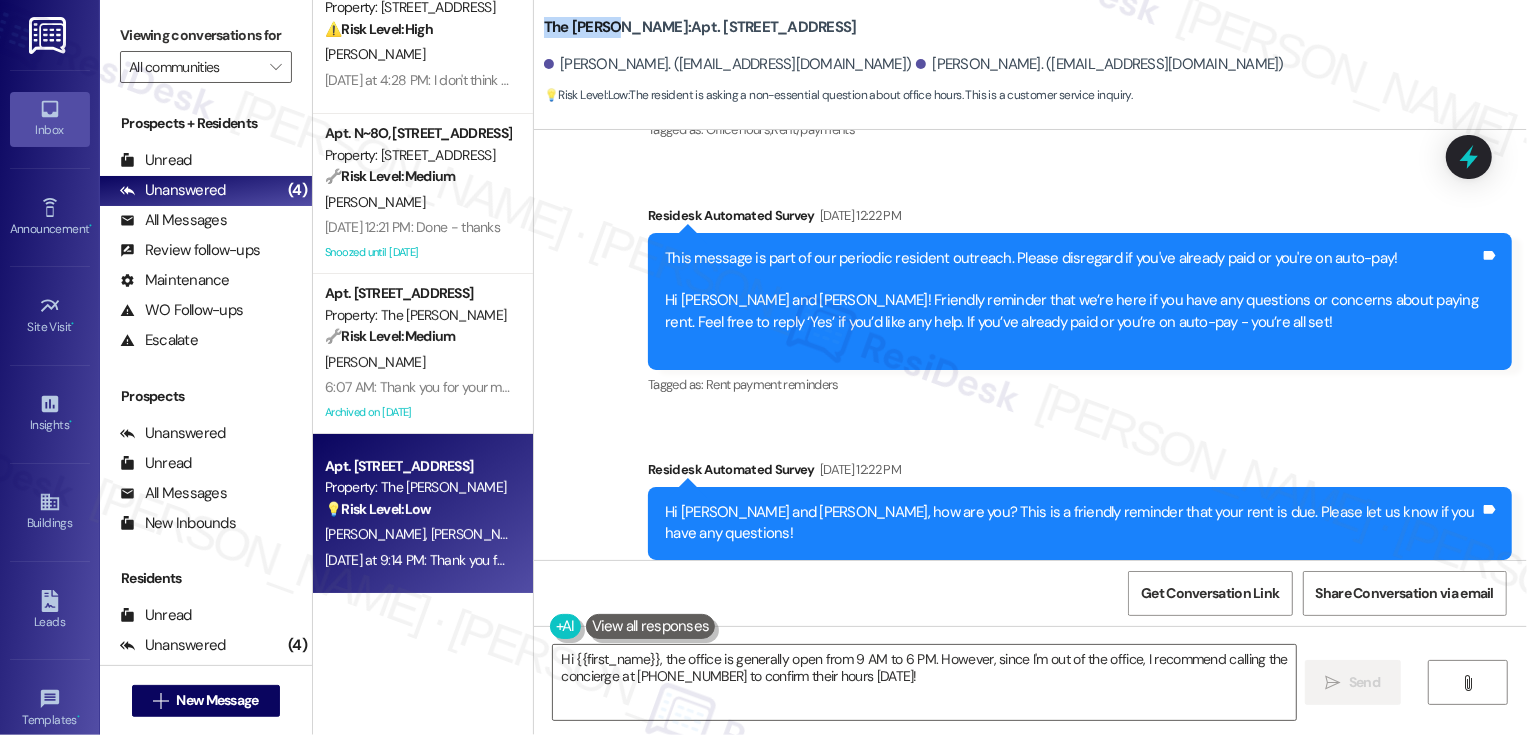 click on "[PERSON_NAME] [DATE] 2:26 PM" at bounding box center (786, 875) 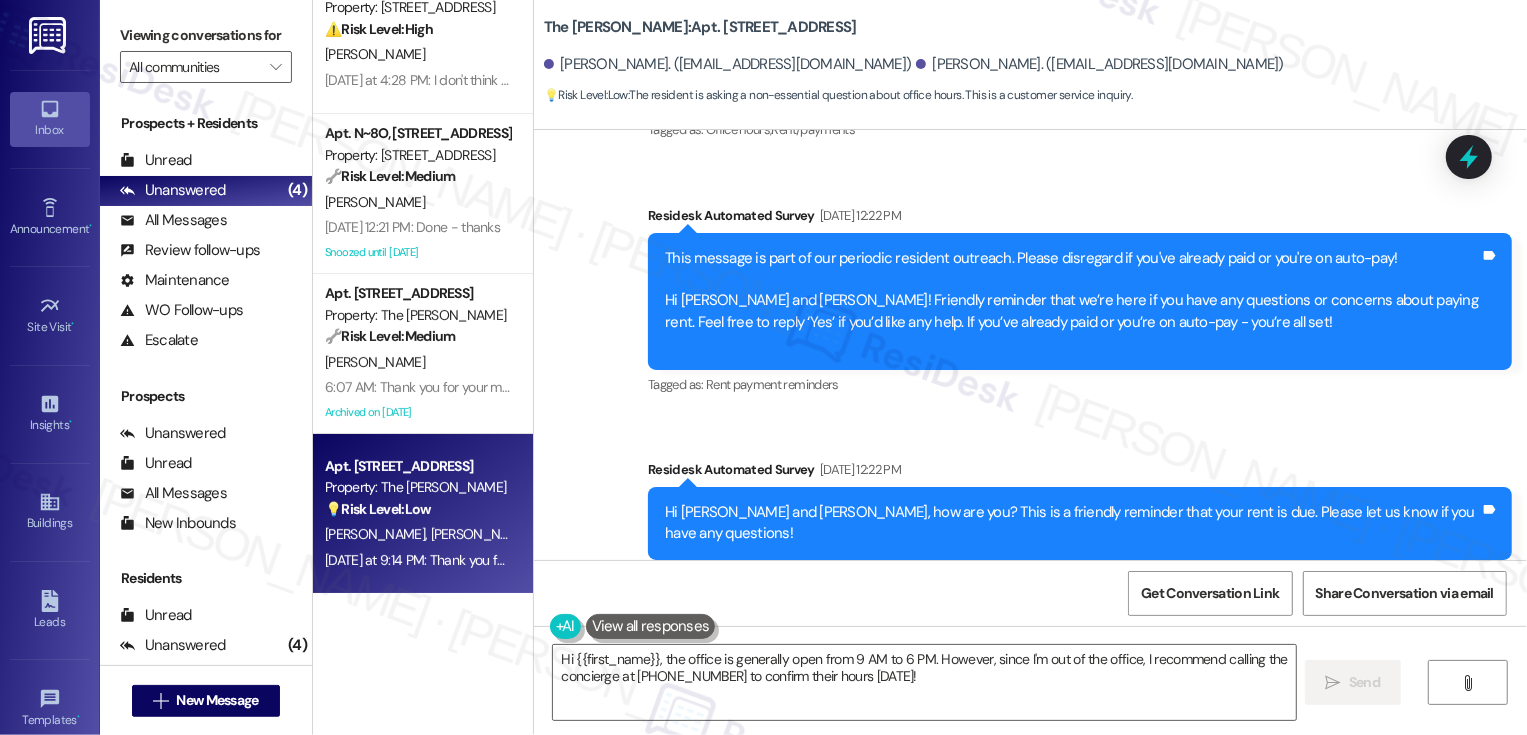 copy on "[PERSON_NAME]" 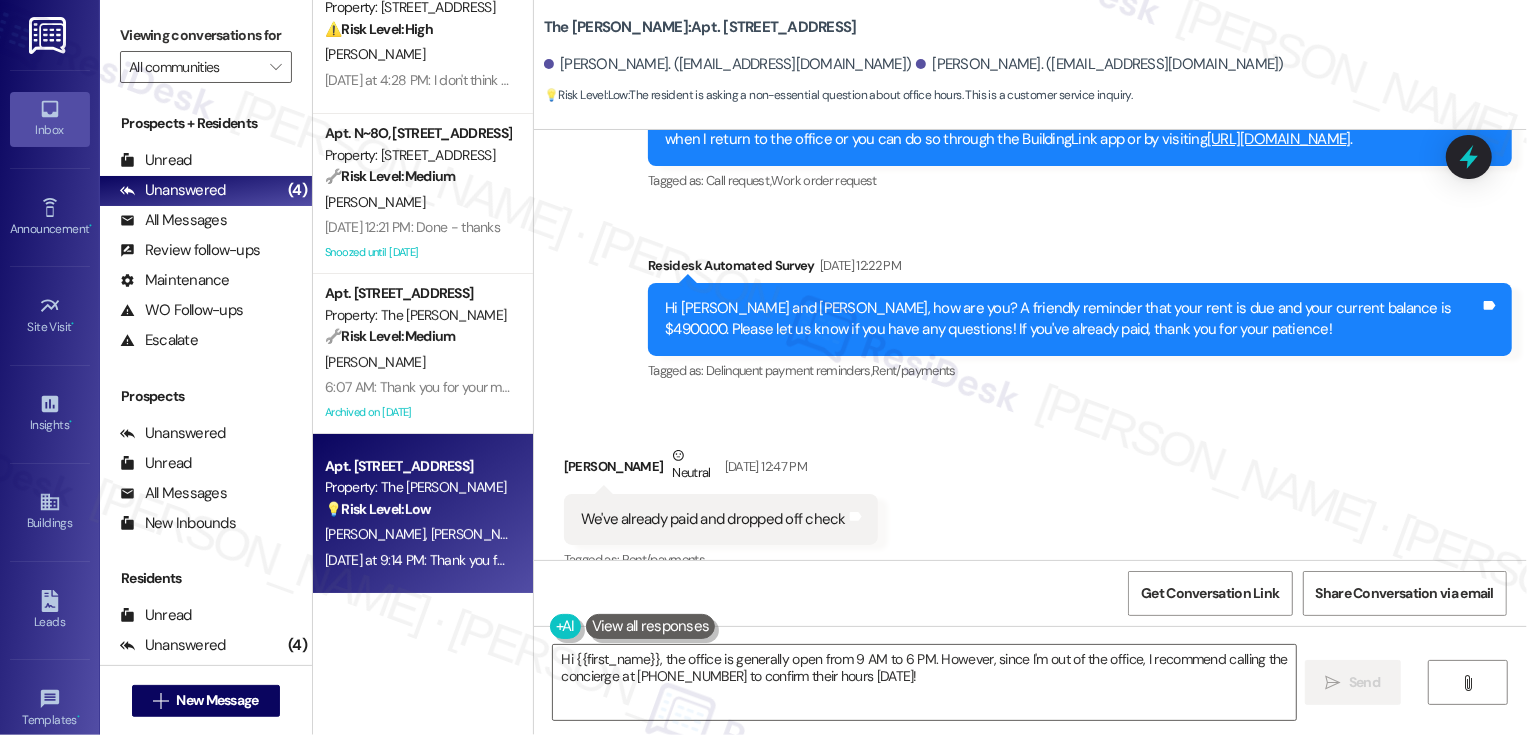 scroll, scrollTop: 26060, scrollLeft: 0, axis: vertical 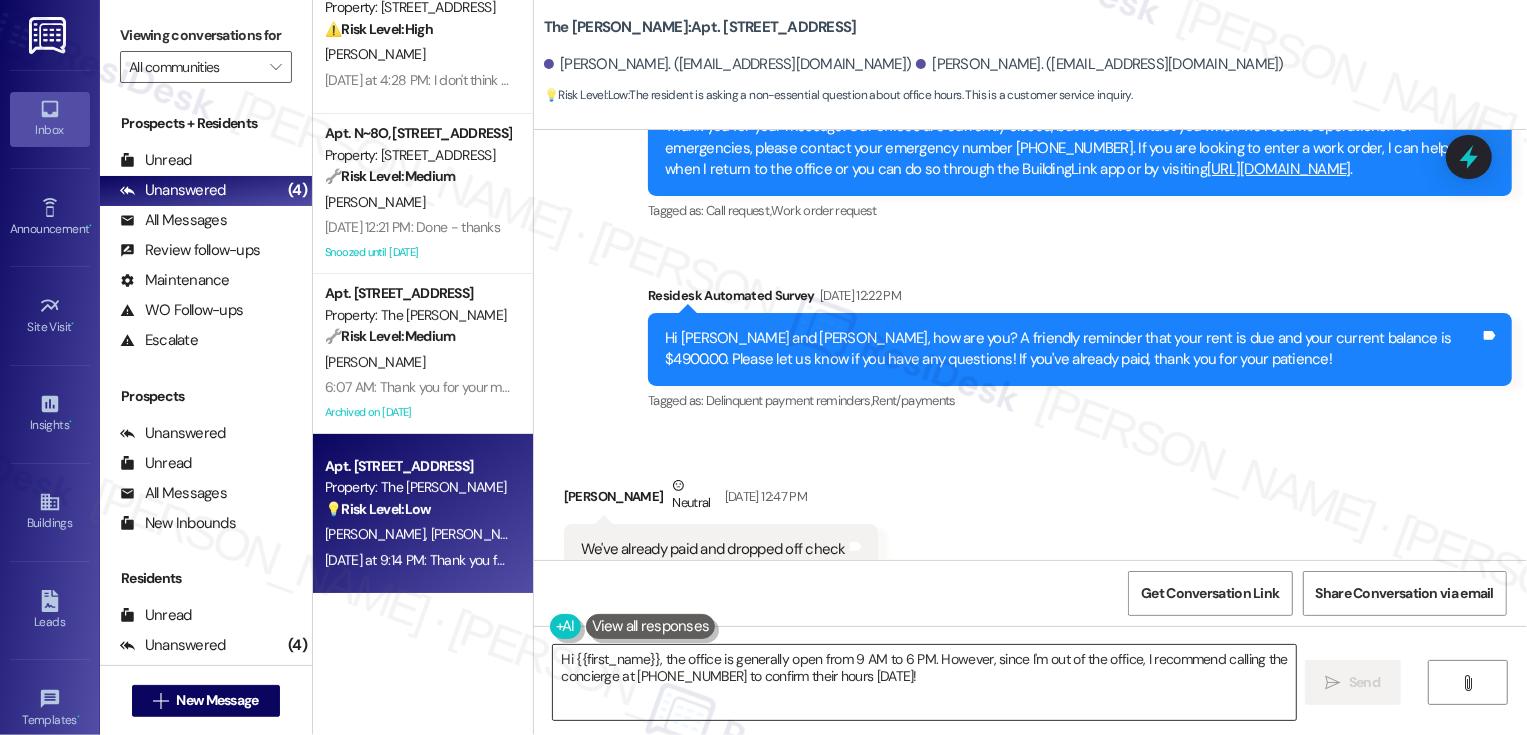 click on "Hi {{first_name}}, the office is generally open from 9 AM to 6 PM. However, since I'm out of the office, I recommend calling the concierge at [PHONE_NUMBER] to confirm their hours [DATE]!" at bounding box center (924, 682) 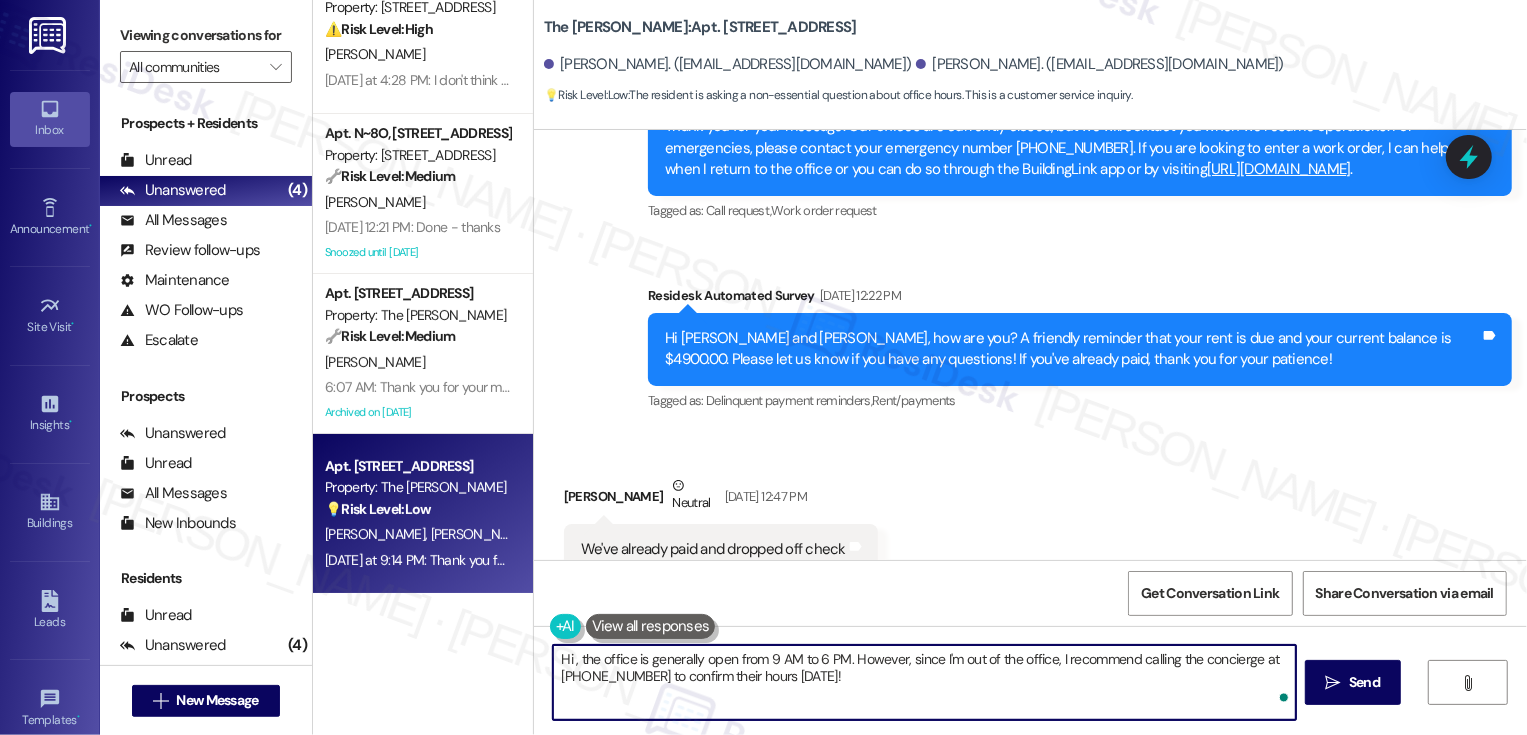 paste on "[PERSON_NAME]" 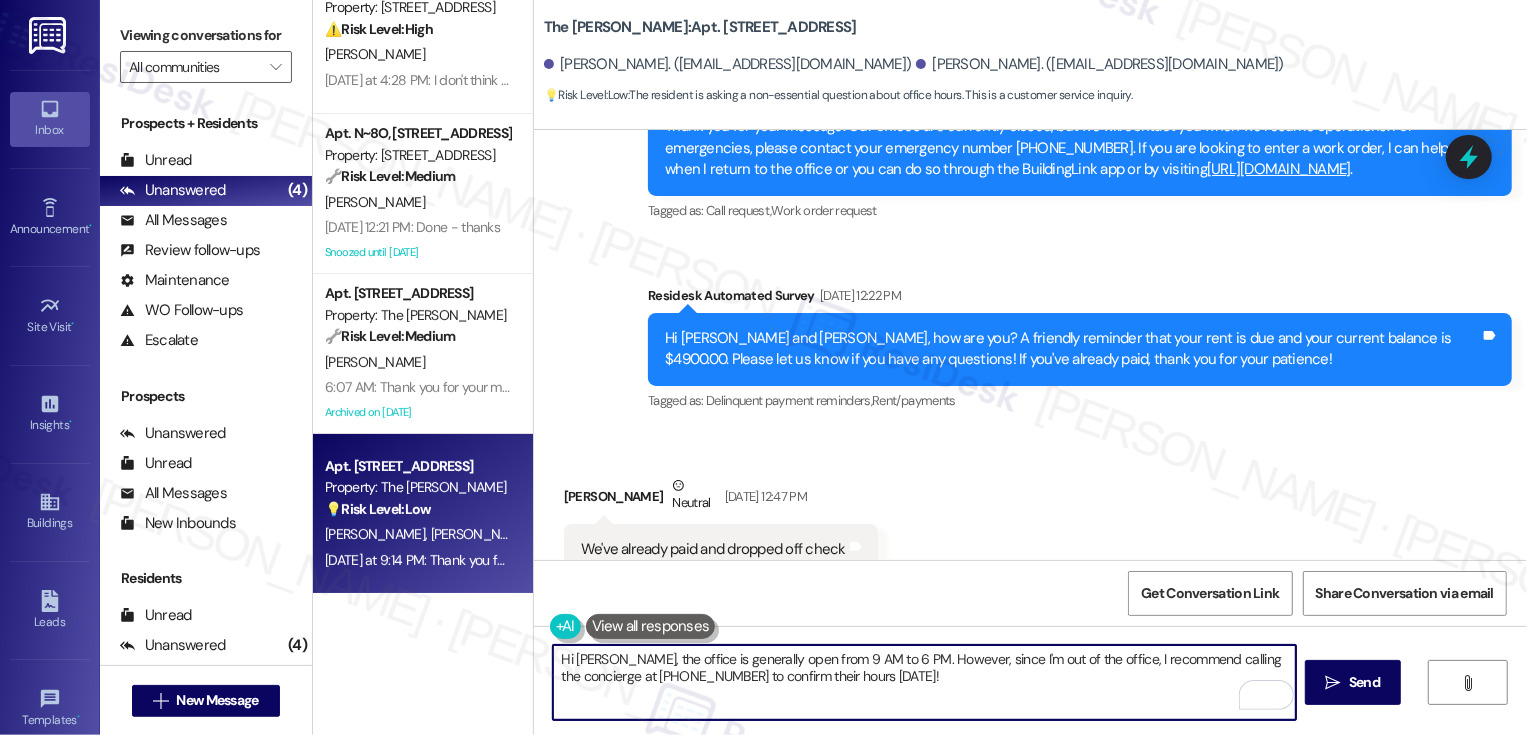 drag, startPoint x: 875, startPoint y: 659, endPoint x: 889, endPoint y: 674, distance: 20.518284 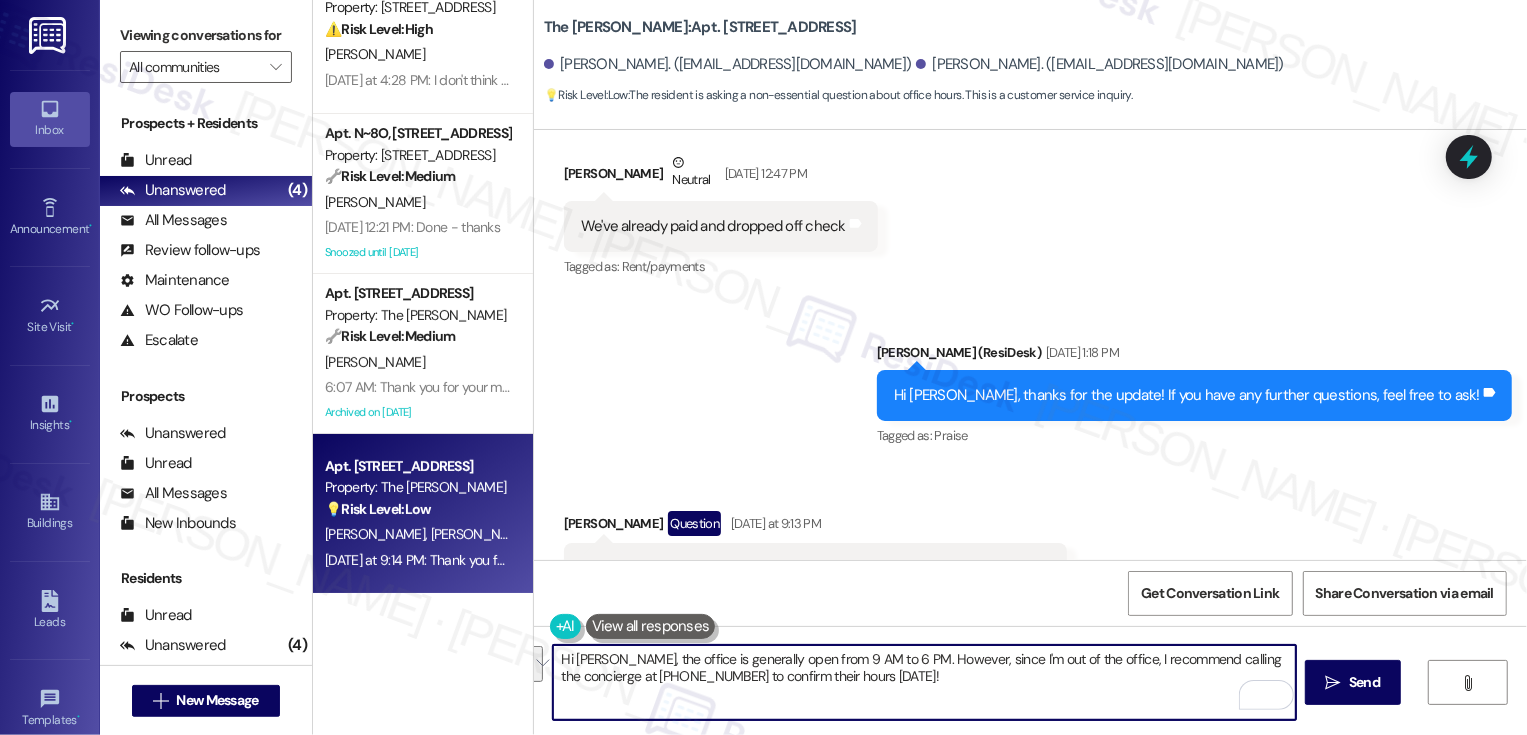 scroll, scrollTop: 26385, scrollLeft: 0, axis: vertical 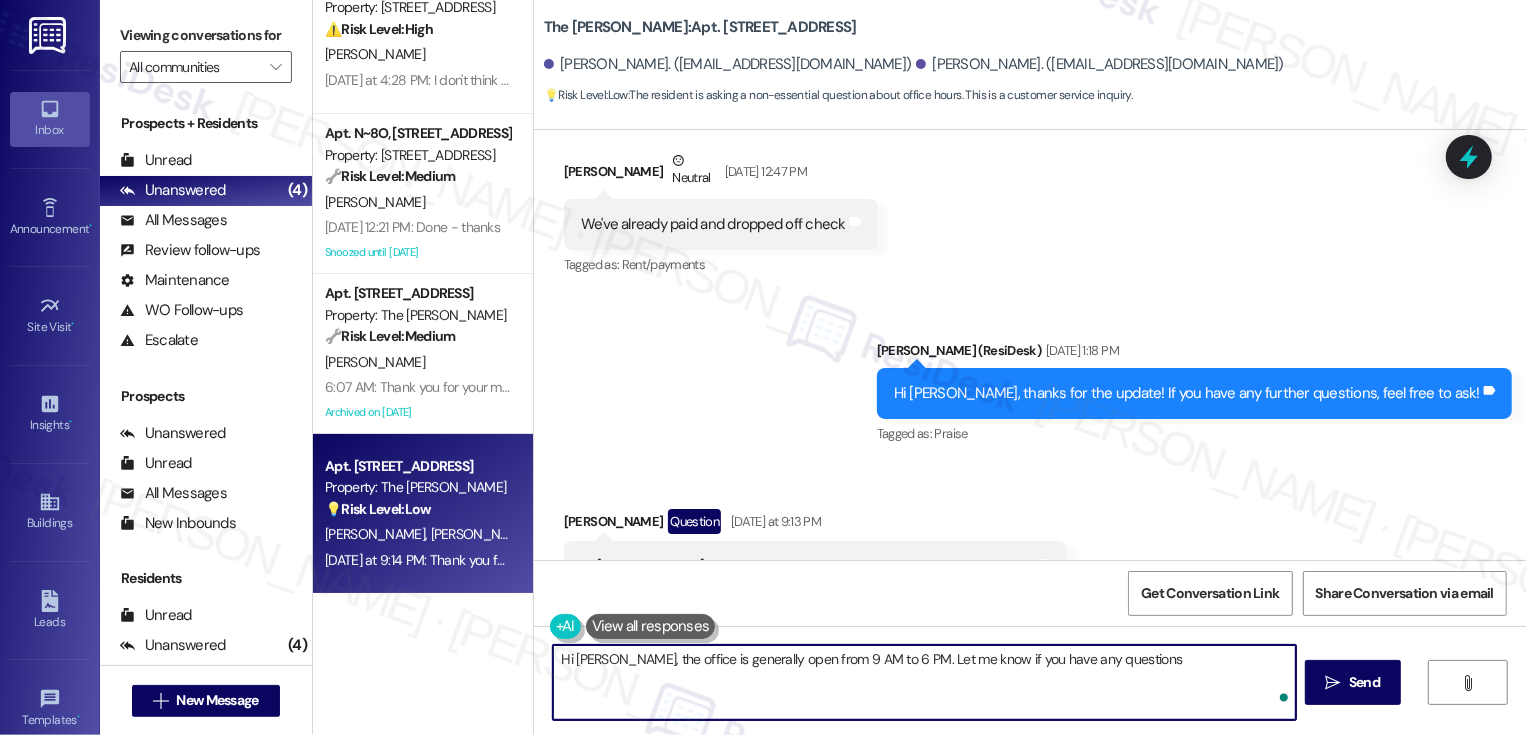 type on "Hi [PERSON_NAME], the office is generally open from 9 AM to 6 PM. Let me know if you have any questions!" 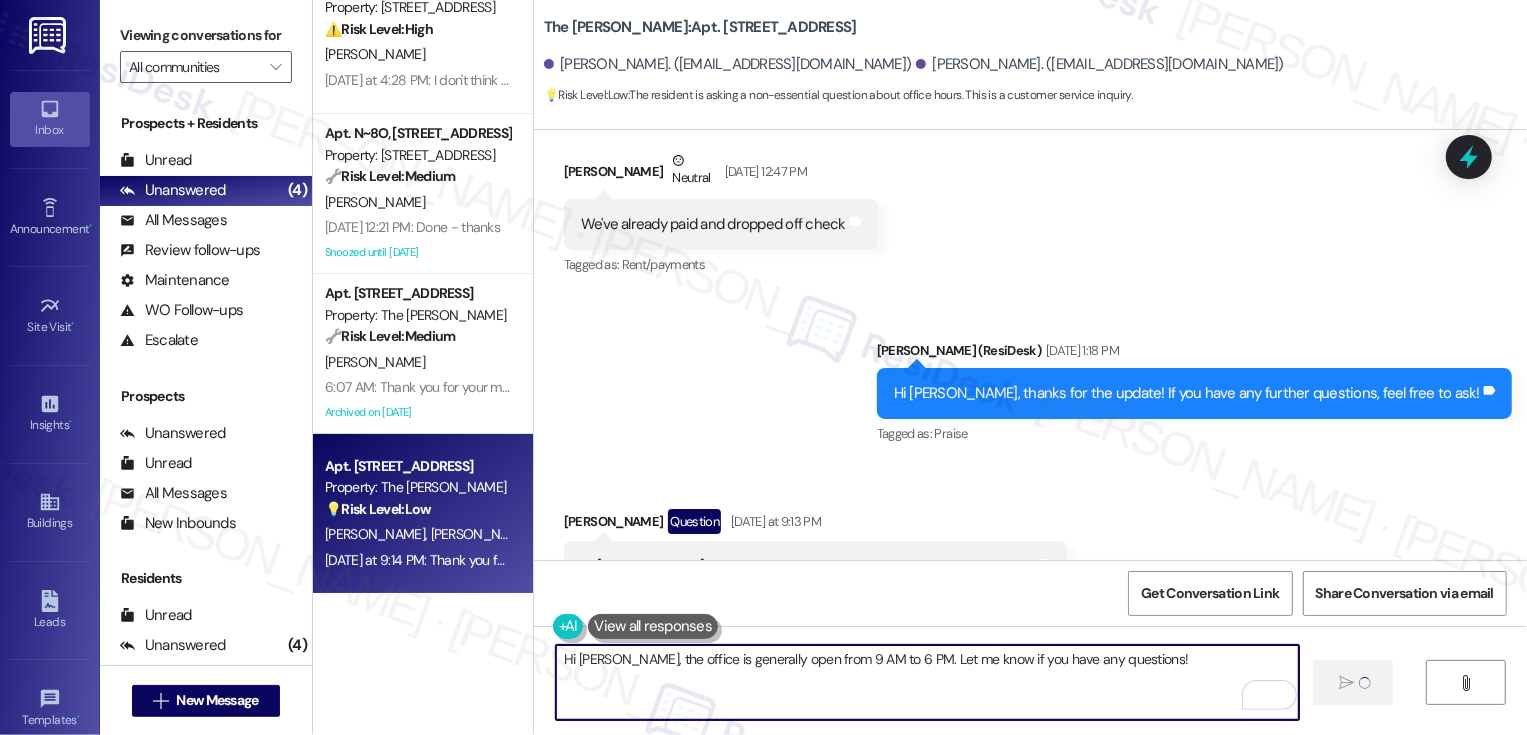 type 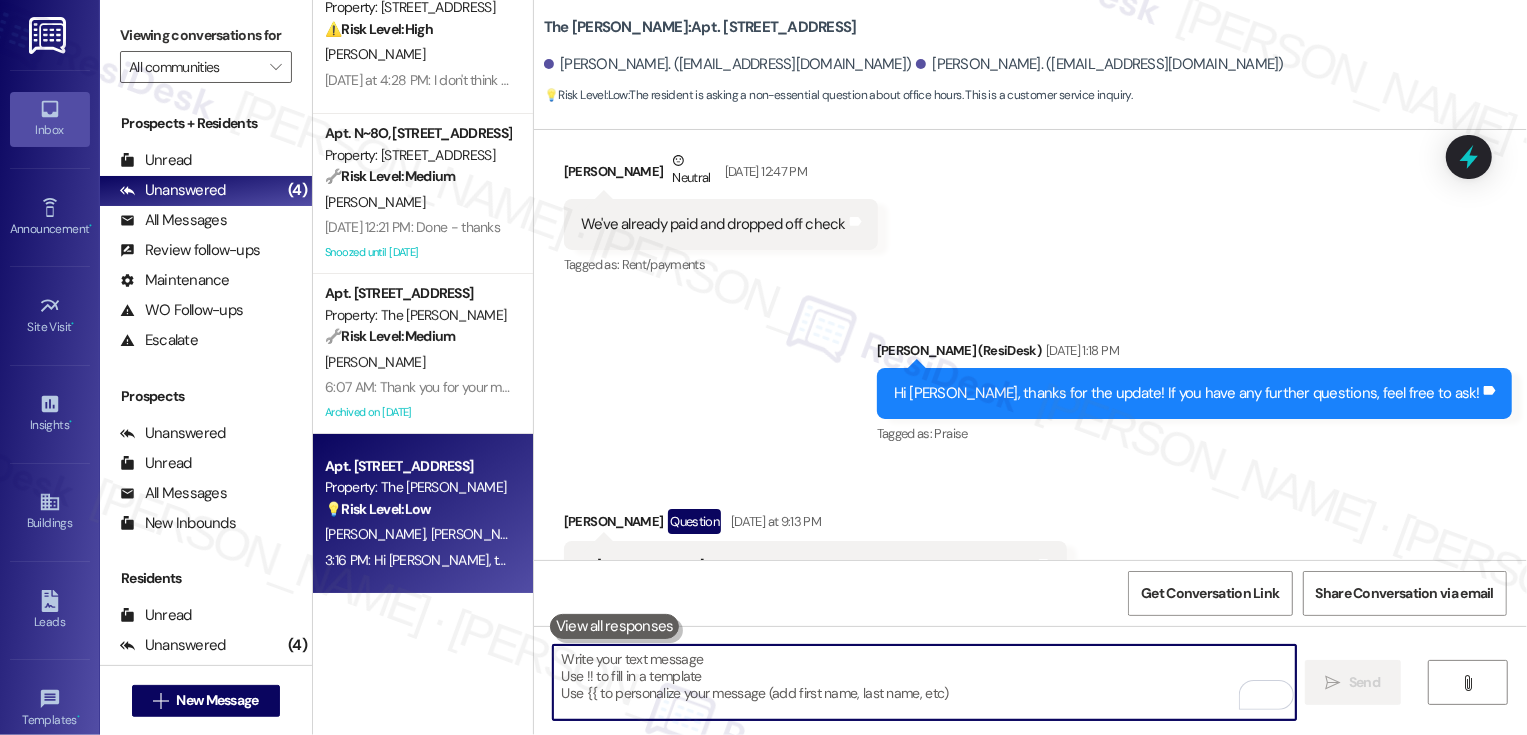 scroll, scrollTop: 26525, scrollLeft: 0, axis: vertical 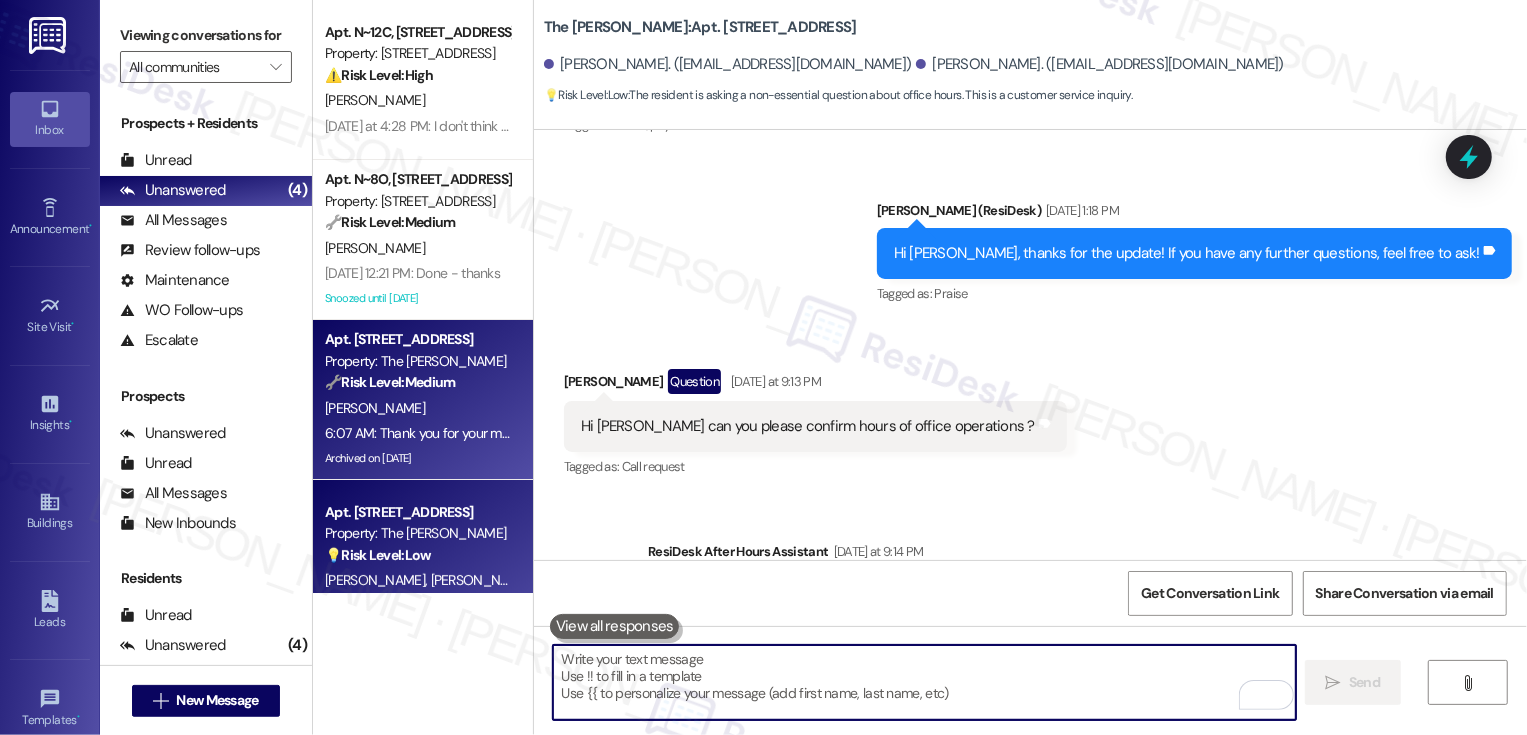 click on "[PERSON_NAME]" at bounding box center [375, 408] 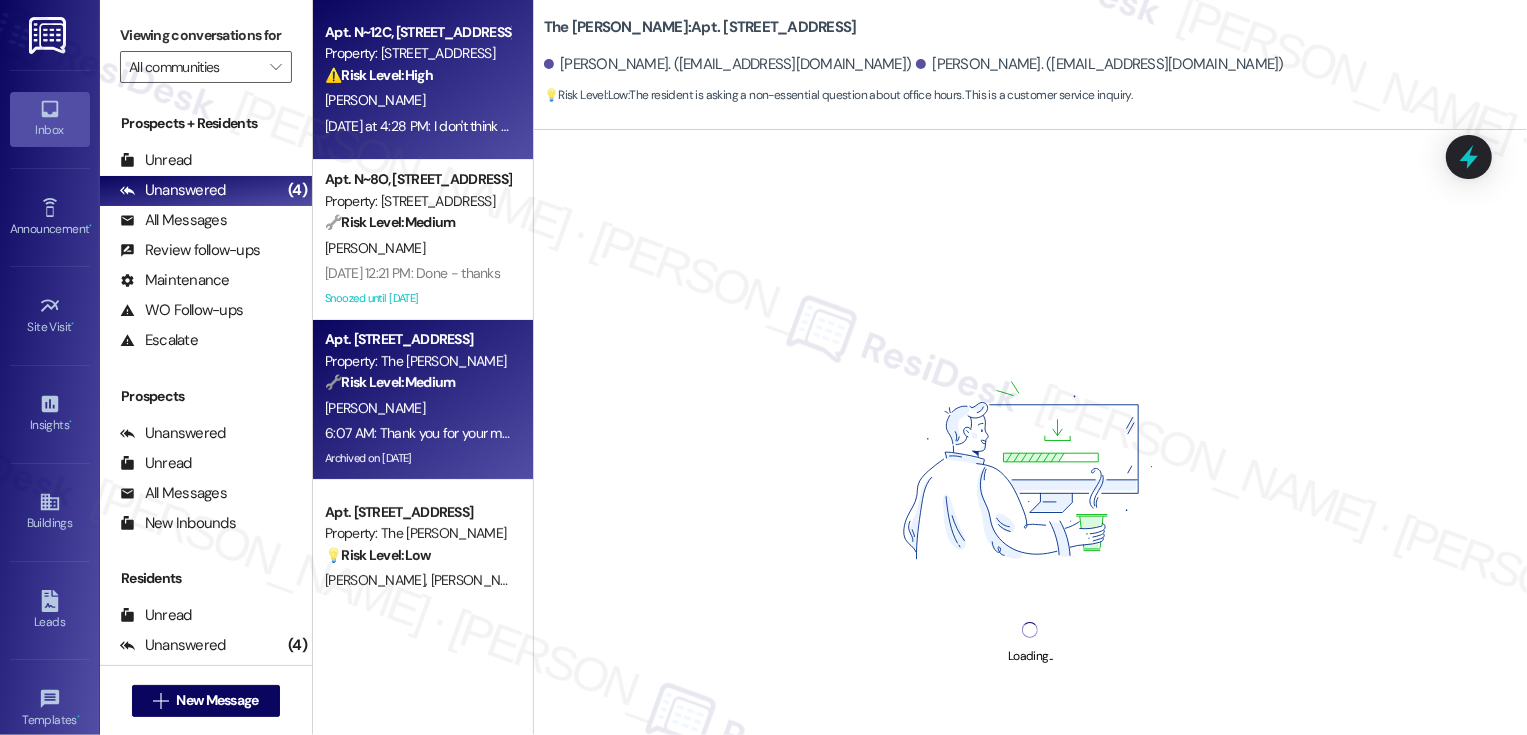 click on "Property: [STREET_ADDRESS]" at bounding box center (417, 53) 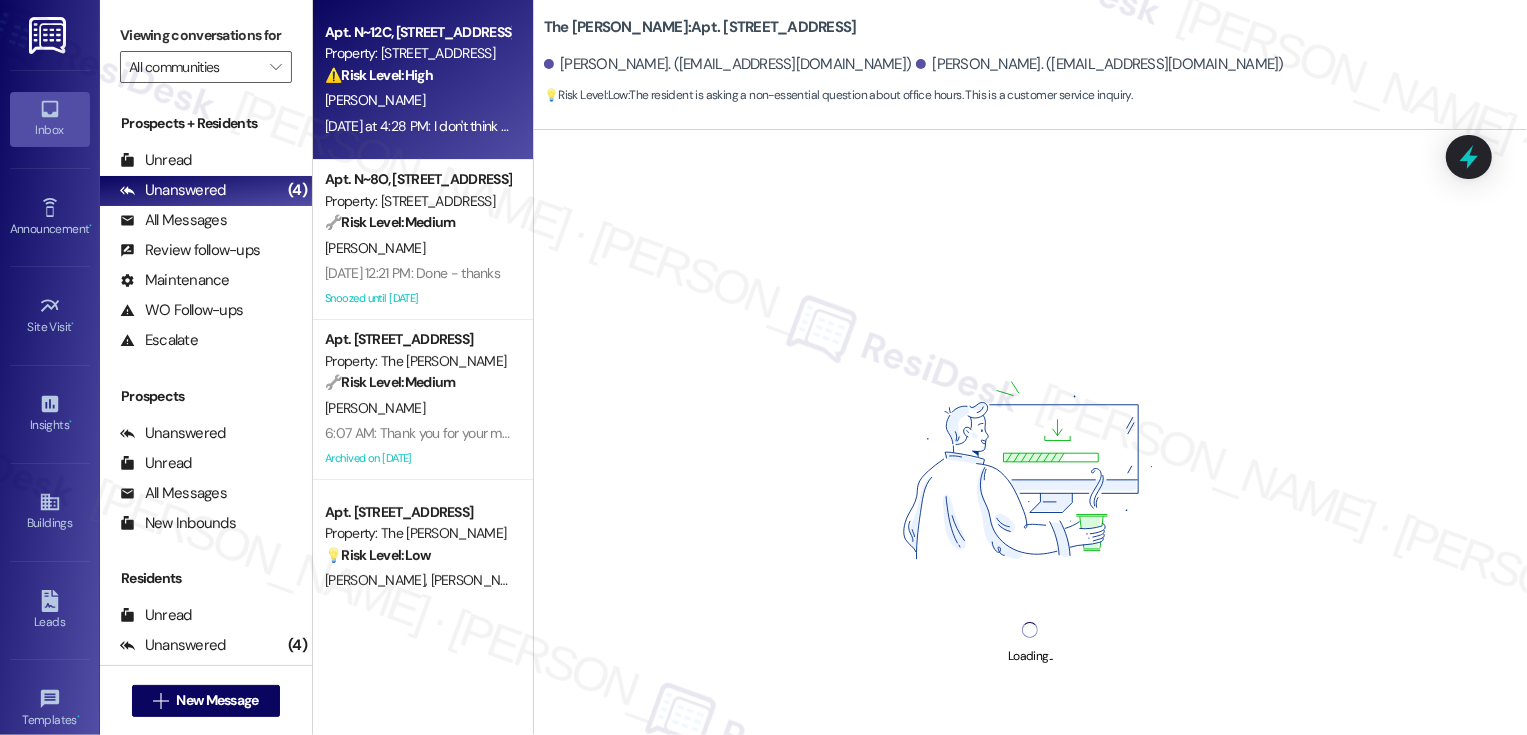 click on "Property: [STREET_ADDRESS]" at bounding box center [417, 53] 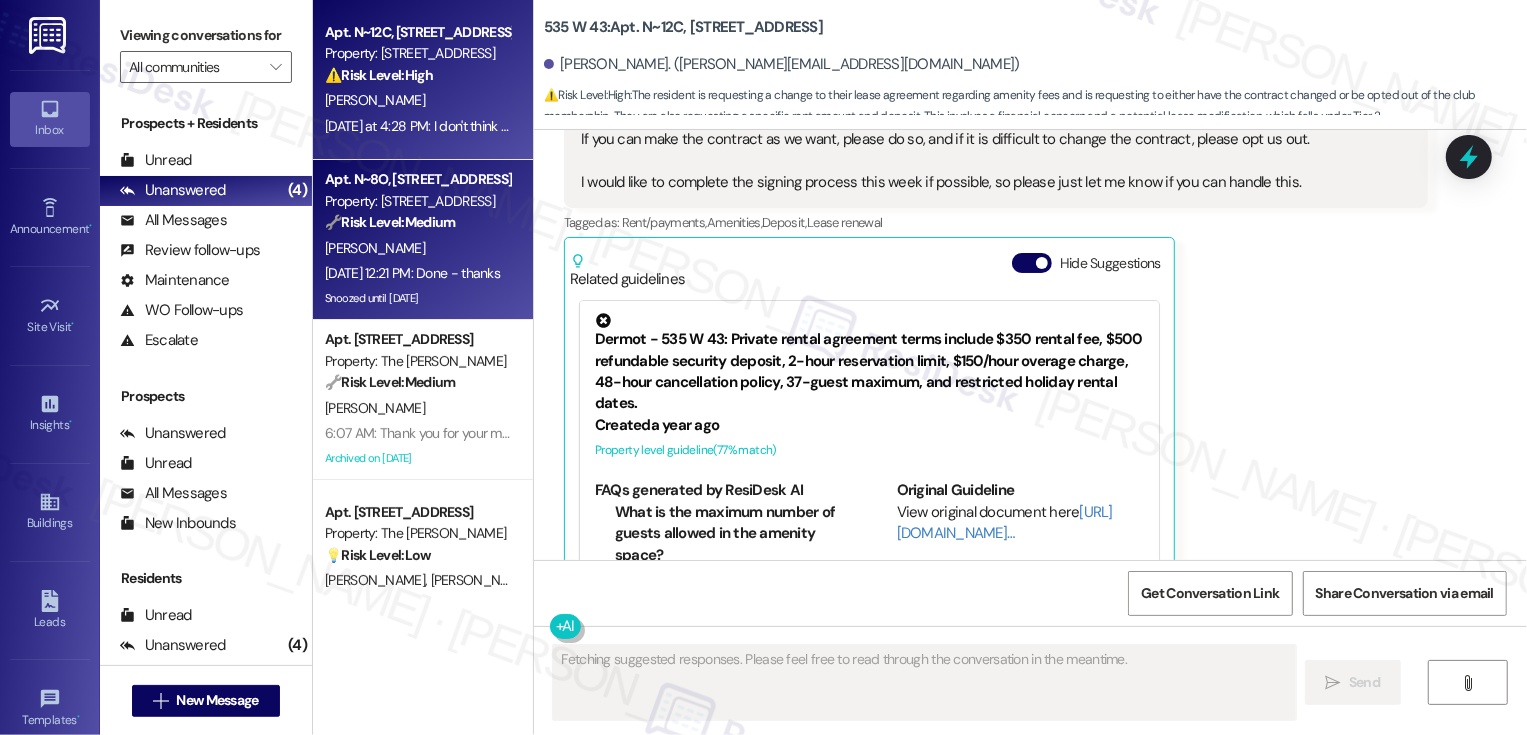 scroll, scrollTop: 18278, scrollLeft: 0, axis: vertical 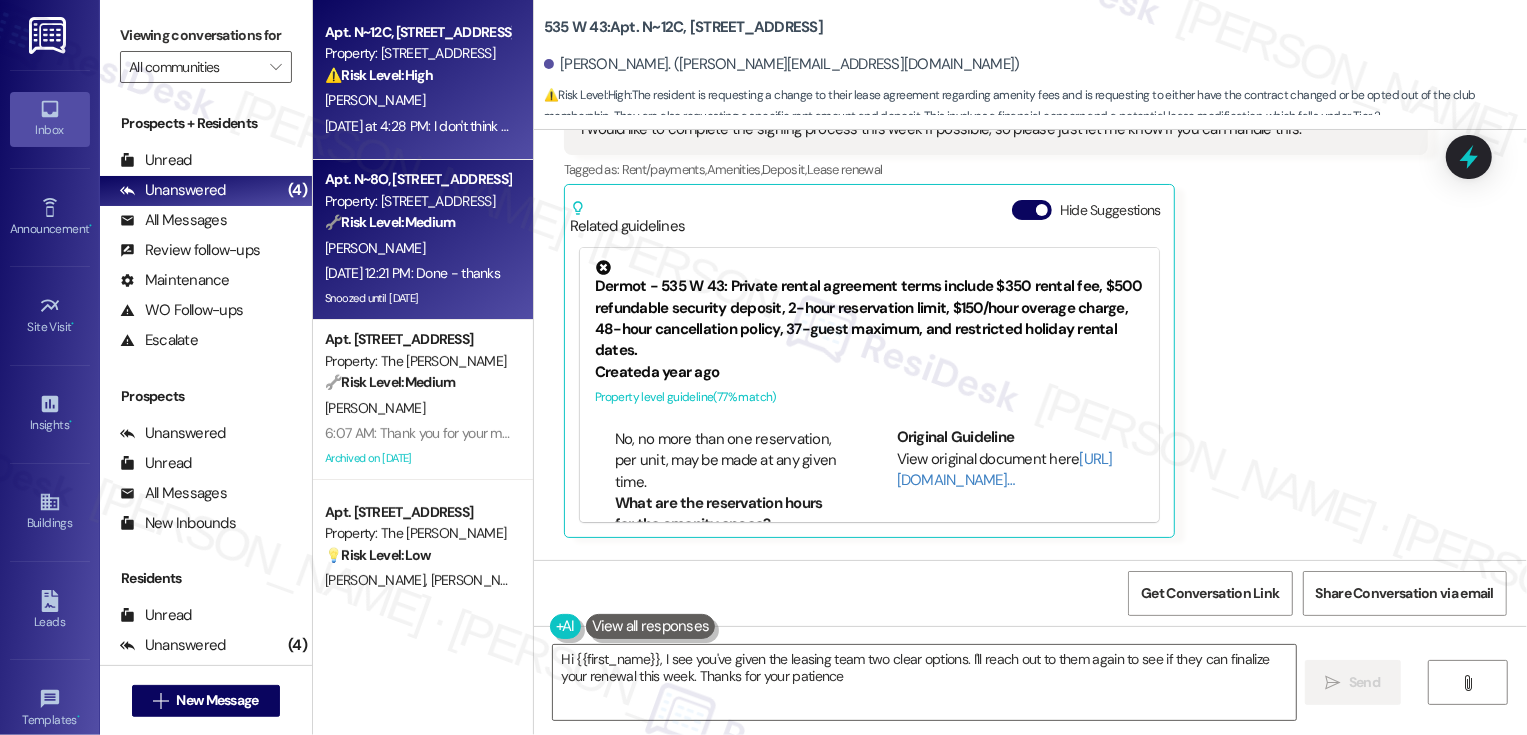 type on "Hi {{first_name}}, I see you've given the leasing team two clear options. I'll reach out to them again to see if they can finalize your renewal this week. Thanks for your patience!" 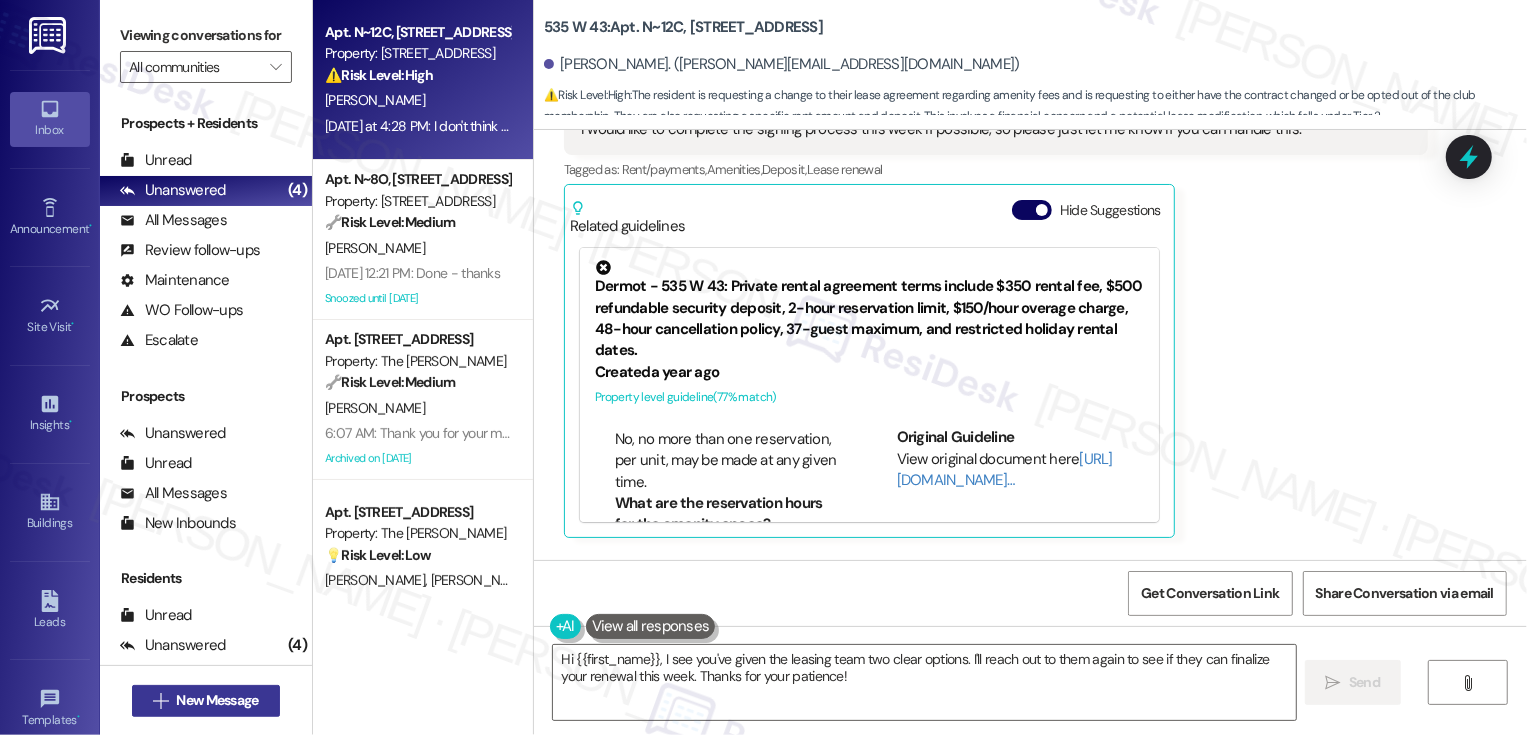 click on "New Message" at bounding box center (217, 700) 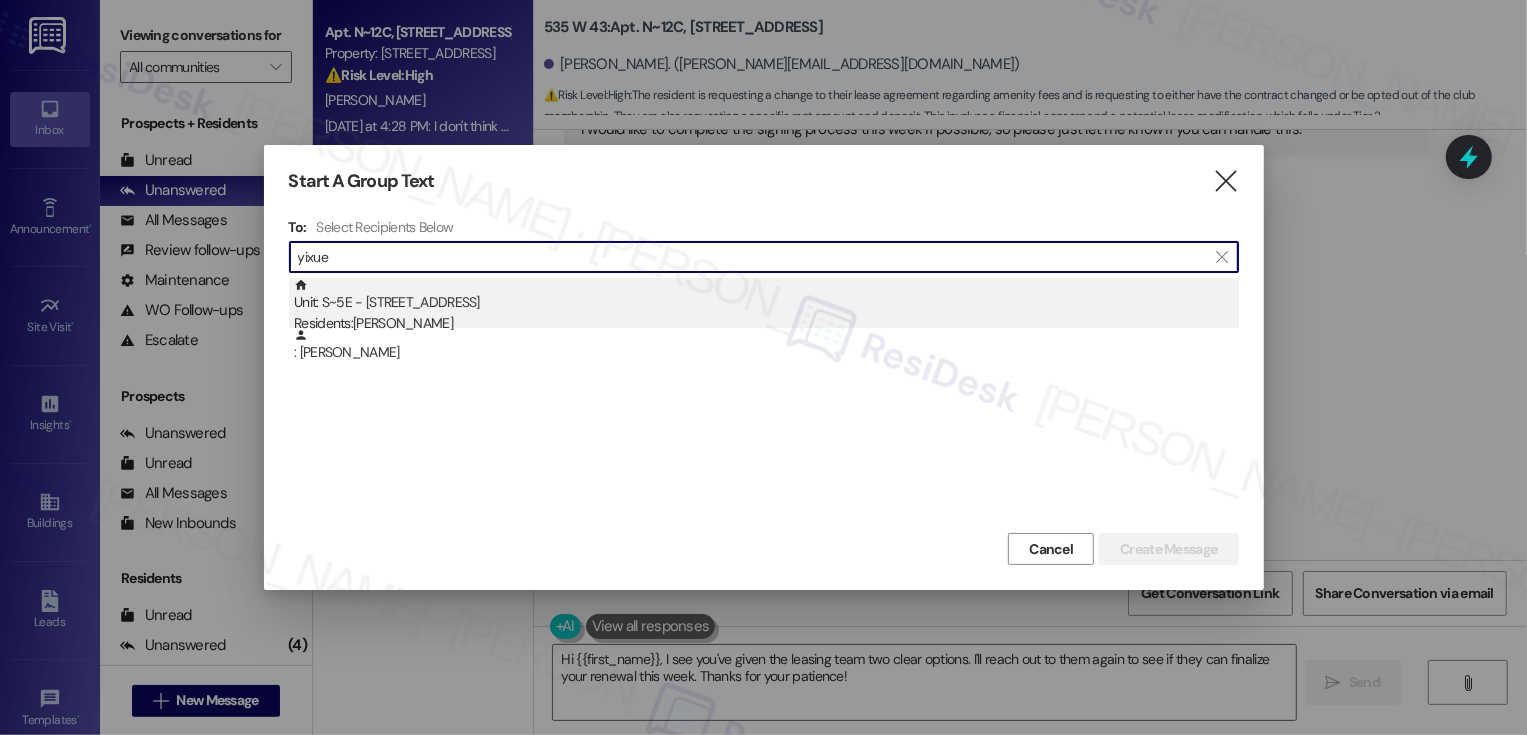 type on "yixue" 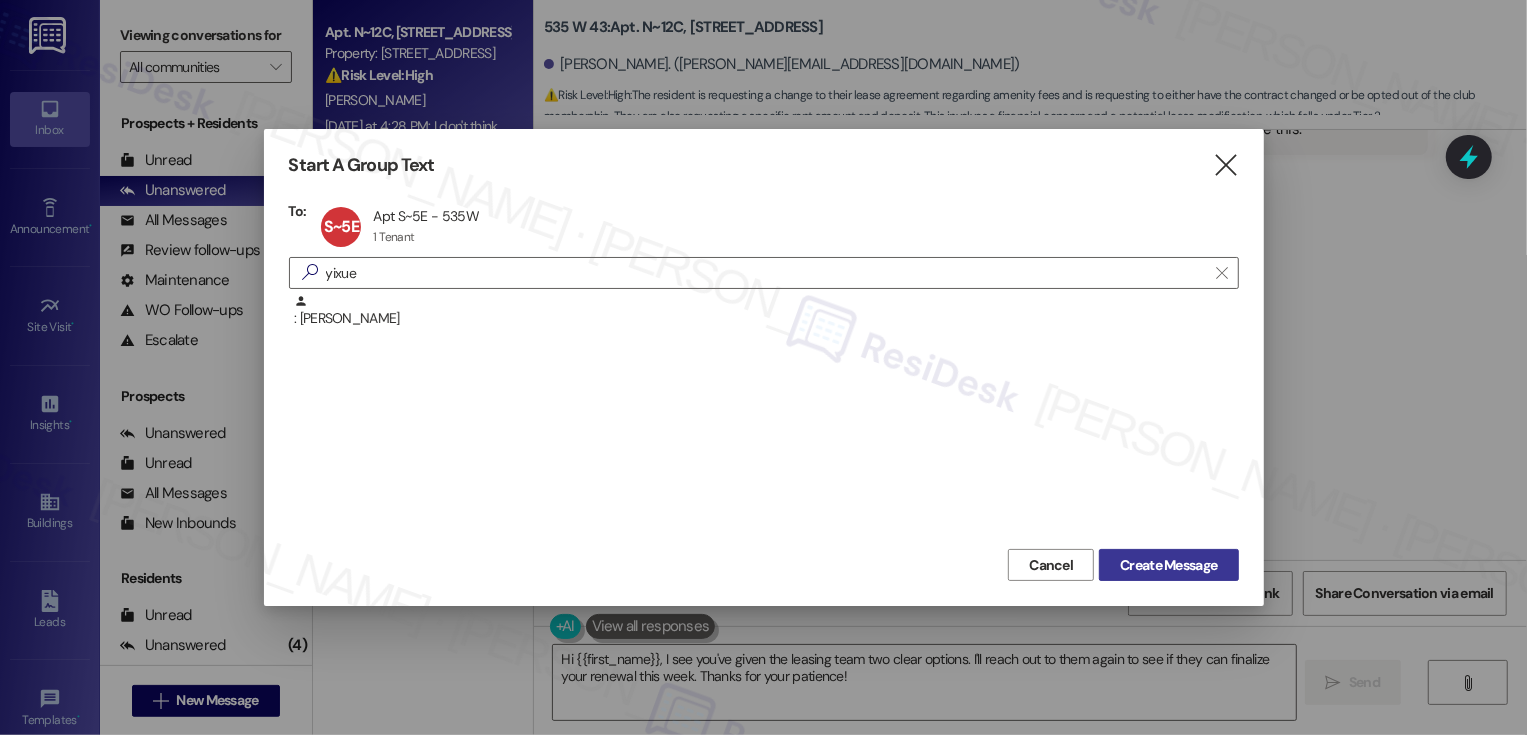 click on "Create Message" at bounding box center [1168, 565] 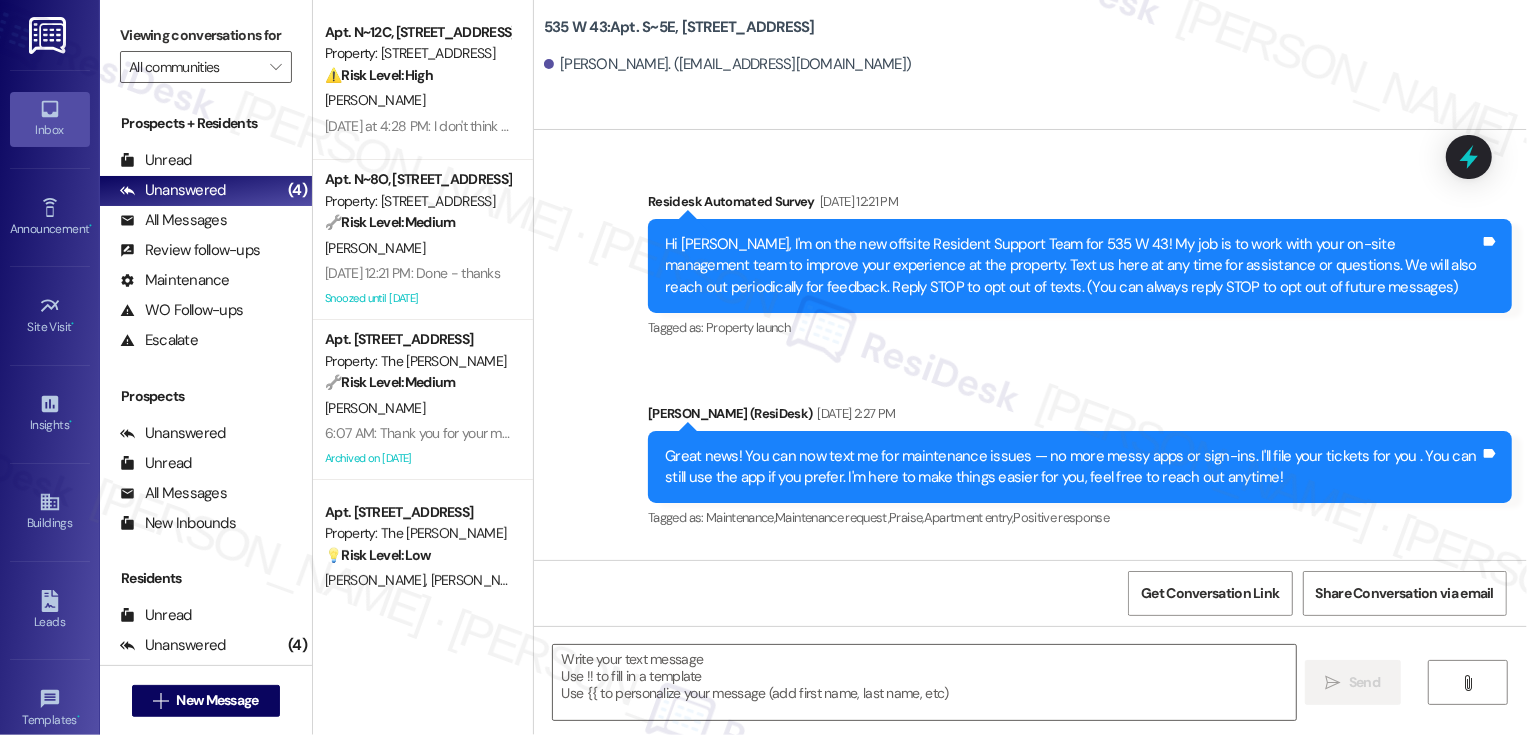 type on "Fetching suggested responses. Please feel free to read through the conversation in the meantime." 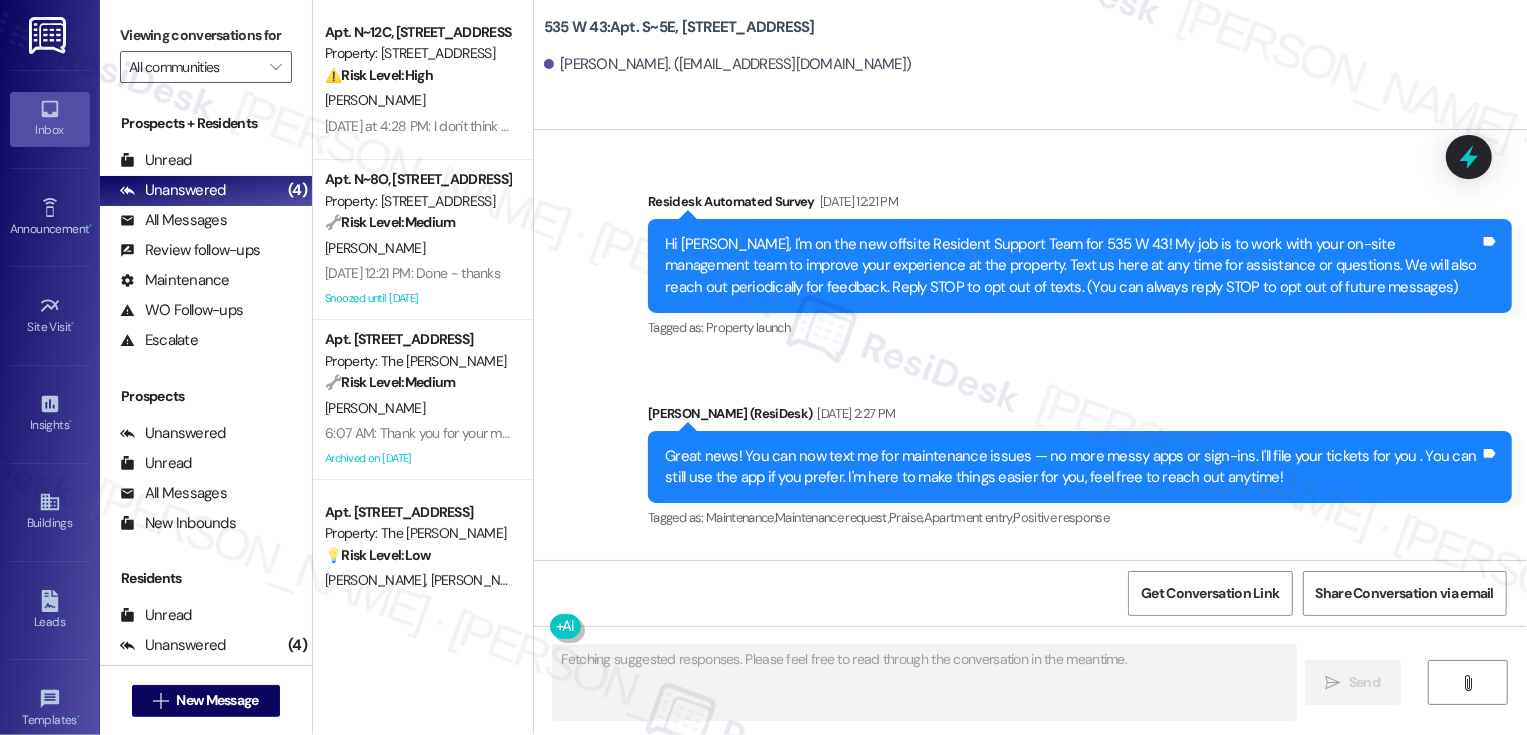 type 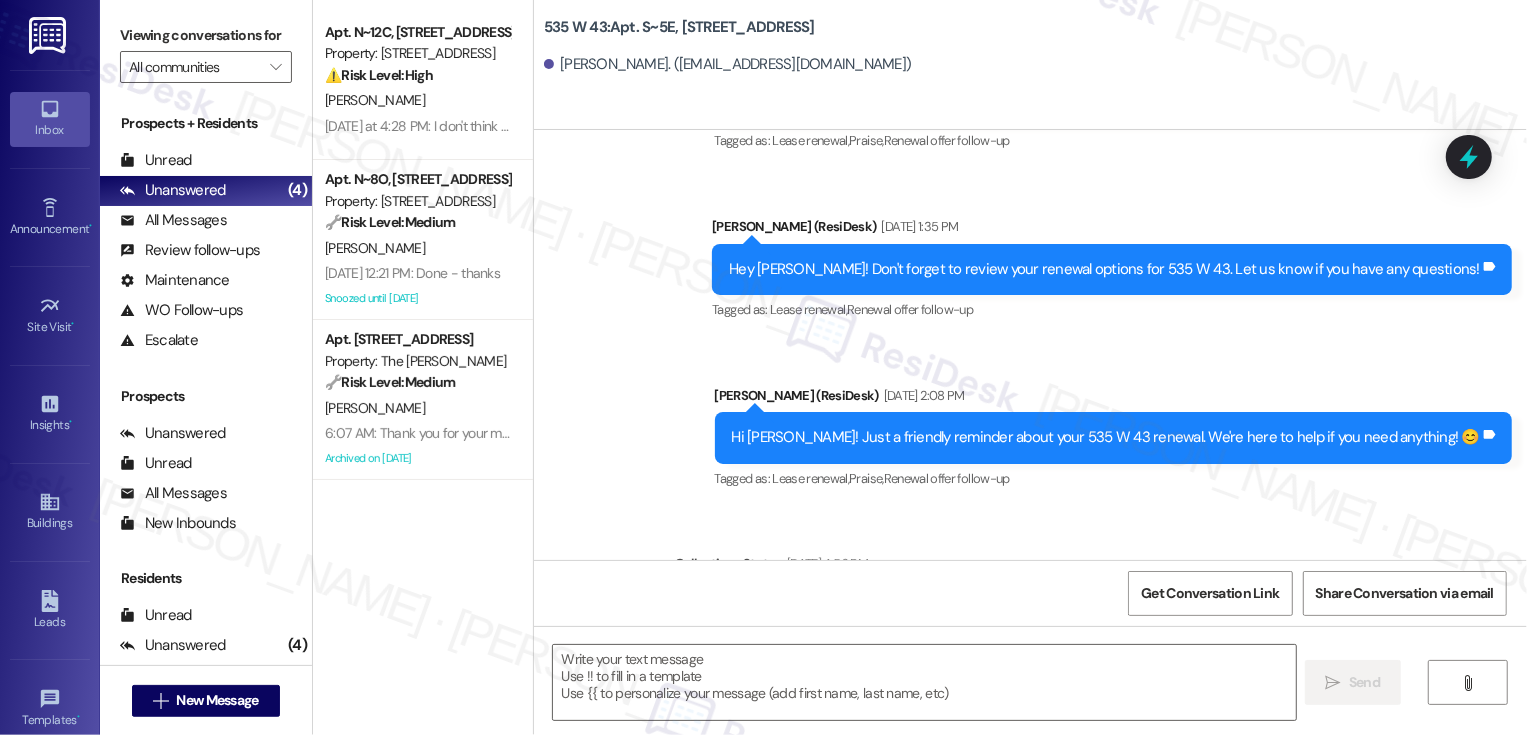 type 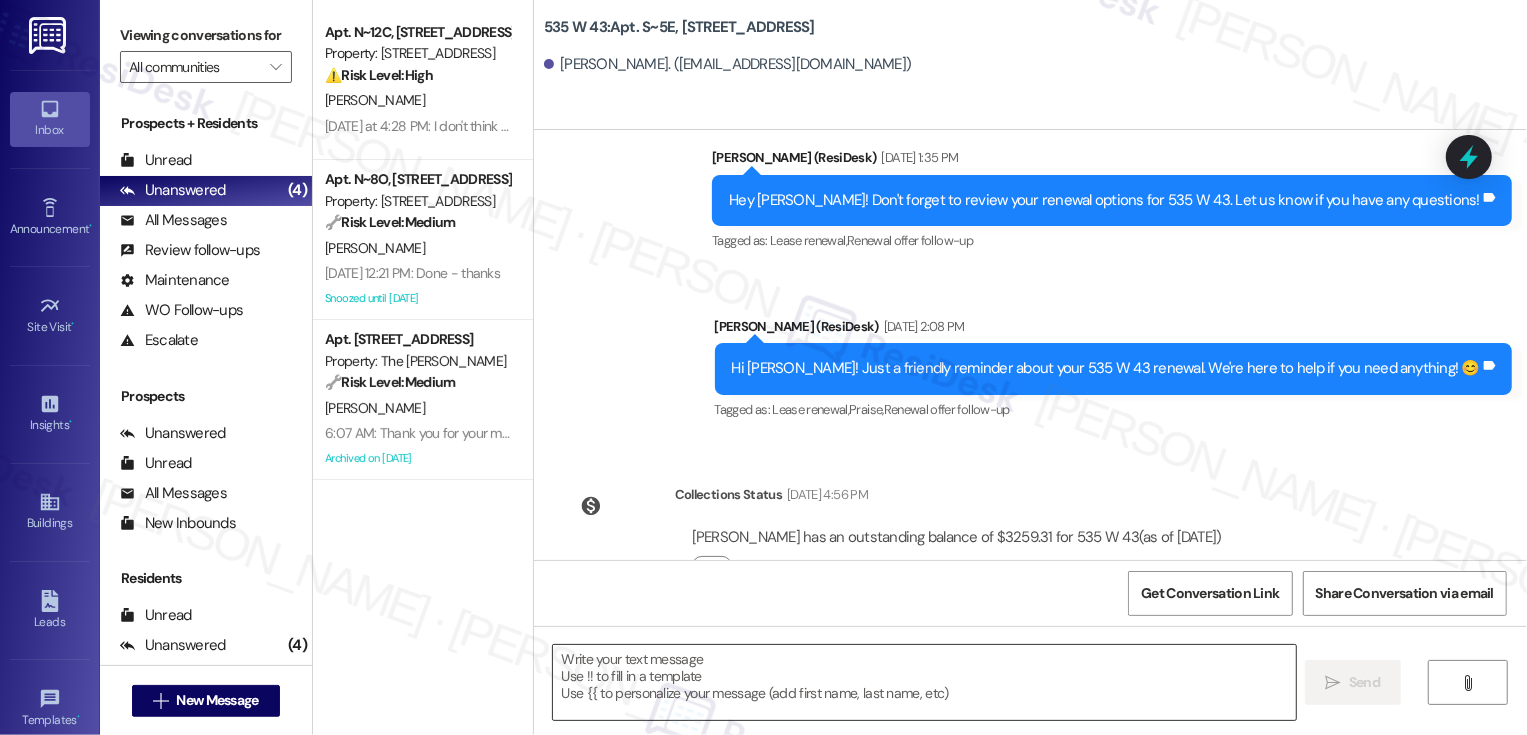 click at bounding box center [924, 682] 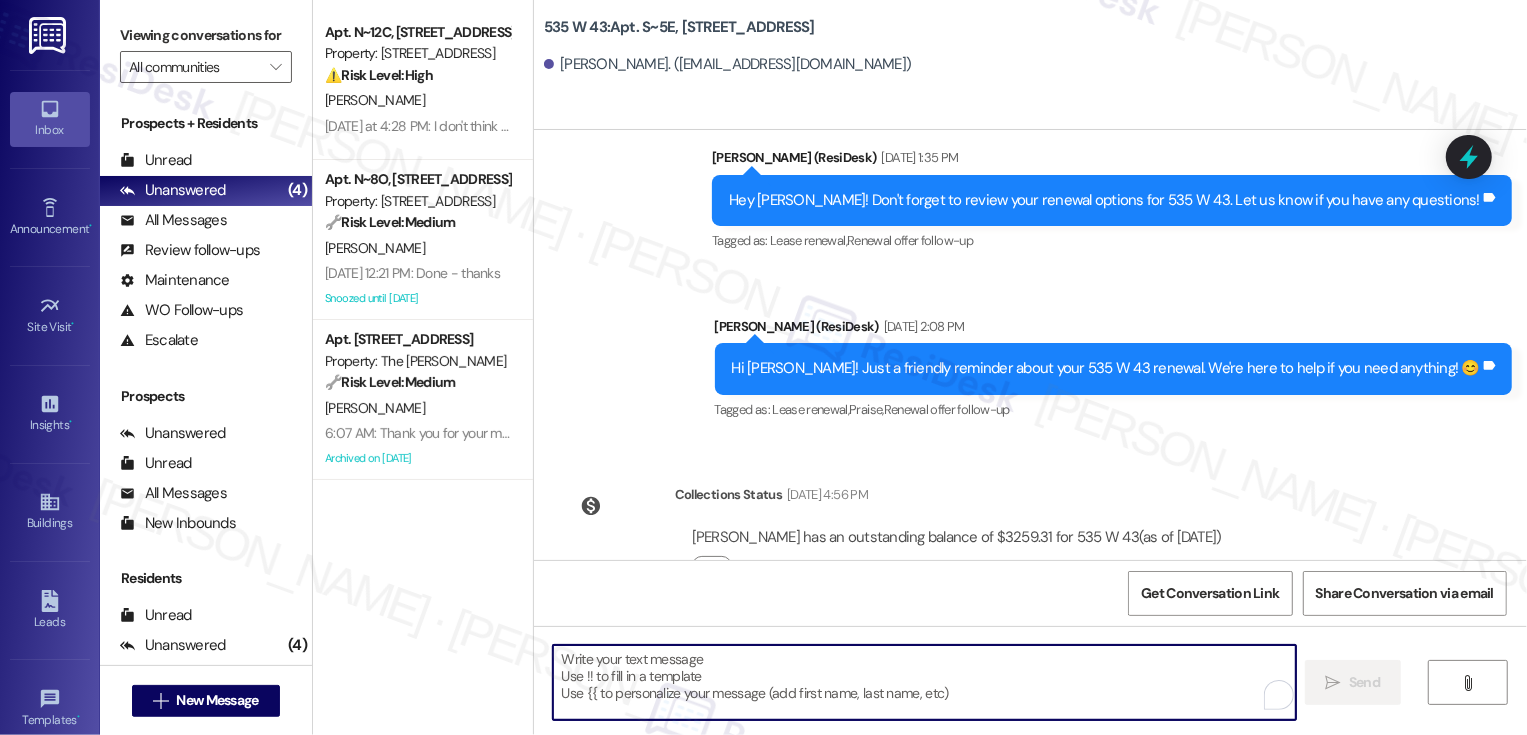 paste on "Hi {{first_name}}! Quick reminder about your {{property}} renewal - we want to make sure you don't miss out on securing your home. Can we help answer any questions about your options?" 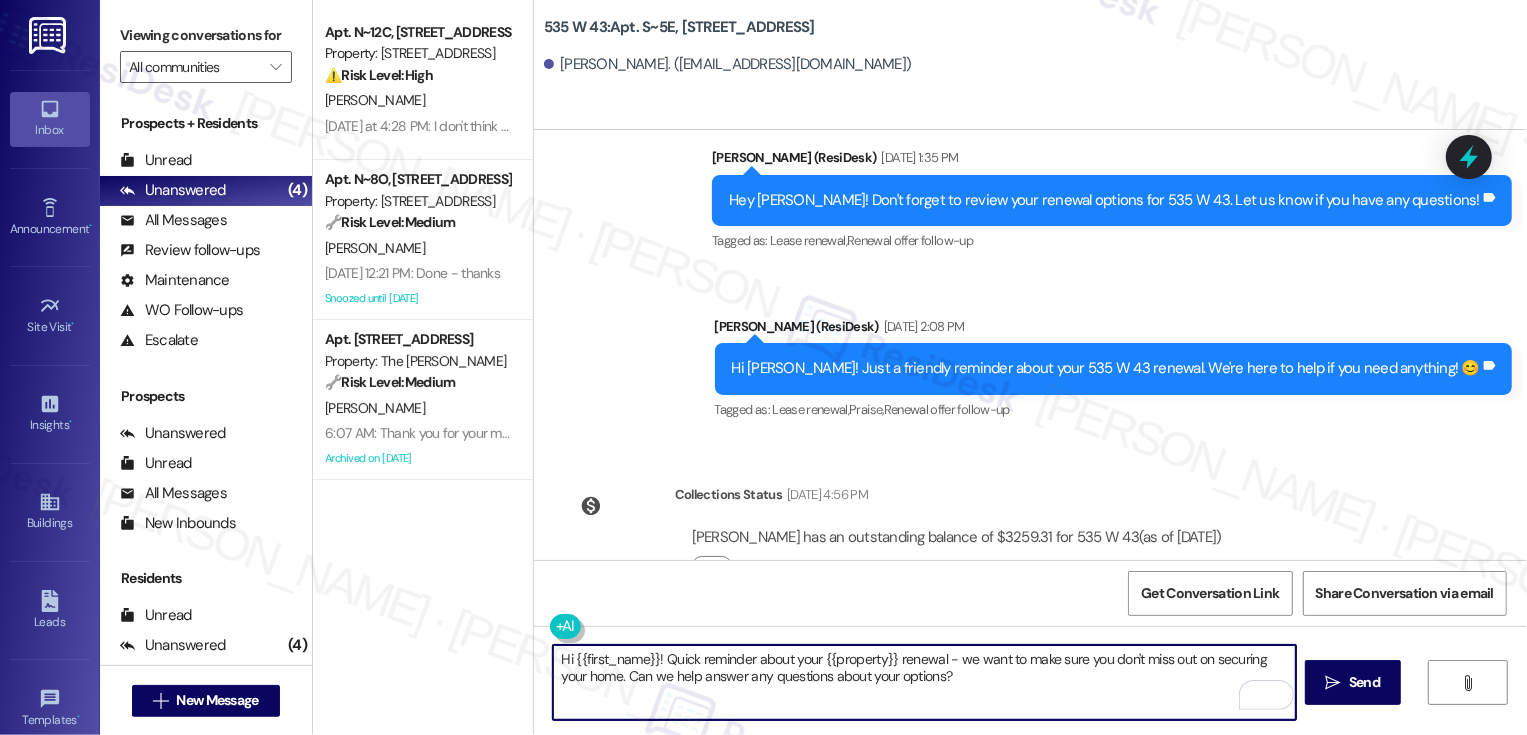 type on "Hi {{first_name}}! Quick reminder about your {{property}} renewal - we want to make sure you don't miss out on securing your home. Can we help answer any questions about your options?" 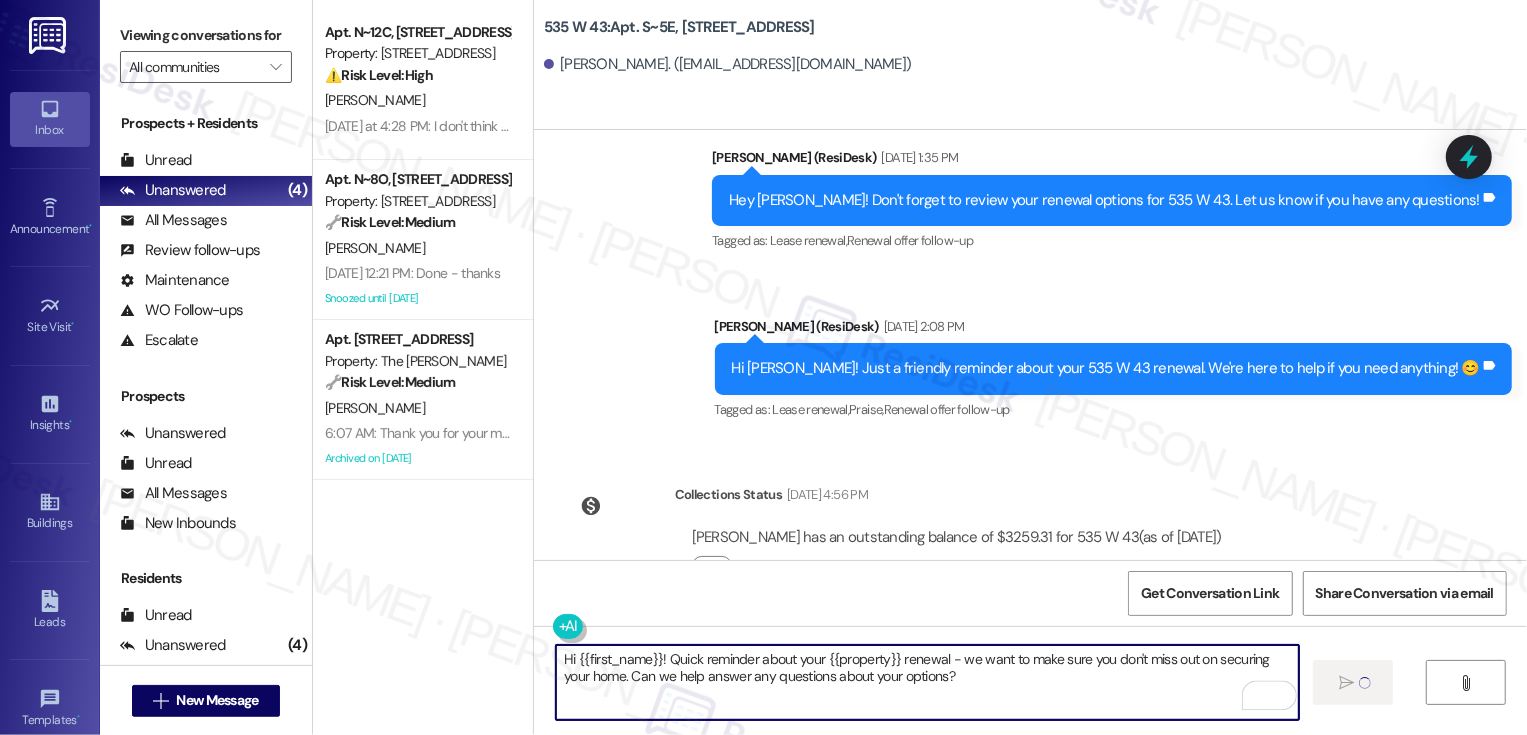 type 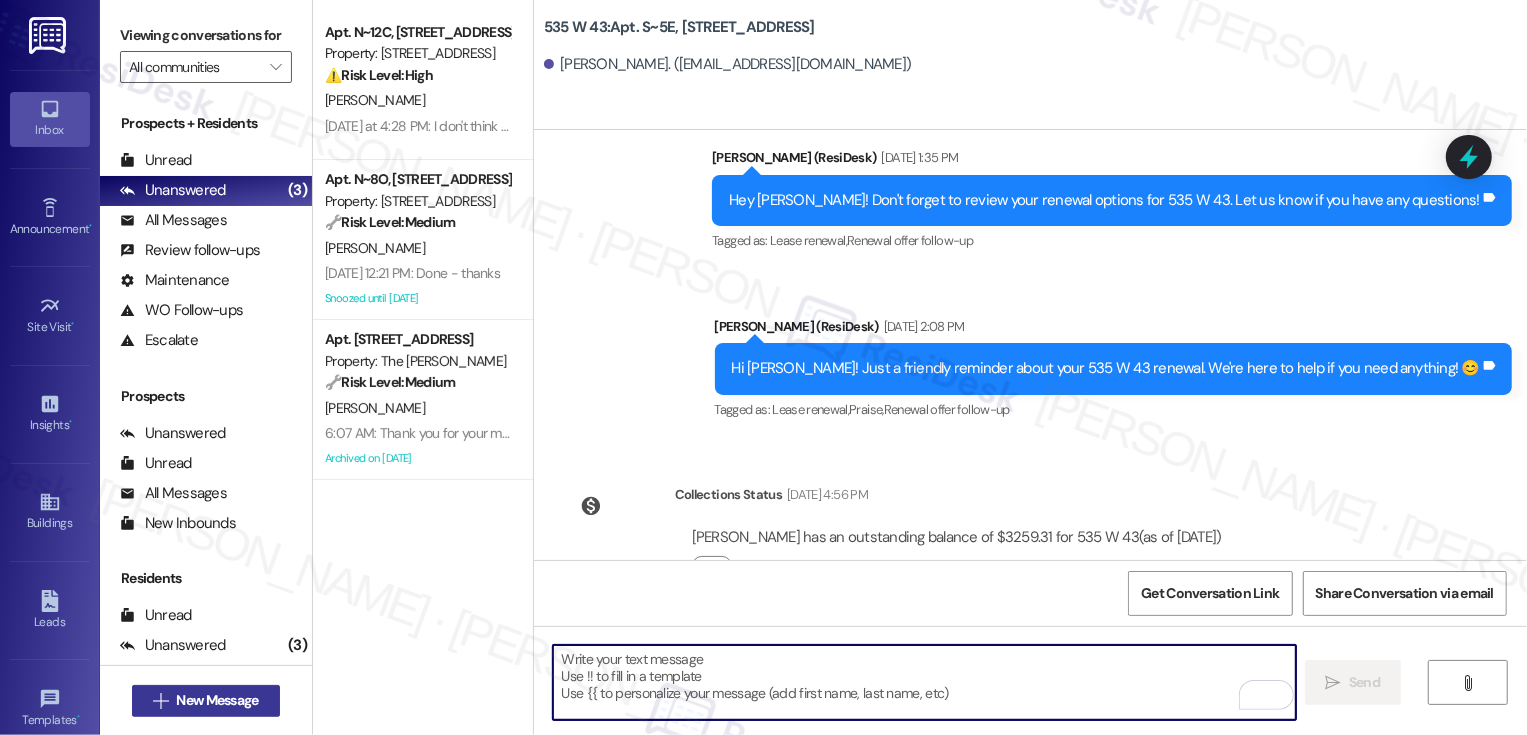 click on "New Message" at bounding box center [217, 700] 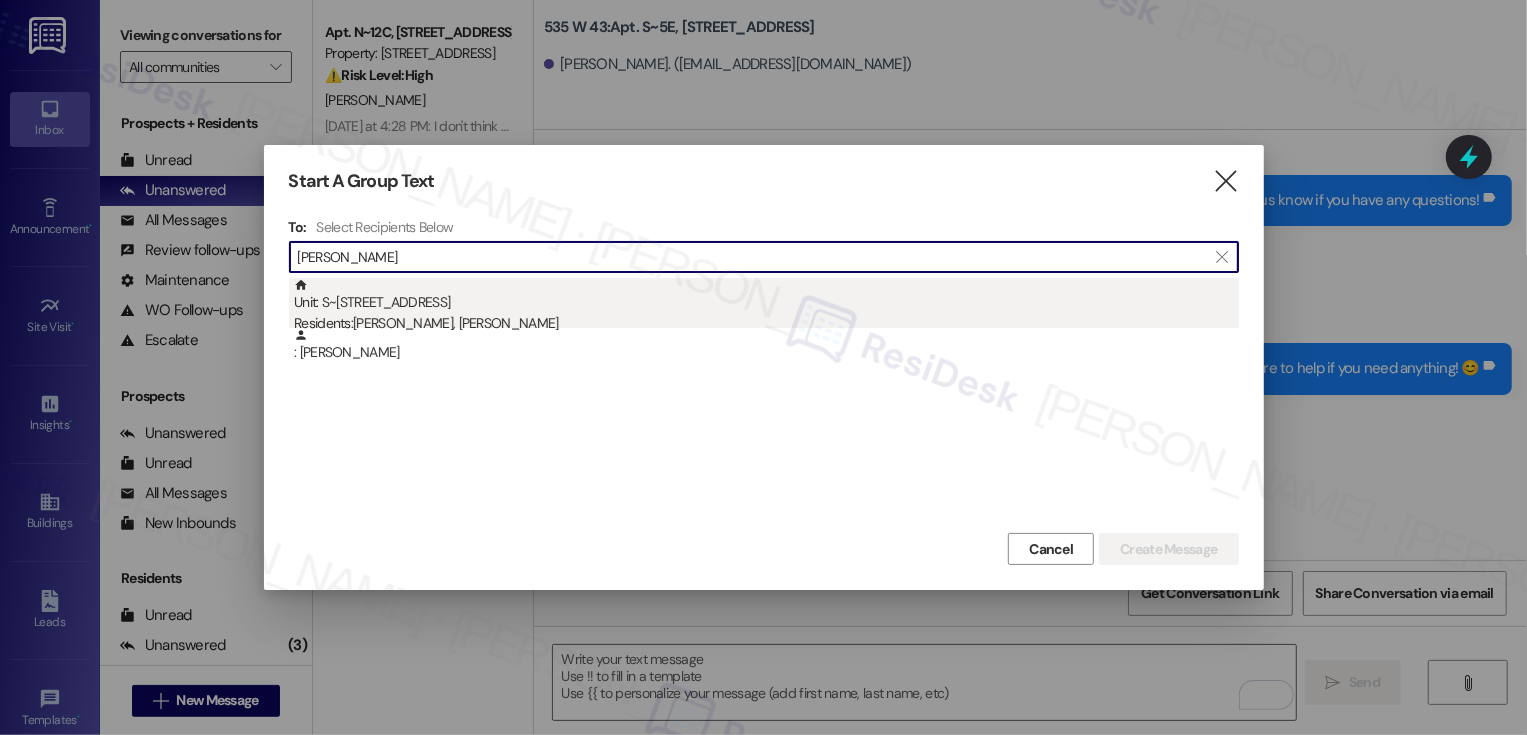 type on "[PERSON_NAME]" 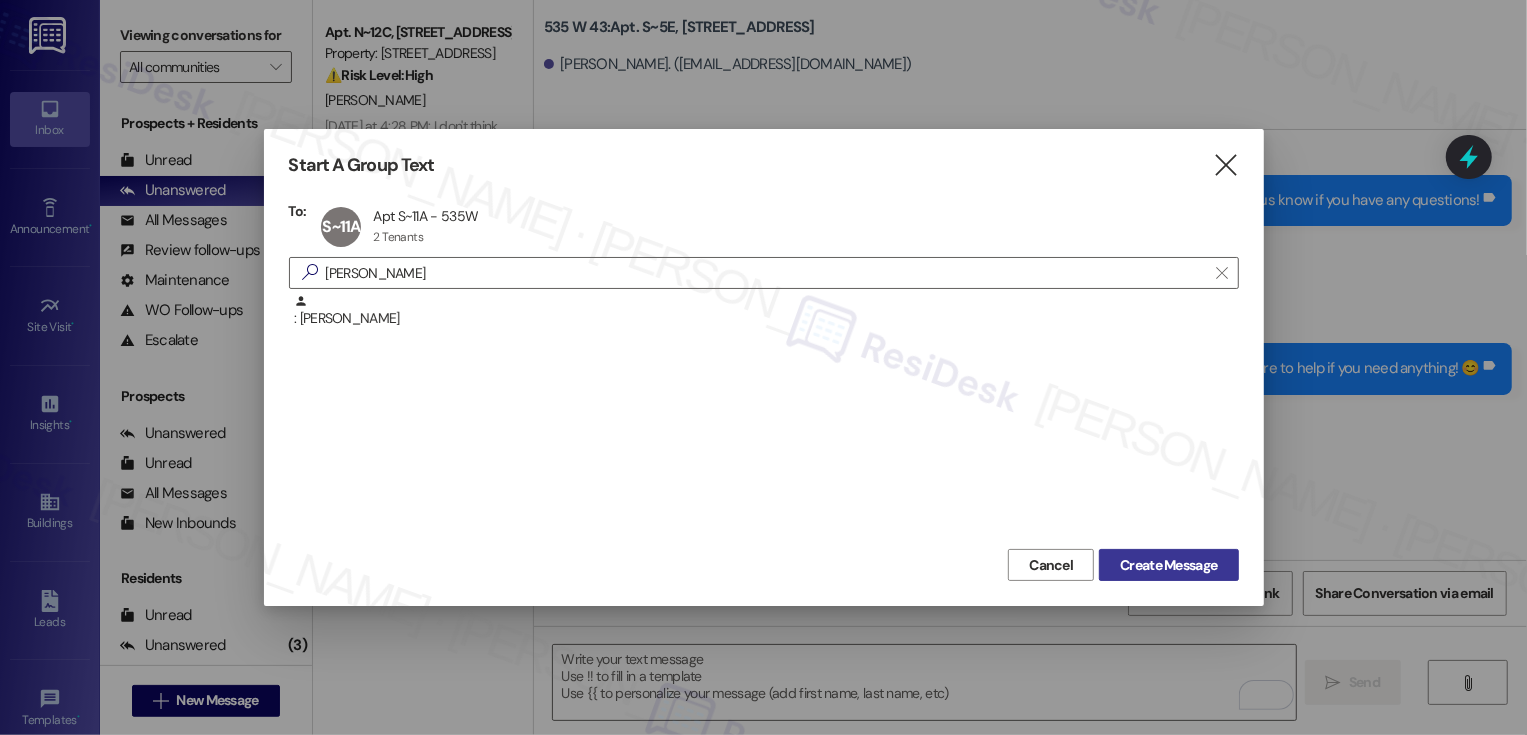 click on "Create Message" at bounding box center [1168, 565] 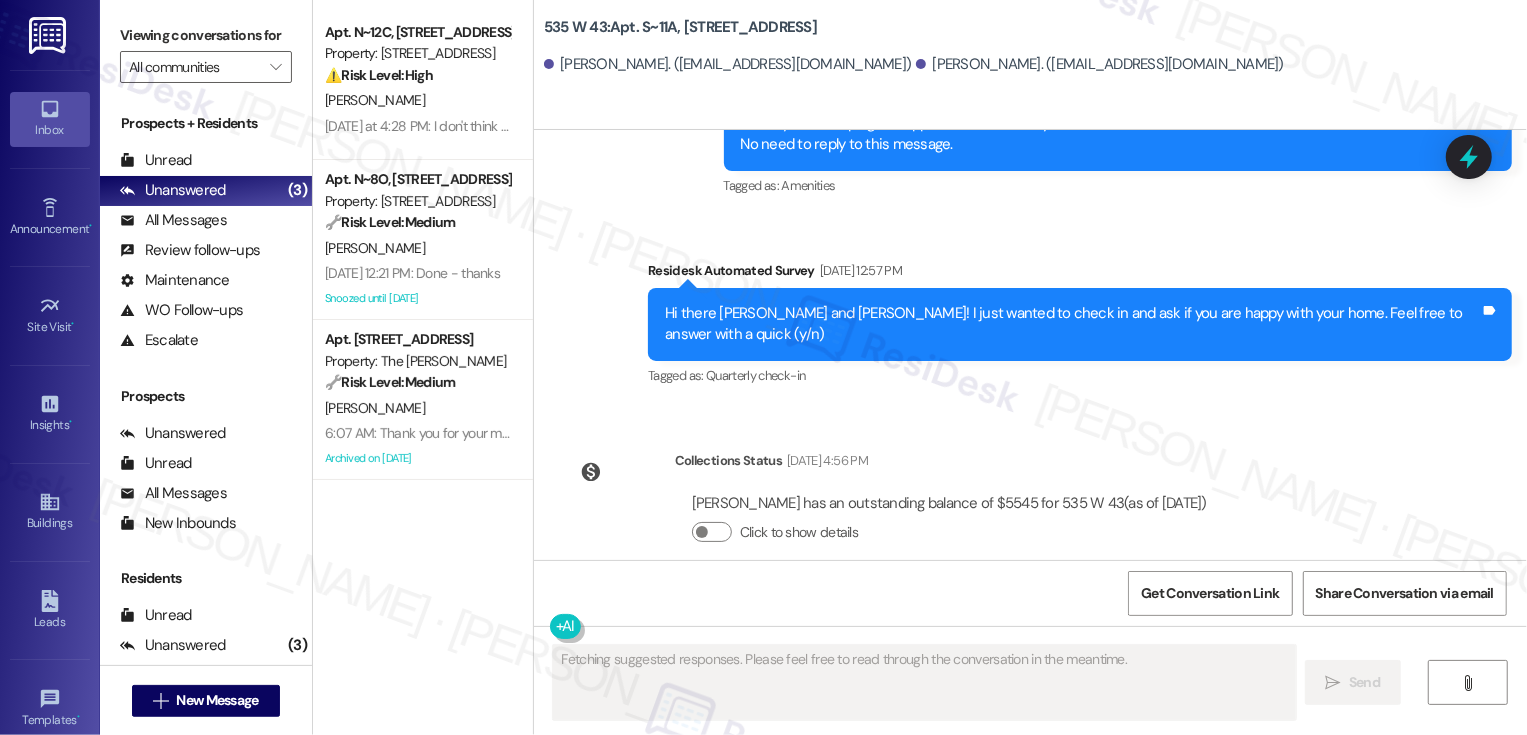 scroll, scrollTop: 5179, scrollLeft: 0, axis: vertical 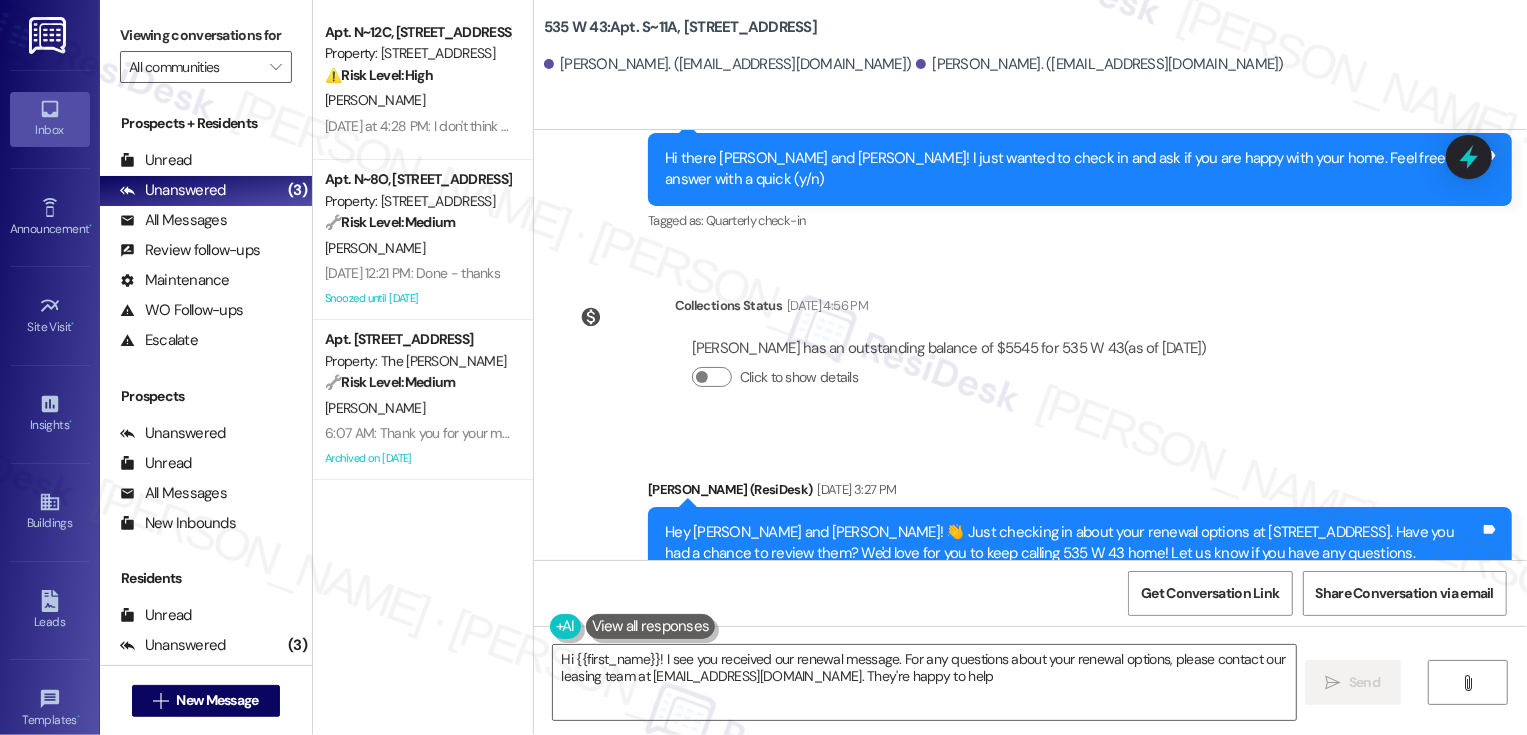 type on "Hi {{first_name}}! I see you received our renewal message. For any questions about your renewal options, please contact our leasing team at [EMAIL_ADDRESS][DOMAIN_NAME]. They're happy to help!" 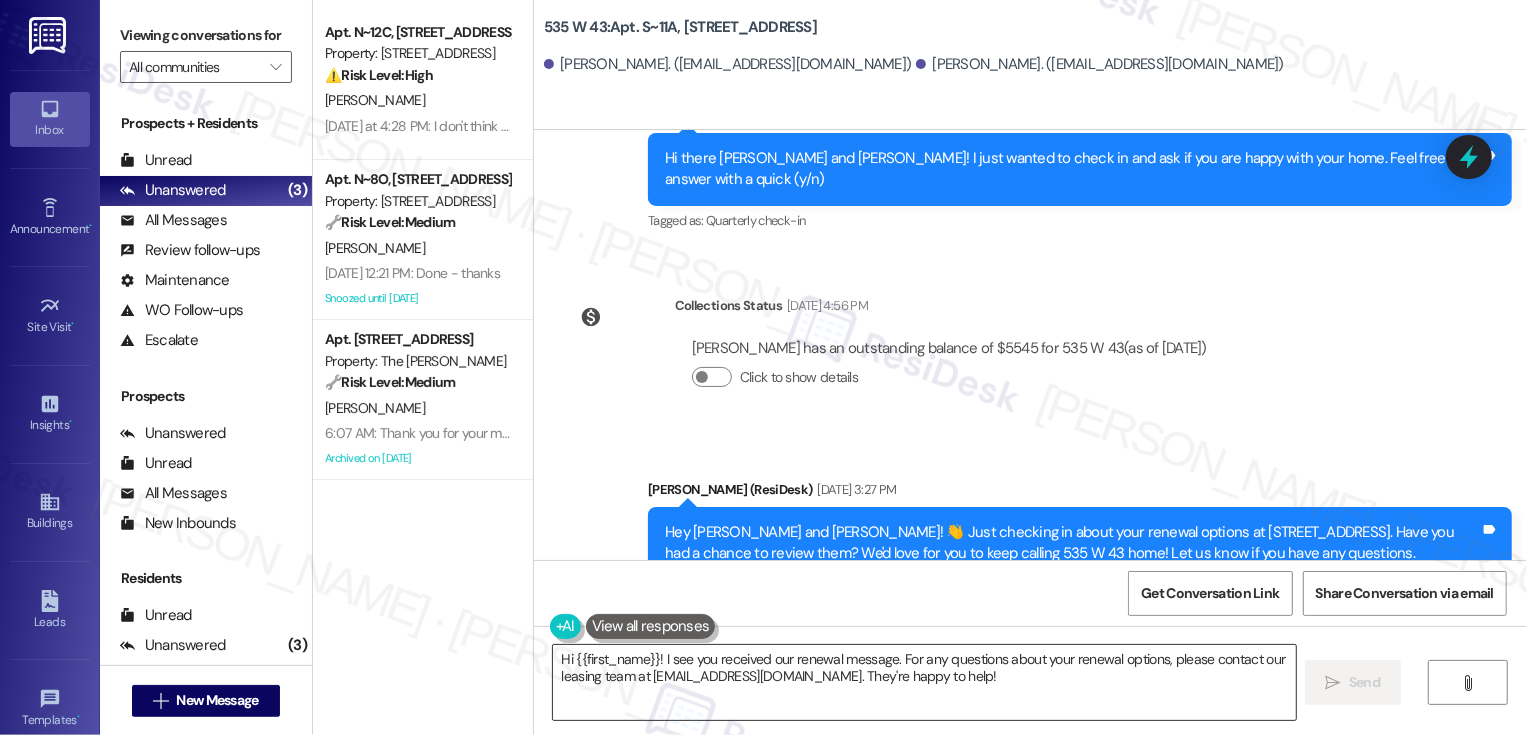 click on "Hi {{first_name}}! I see you received our renewal message. For any questions about your renewal options, please contact our leasing team at [EMAIL_ADDRESS][DOMAIN_NAME]. They're happy to help!" at bounding box center [924, 682] 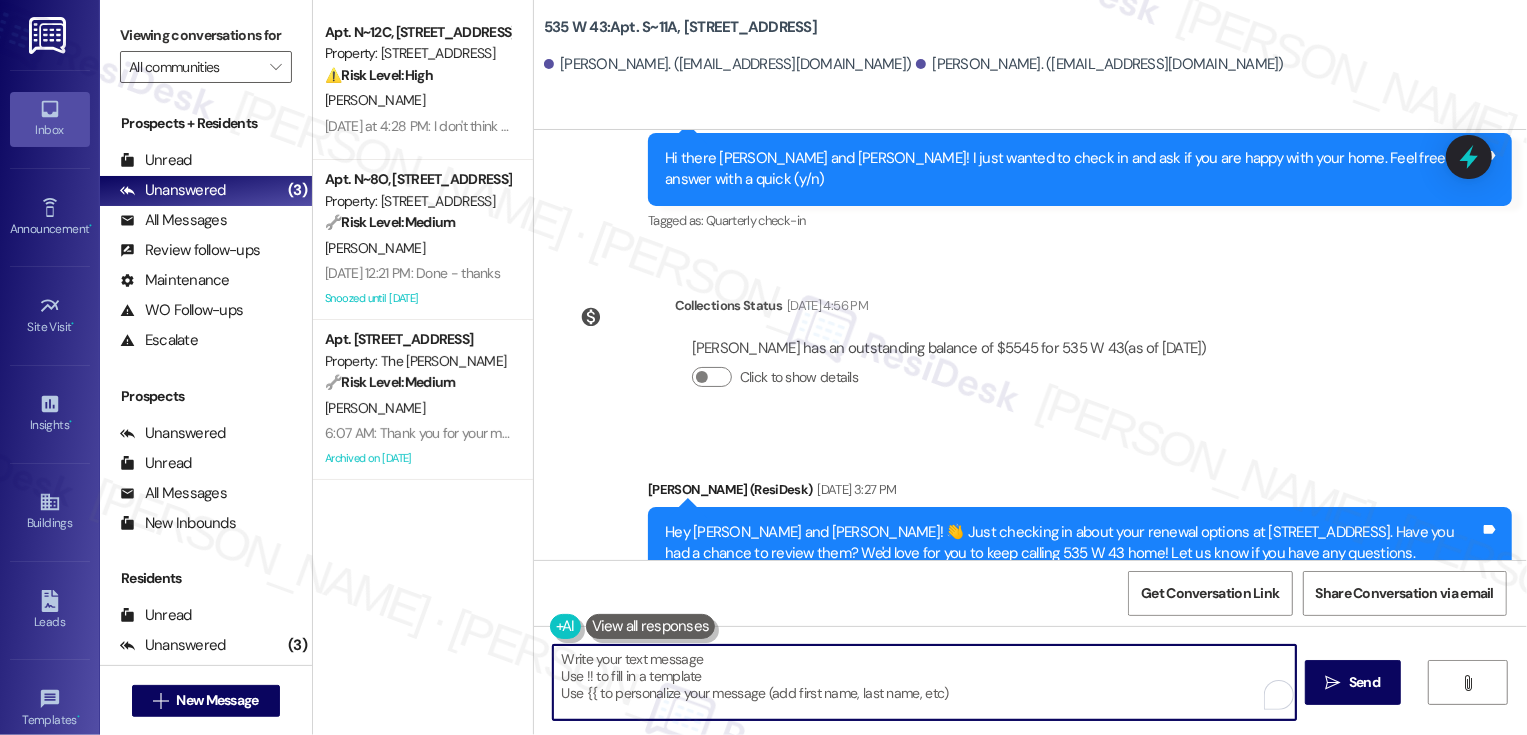 paste on "Hi {{first_name}}! Just a friendly reminder about your {{property}} renewal. We're here to help if you need anything! 😊" 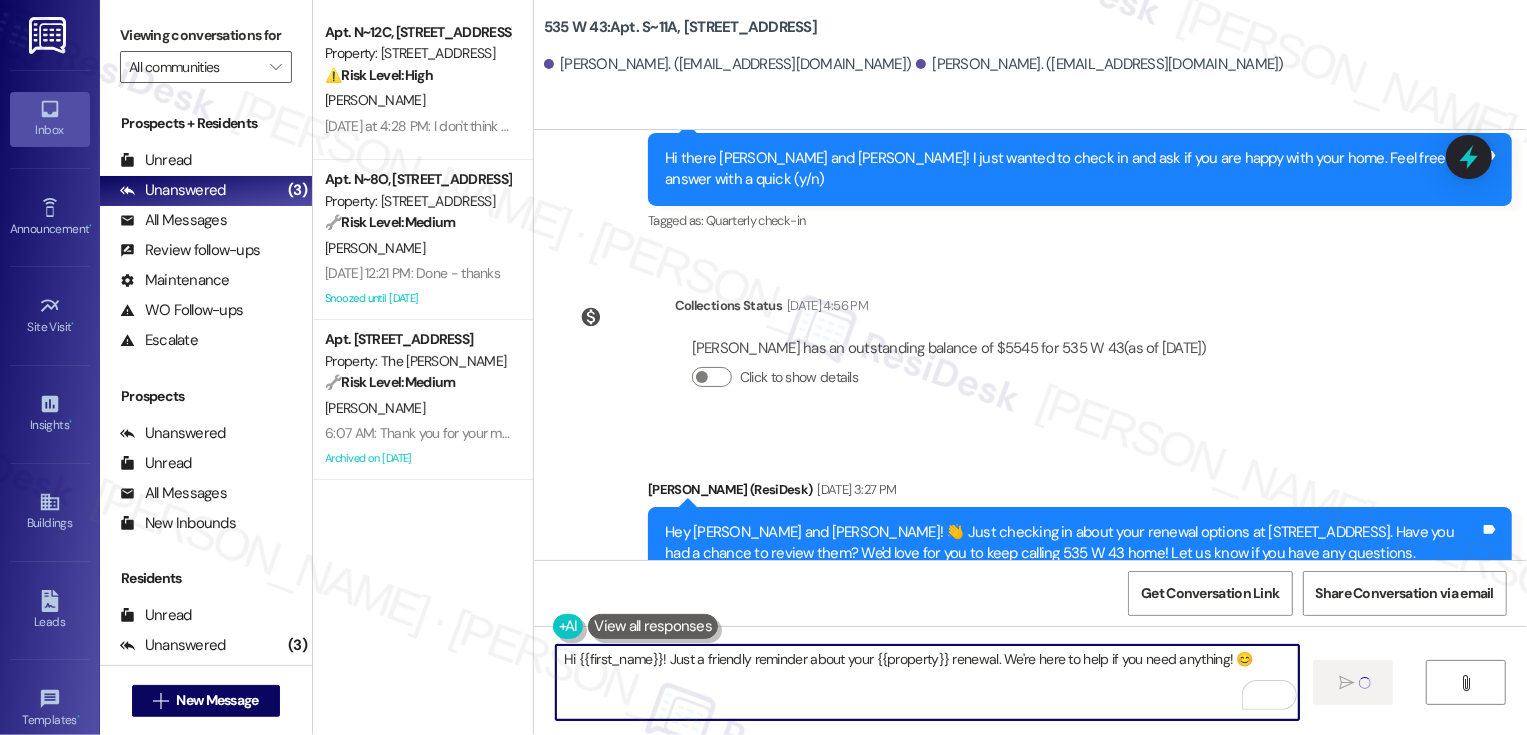 type on "Hi {{first_name}}! Just a friendly reminder about your {{property}} renewal. We're here to help if you need anything! 😊" 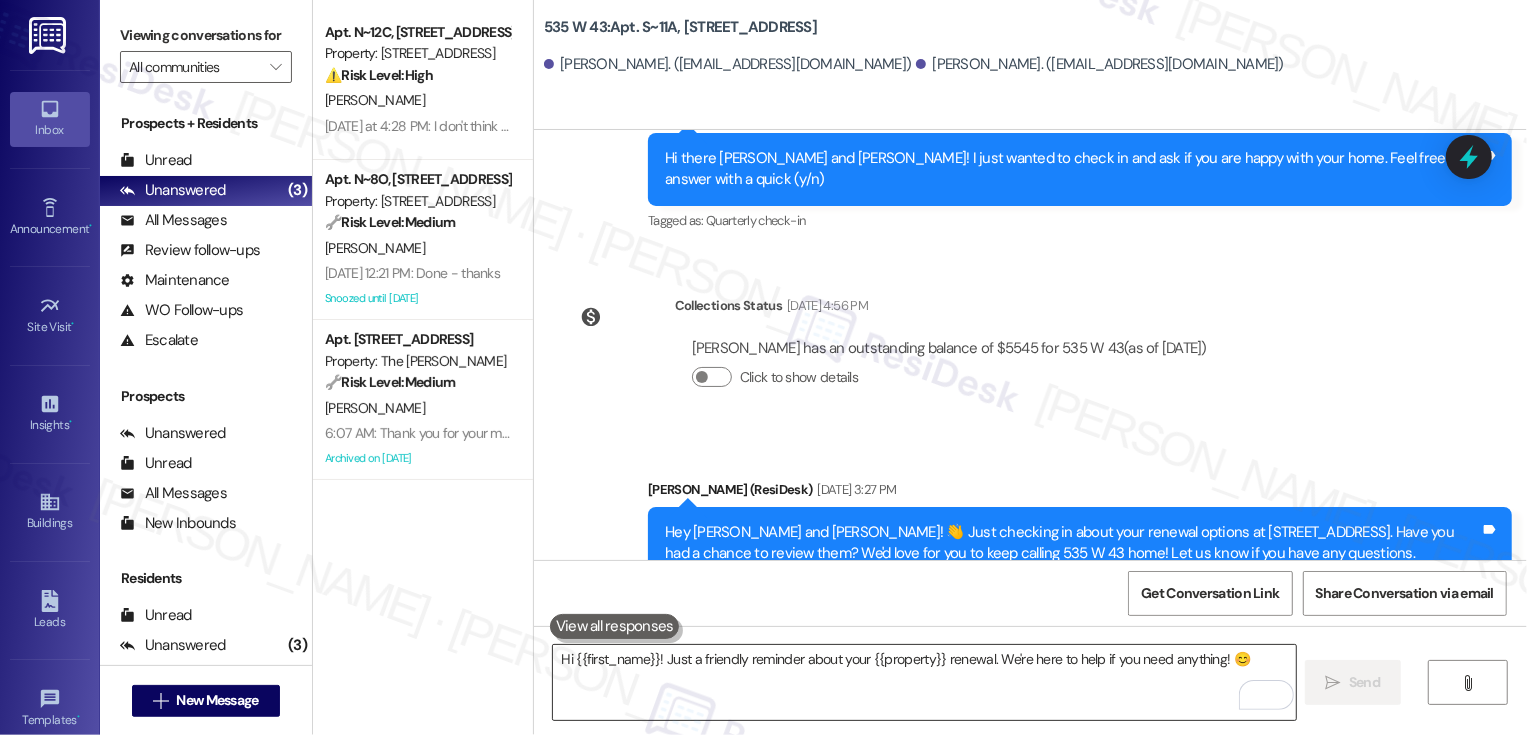 type 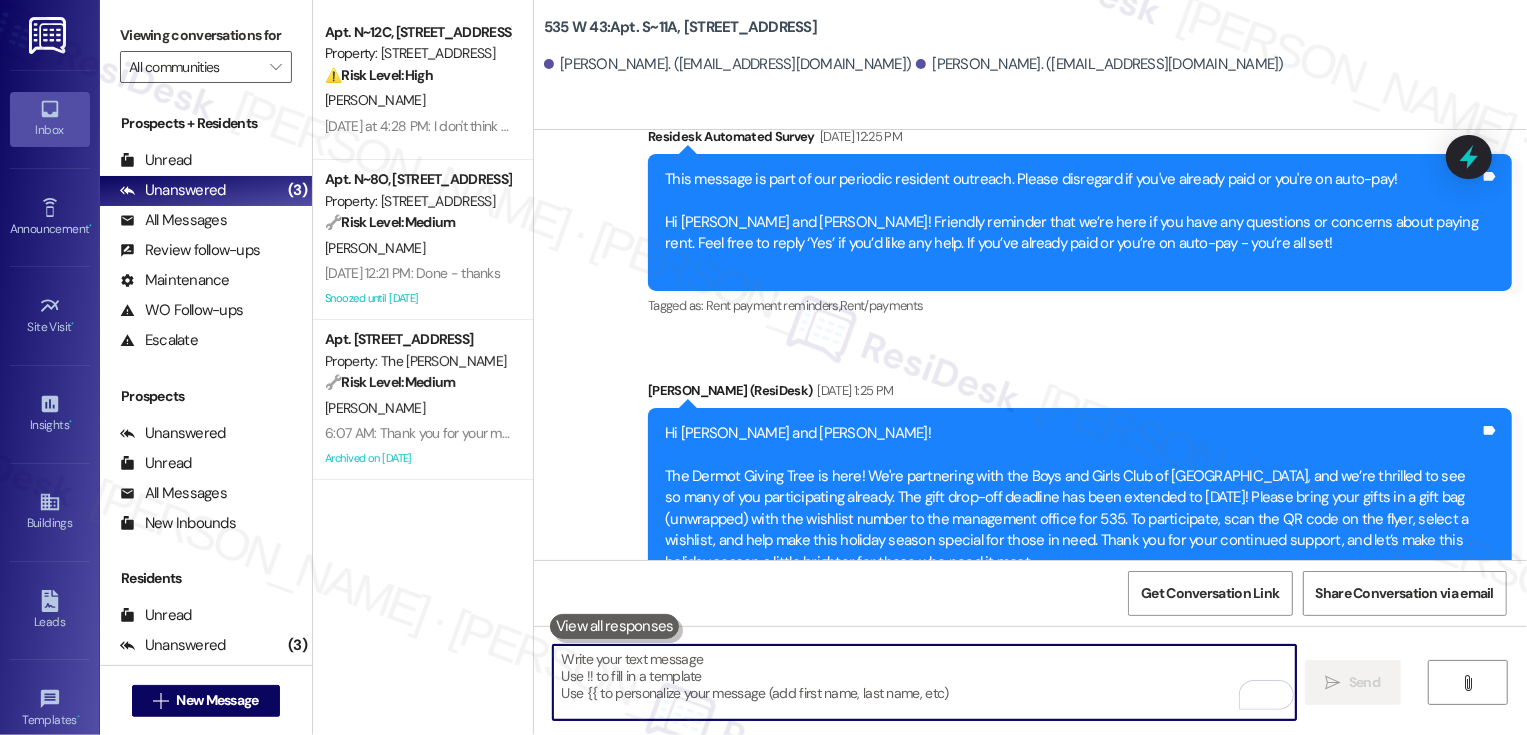 scroll, scrollTop: 1715, scrollLeft: 0, axis: vertical 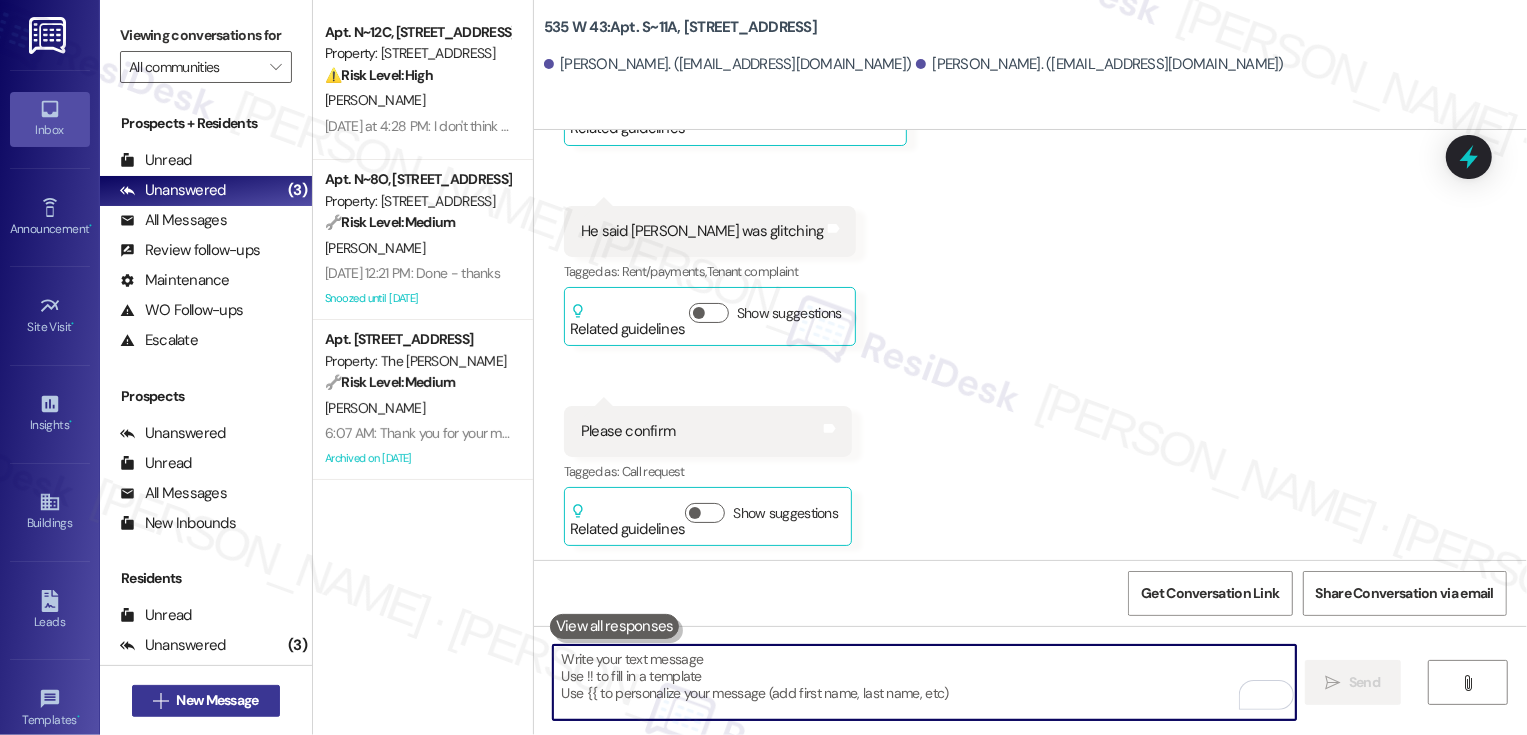 click on "New Message" at bounding box center [217, 700] 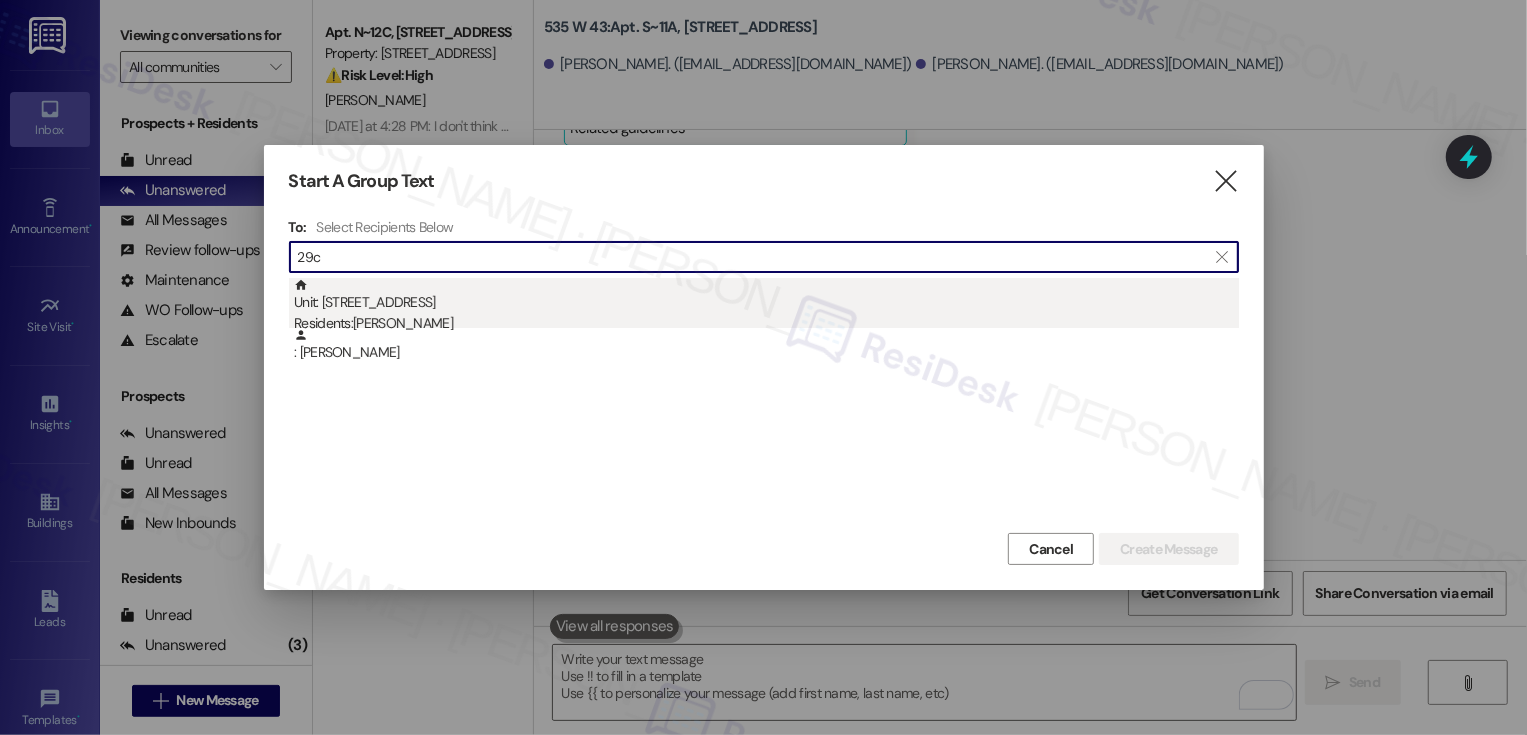 type on "29c" 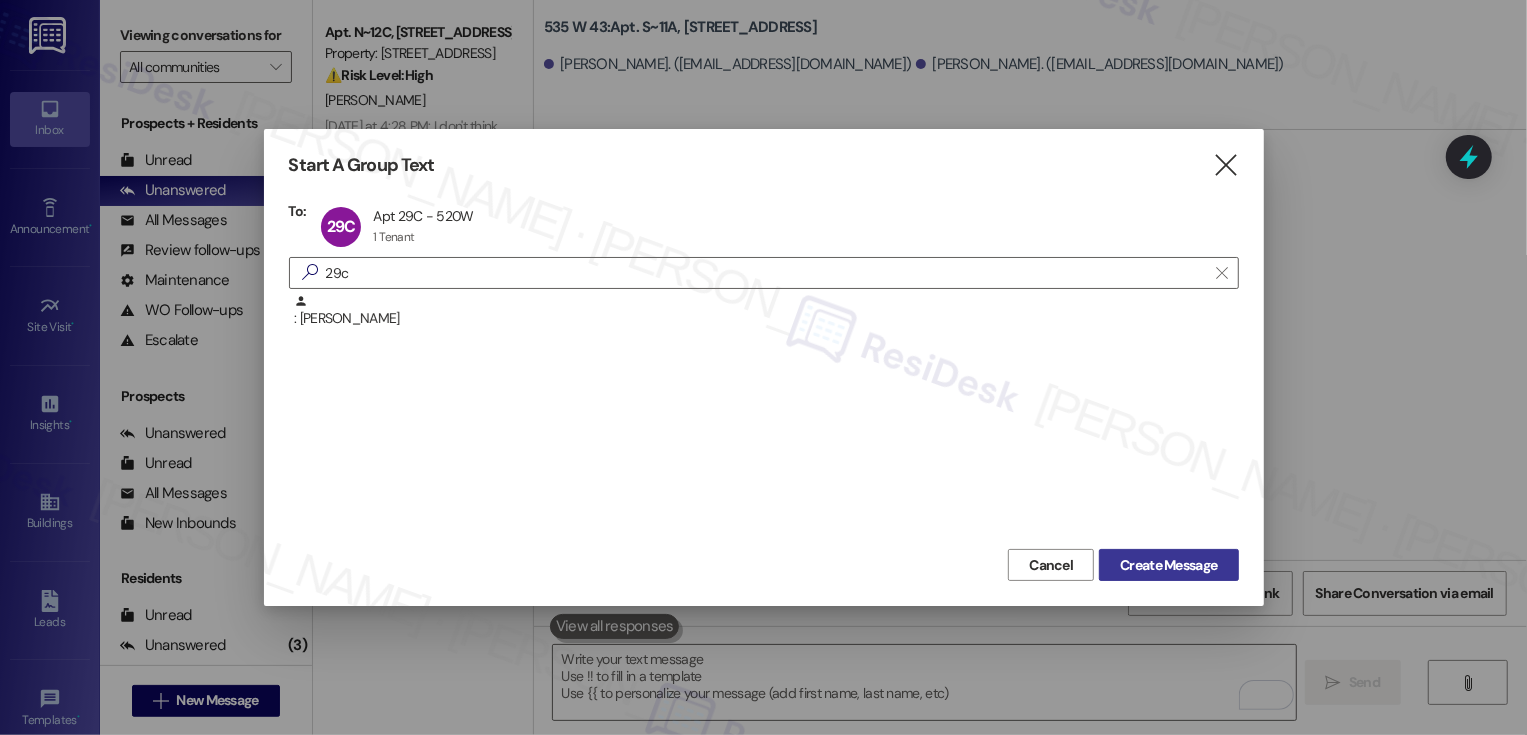 click on "Create Message" at bounding box center [1168, 565] 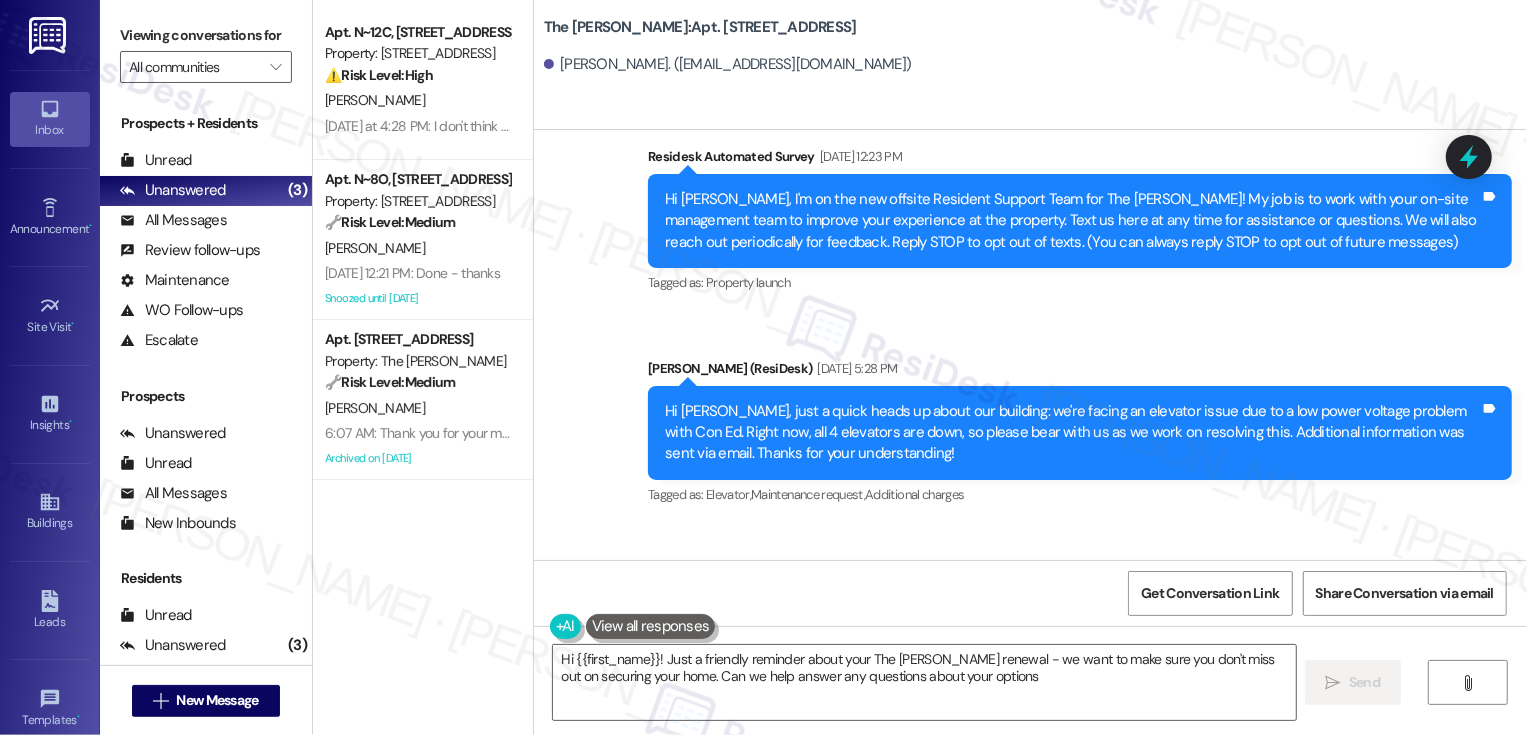 type on "Hi {{first_name}}! Just a friendly reminder about your The [PERSON_NAME] renewal - we want to make sure you don't miss out on securing your home. Can we help answer any questions about your options?" 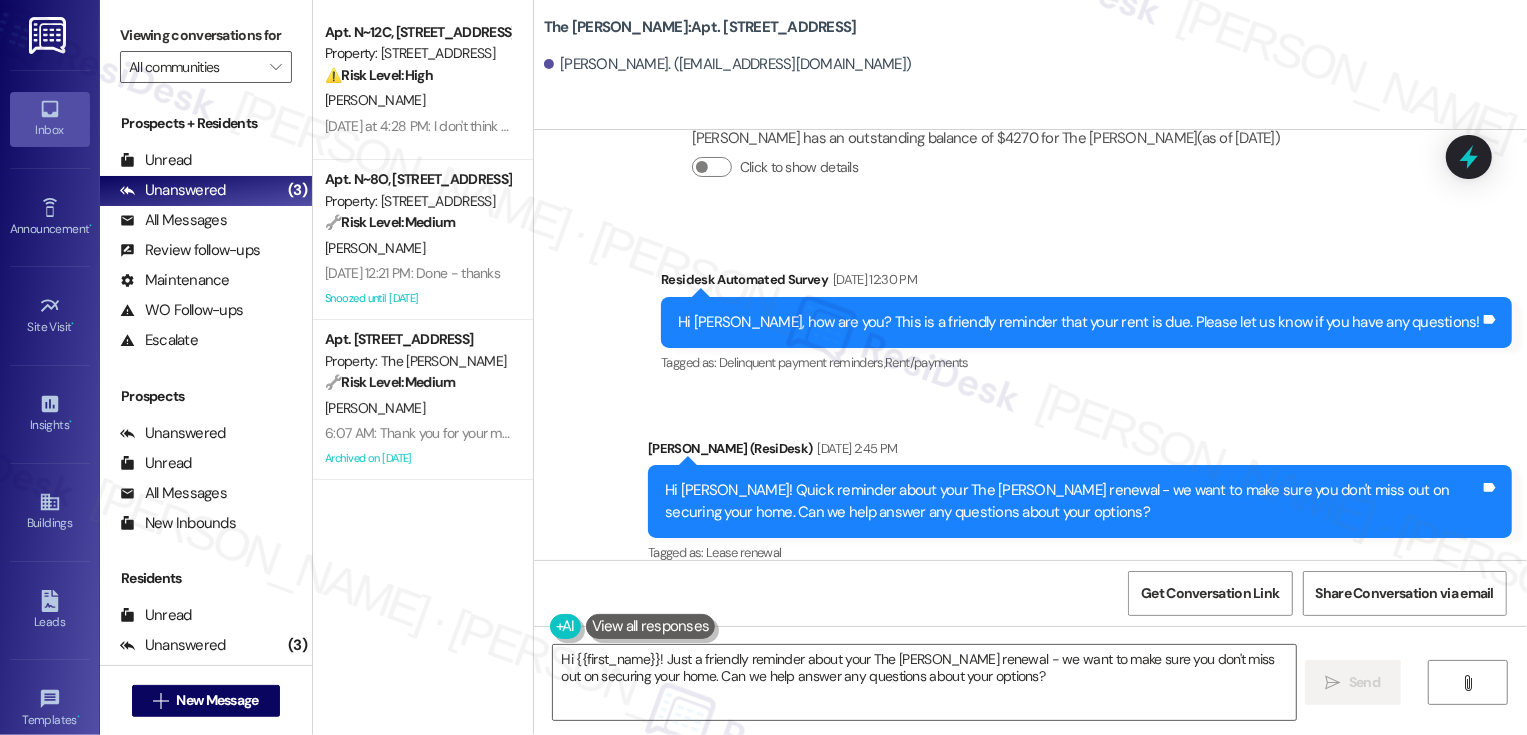 scroll, scrollTop: 8631, scrollLeft: 0, axis: vertical 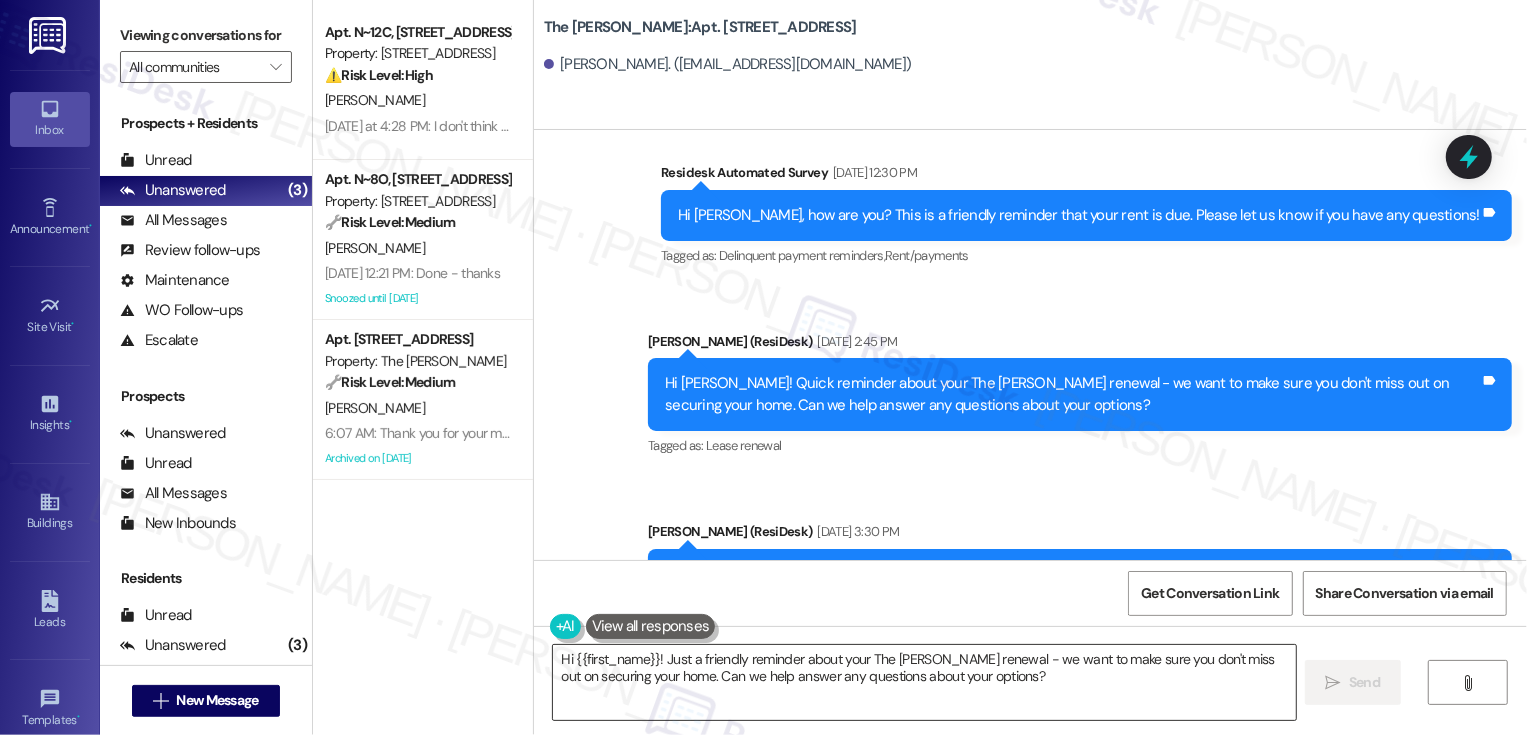 click on "Hi {{first_name}}! Just a friendly reminder about your The [PERSON_NAME] renewal - we want to make sure you don't miss out on securing your home. Can we help answer any questions about your options?" at bounding box center [924, 682] 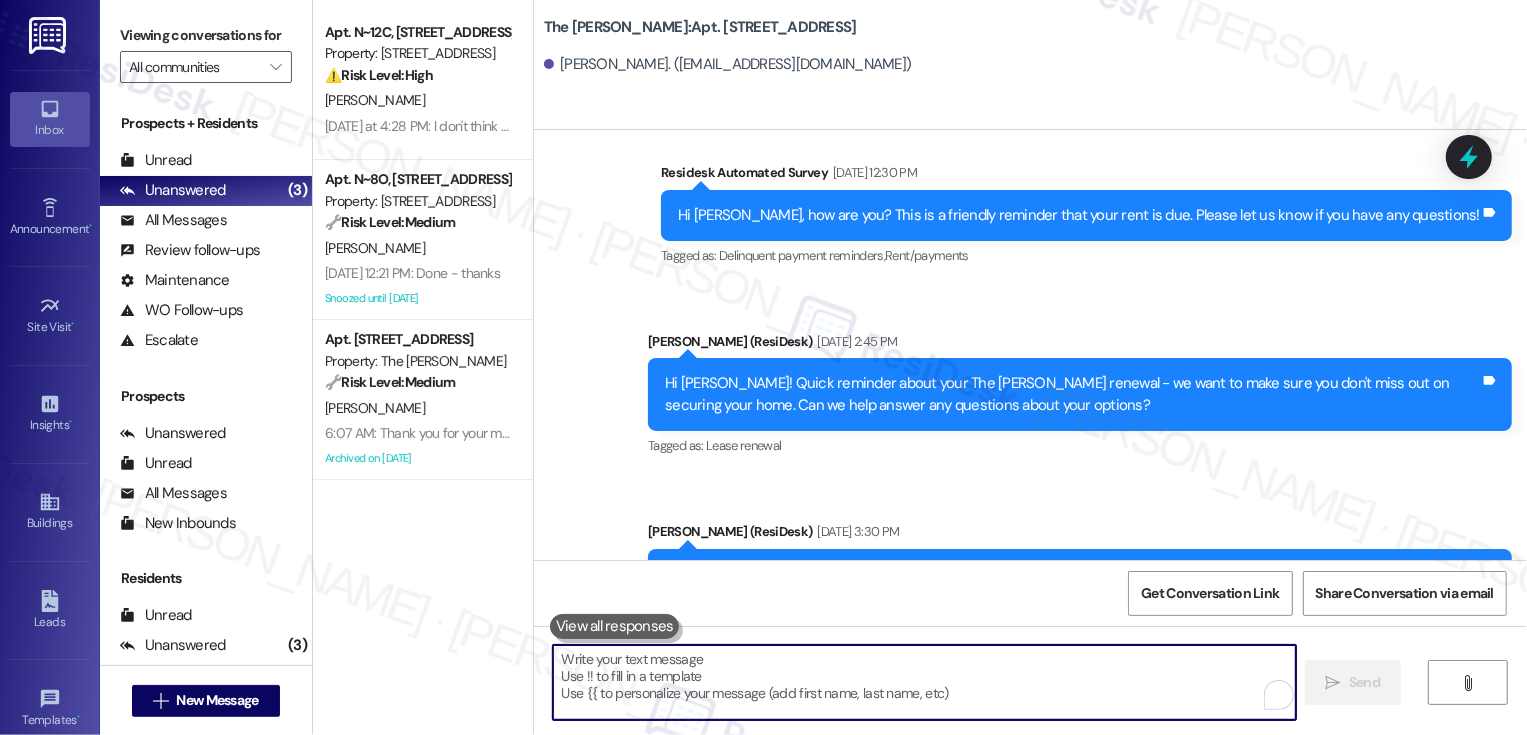 paste on "Hi {{first_name}}! Just a heads-up that your {{property}} lease renewal is past due. We'd love to get everything squared away to keep you in your home. Let's chat about your options!" 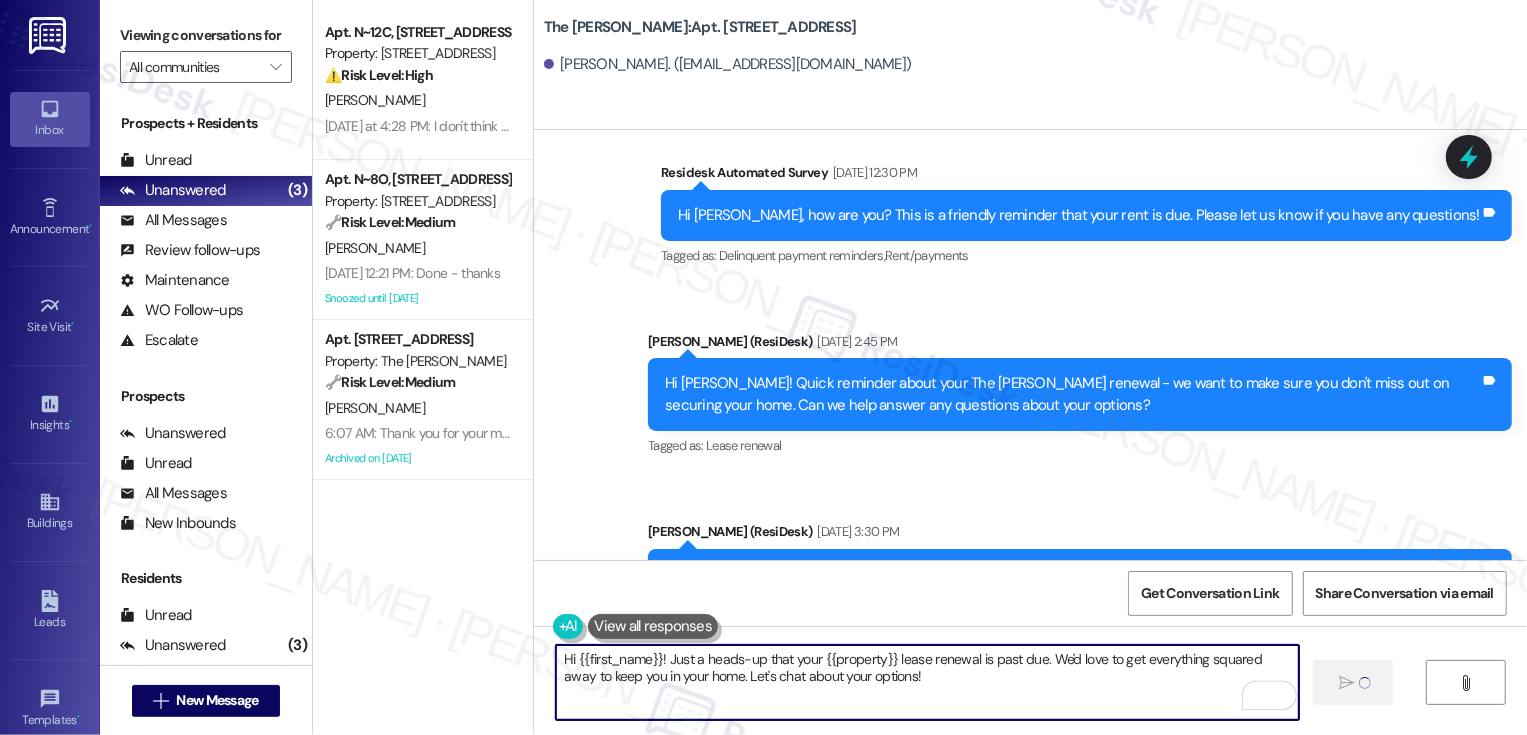type on "Hi {{first_name}}! Just a heads-up that your {{property}} lease renewal is past due. We'd love to get everything squared away to keep you in your home. Let's chat about your options!" 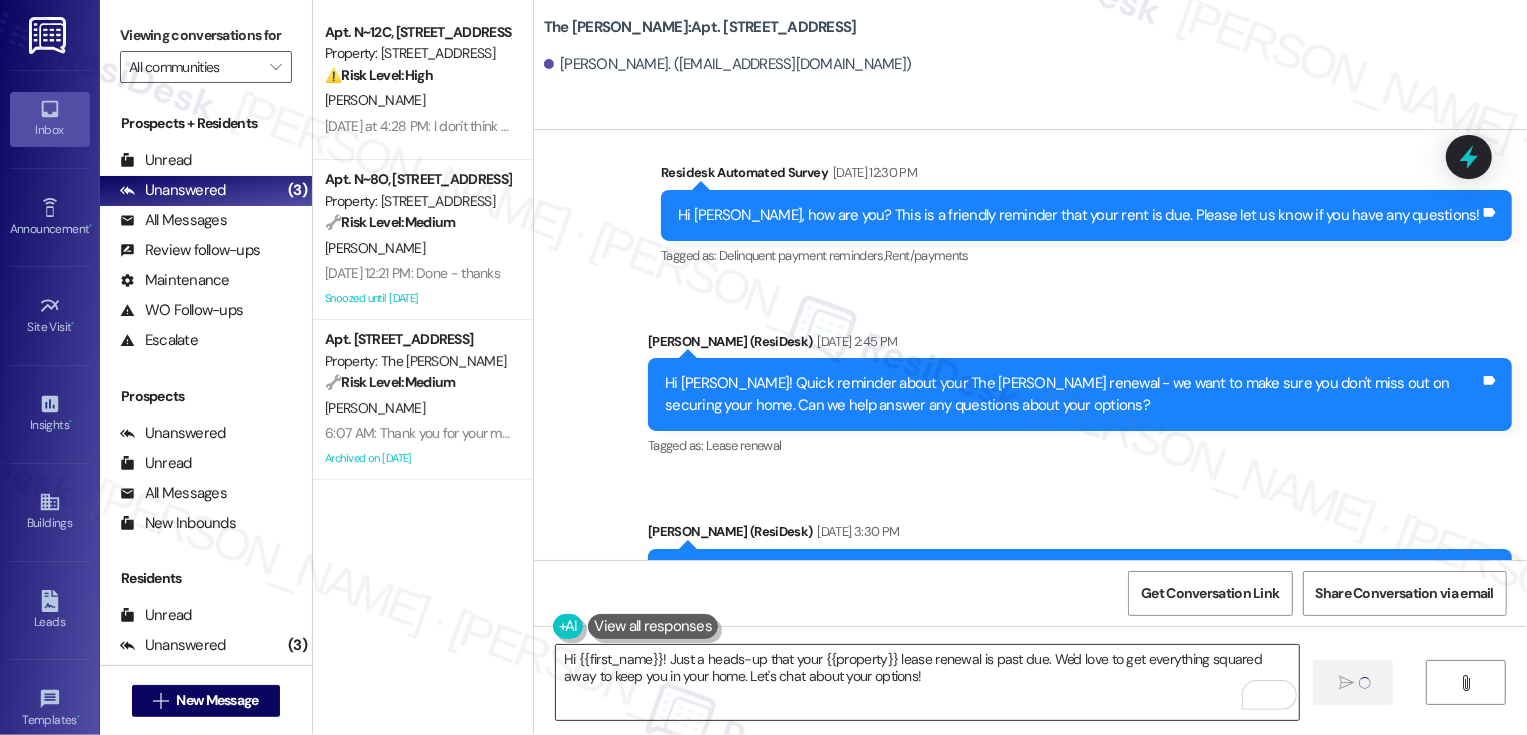 type 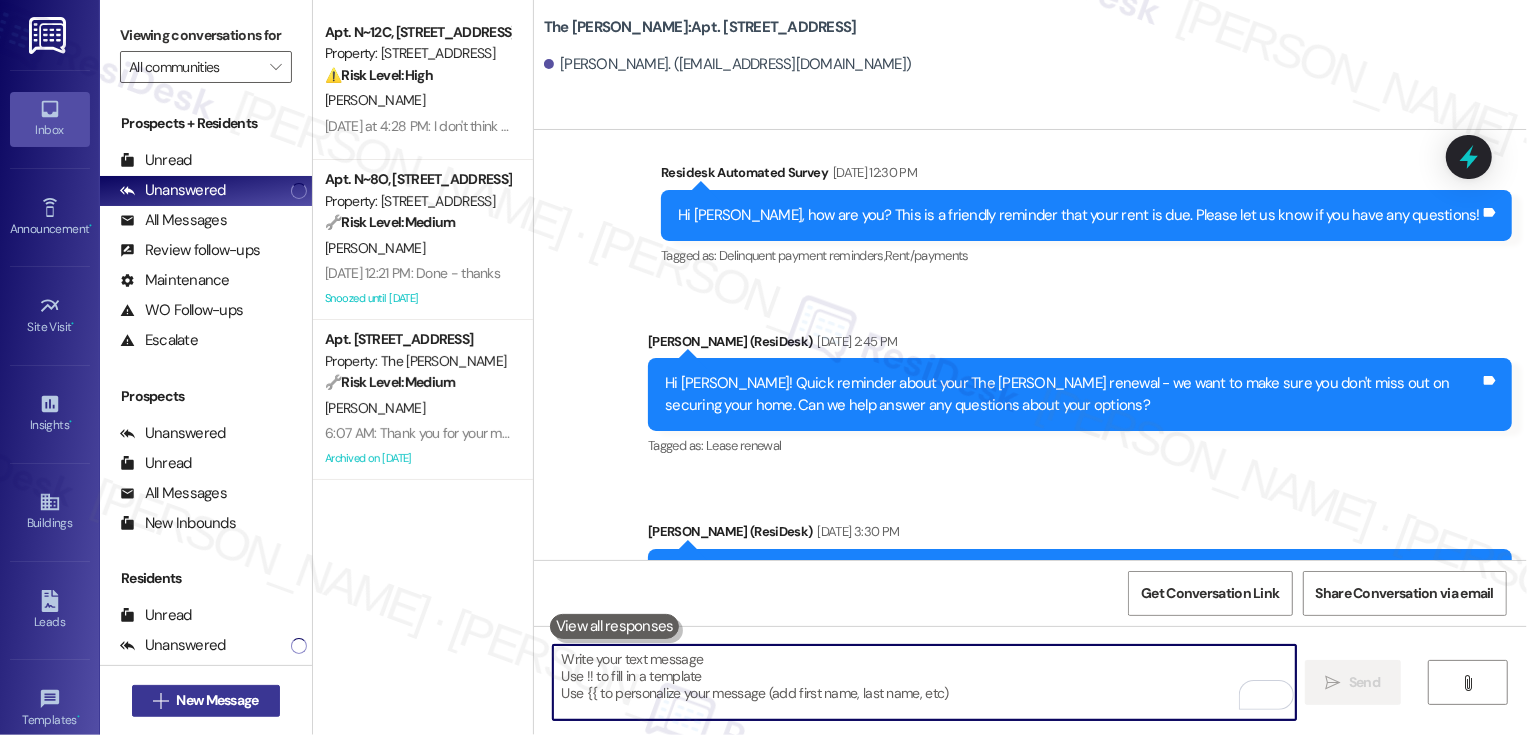 click on "New Message" at bounding box center [217, 700] 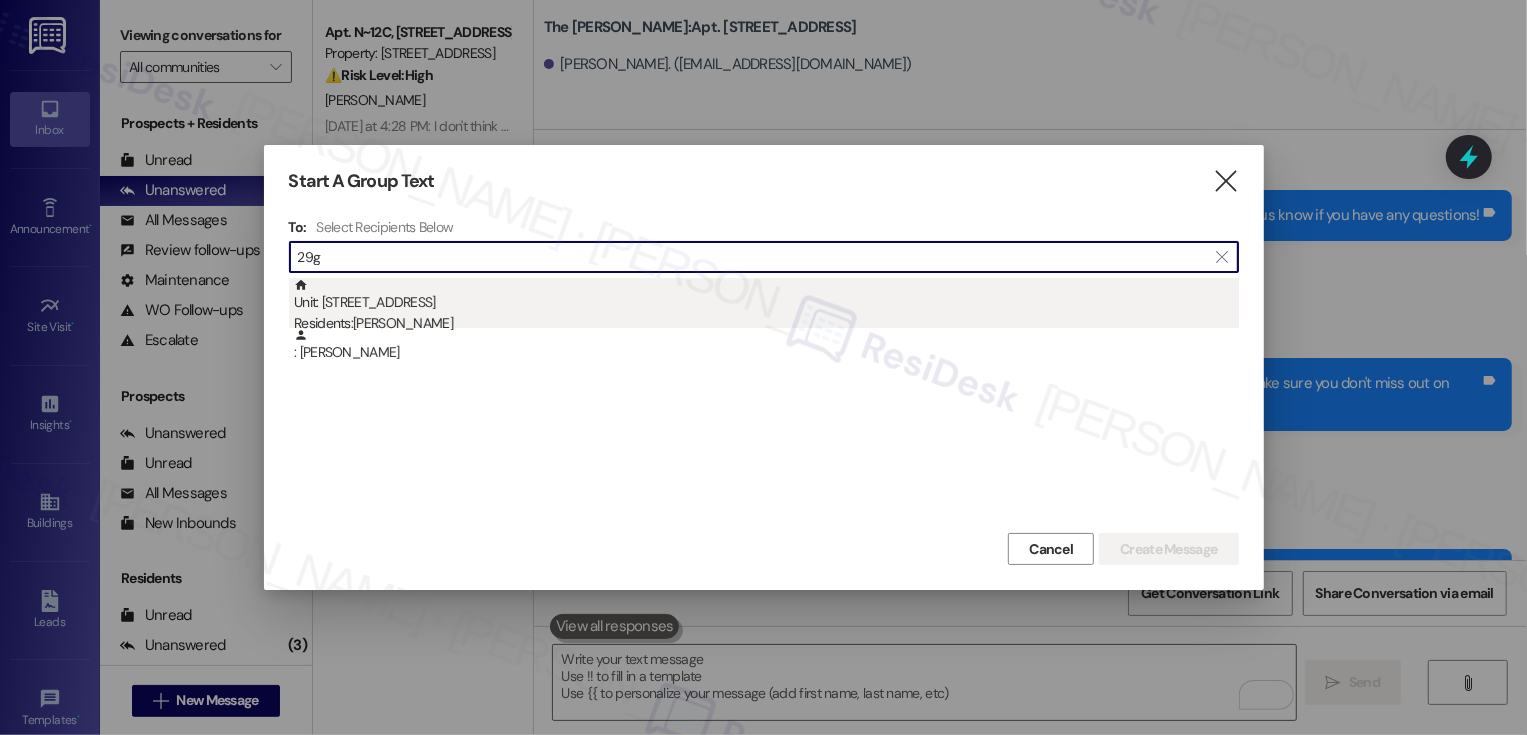 type on "29g" 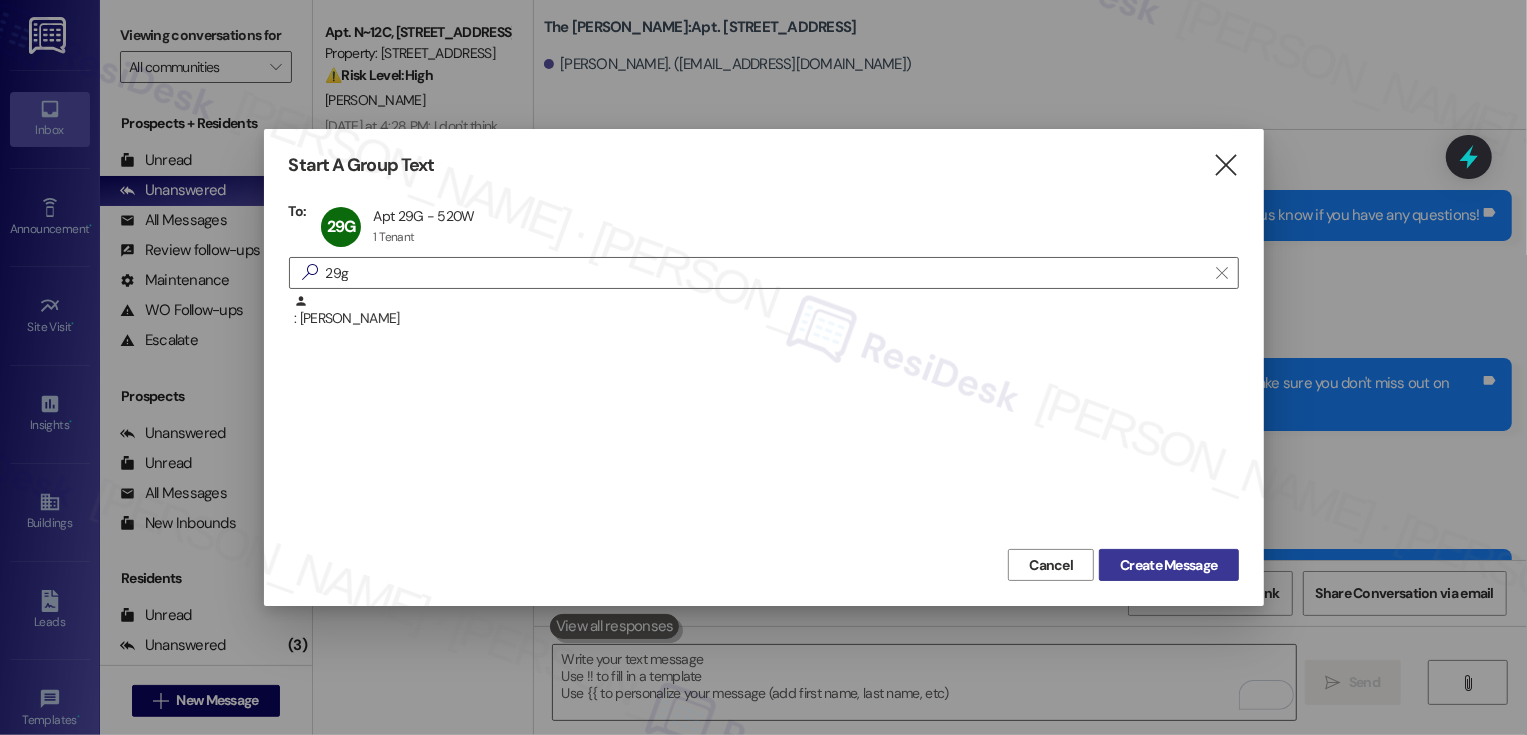 click on "Create Message" at bounding box center [1168, 565] 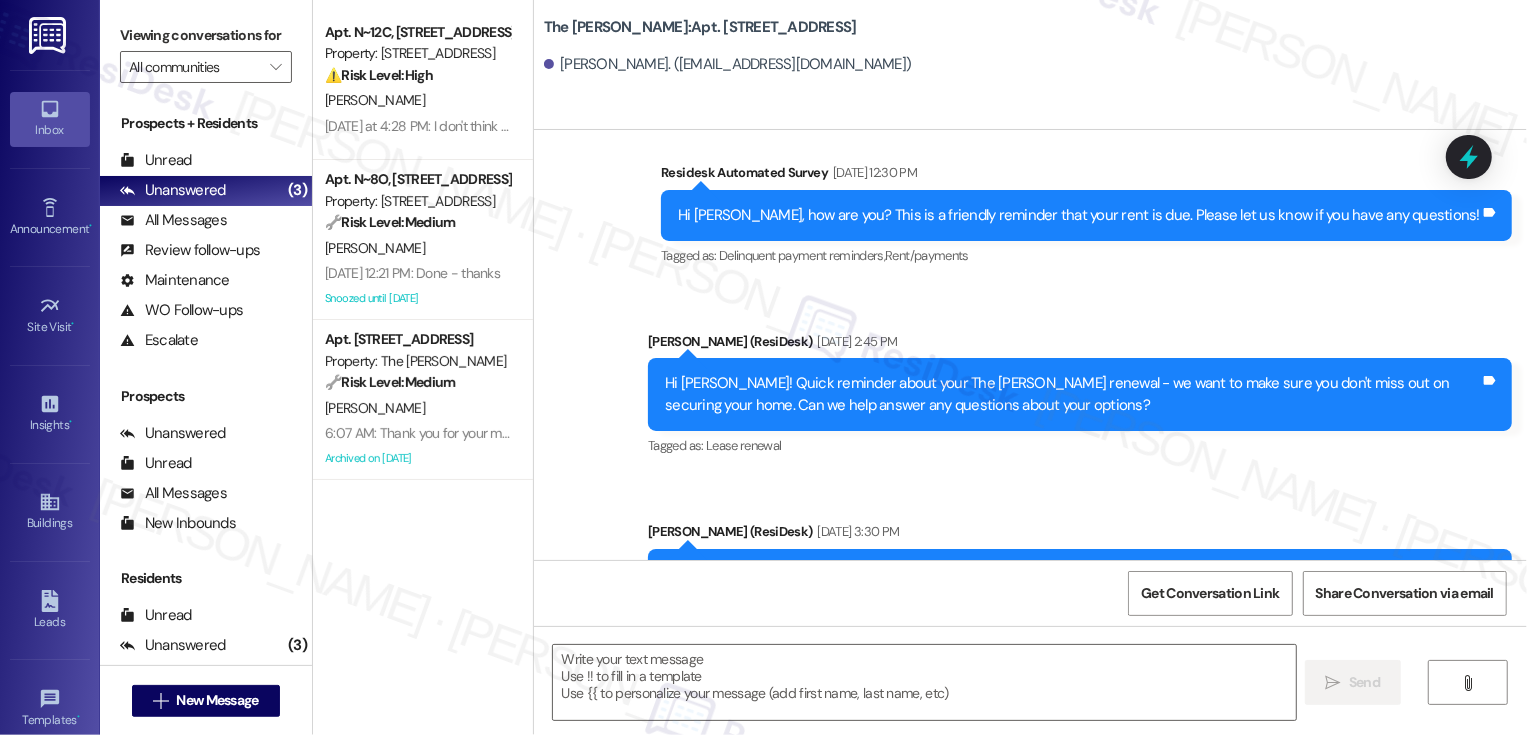 scroll, scrollTop: 6021, scrollLeft: 0, axis: vertical 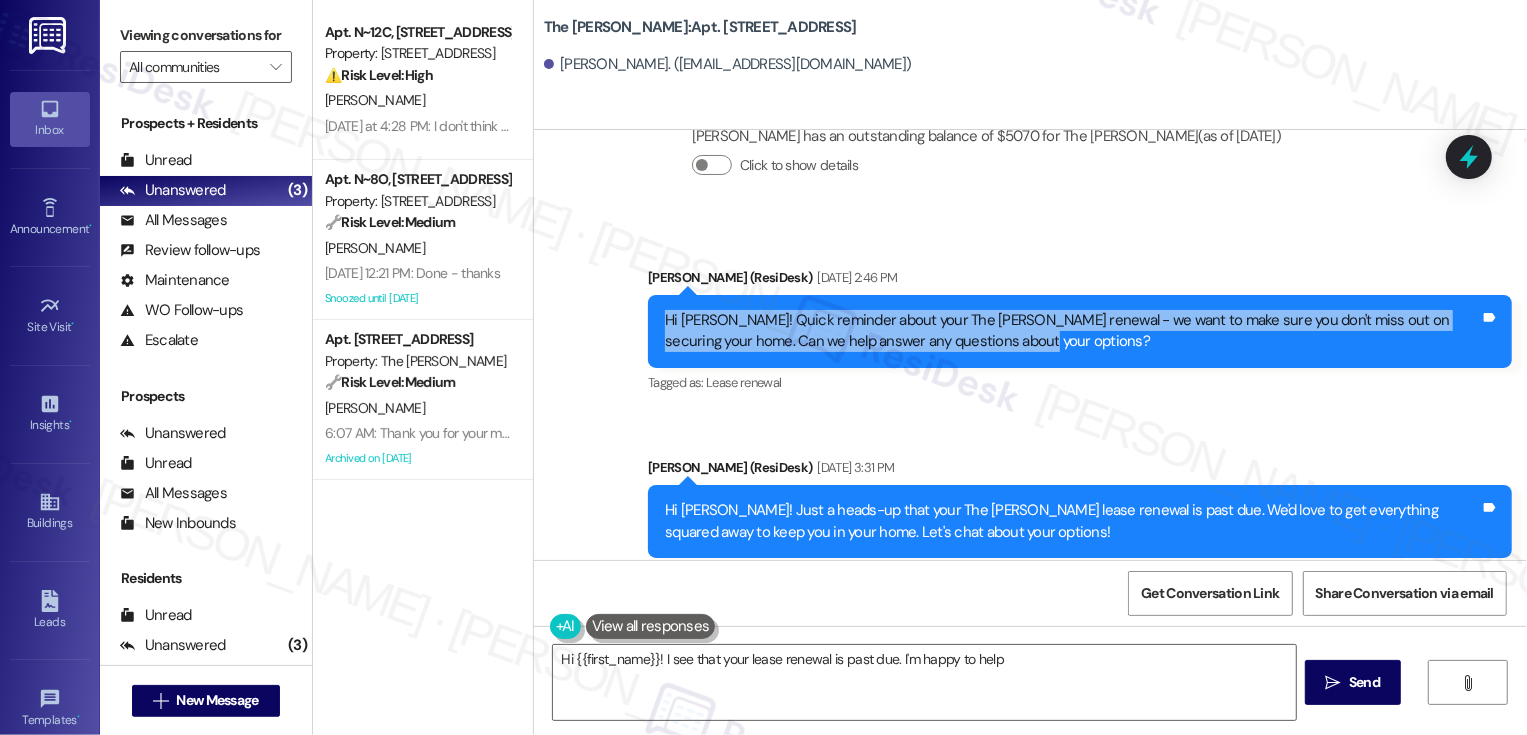 drag, startPoint x: 652, startPoint y: 277, endPoint x: 997, endPoint y: 308, distance: 346.38995 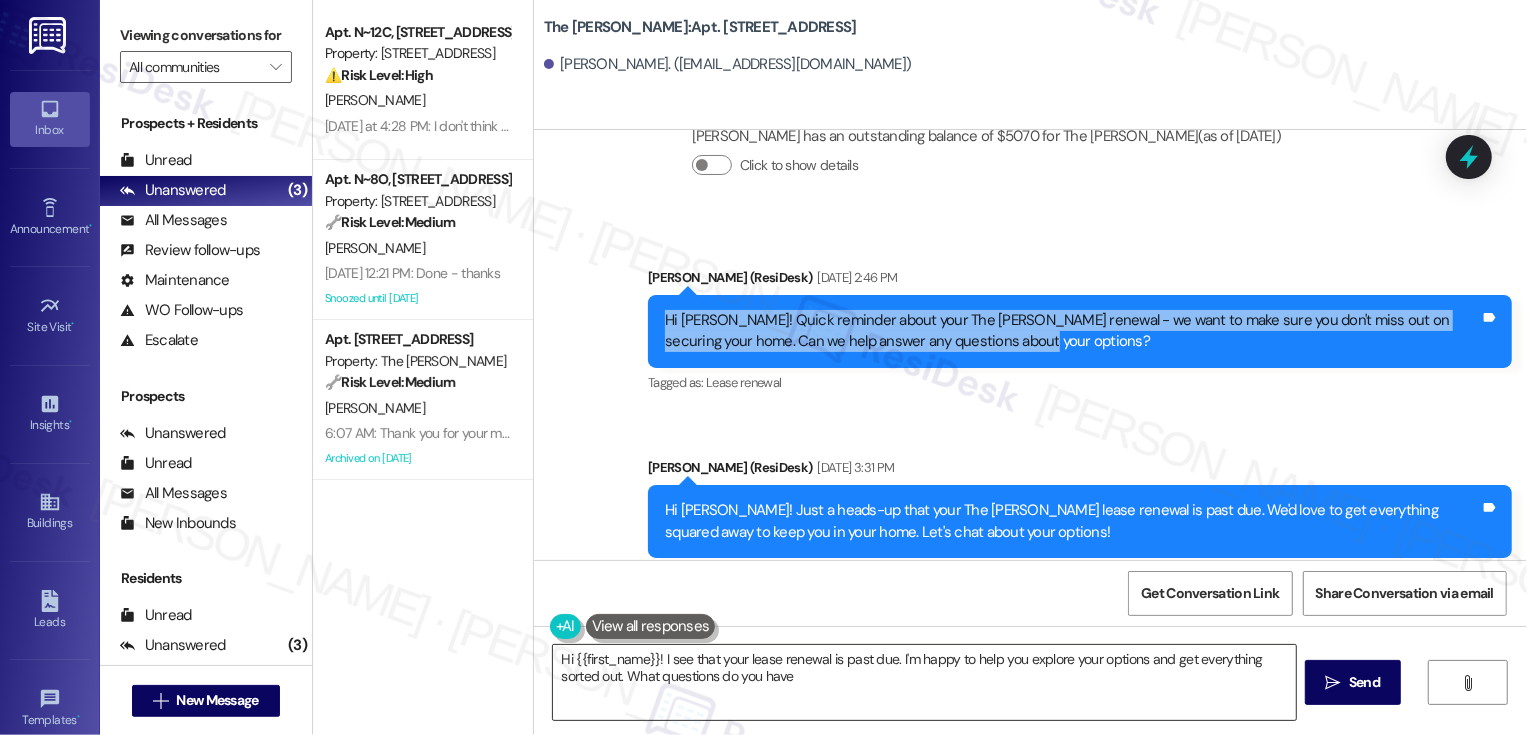 type on "Hi {{first_name}}! I see that your lease renewal is past due. I'm happy to help you explore your options and get everything sorted out. What questions do you have?" 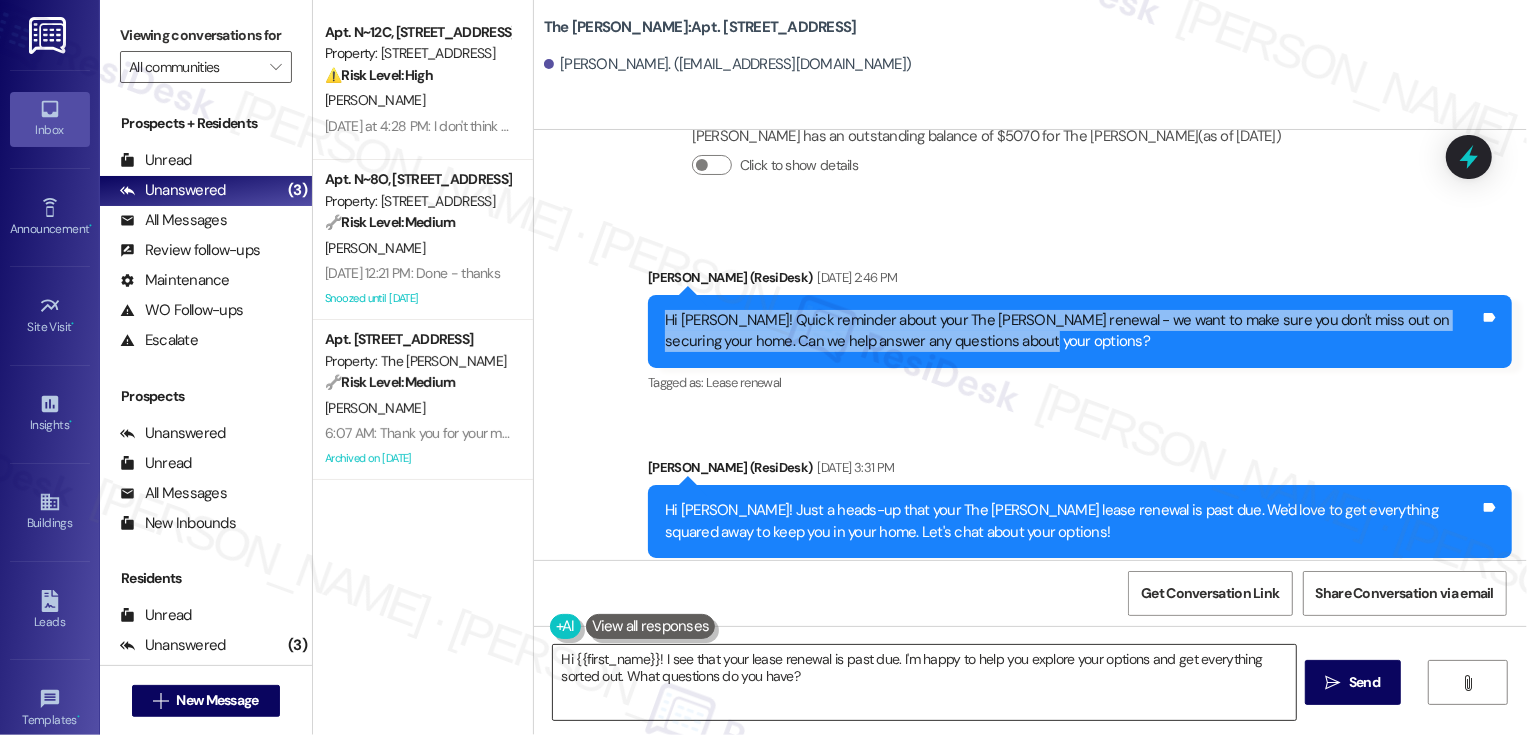 click on "Hi {{first_name}}! I see that your lease renewal is past due. I'm happy to help you explore your options and get everything sorted out. What questions do you have?" at bounding box center [924, 682] 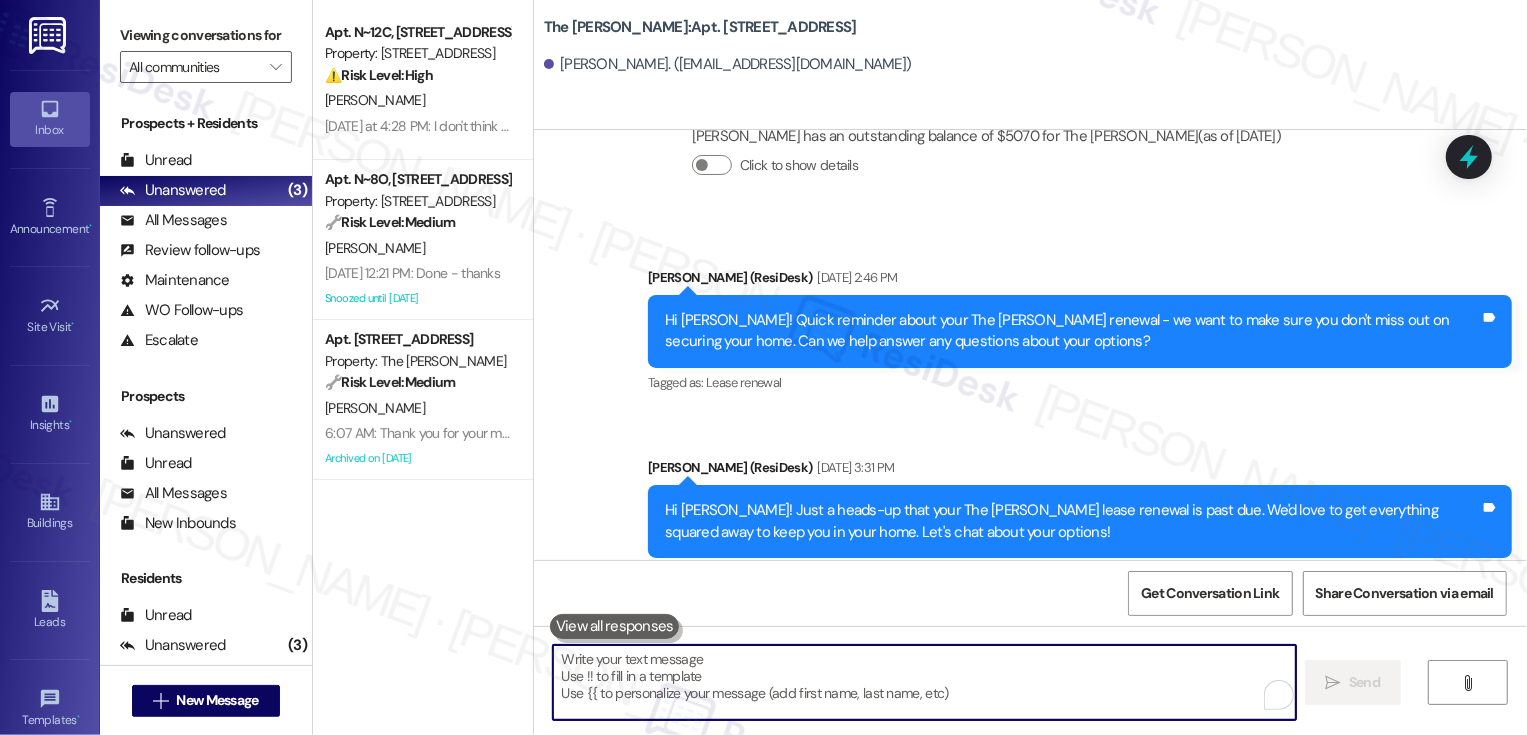 paste on "Hi [PERSON_NAME]! Quick reminder about your The [PERSON_NAME] renewal - we want to make sure you don't miss out on securing your home. Can we help answer any questions about your options?" 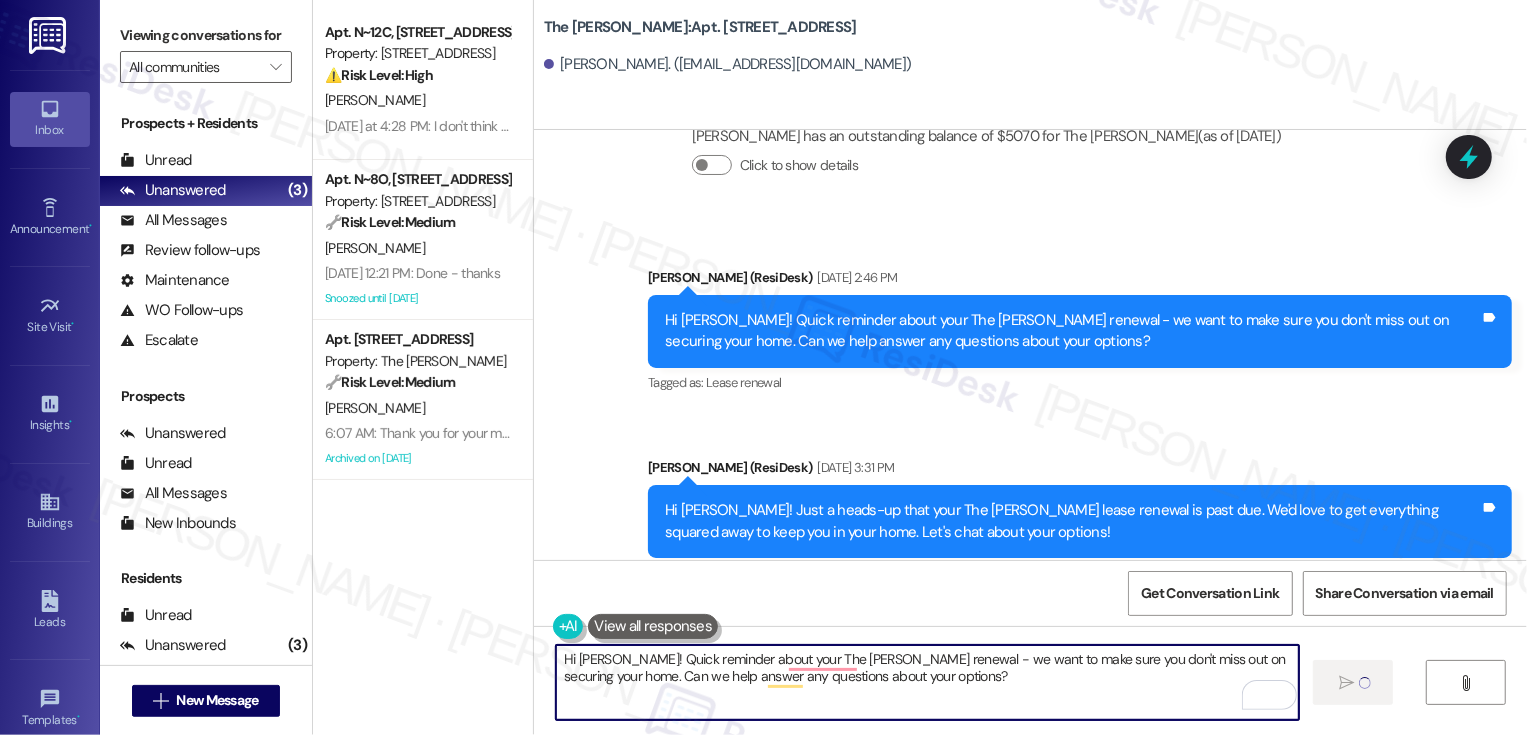 type on "Hi [PERSON_NAME]! Quick reminder about your The [PERSON_NAME] renewal - we want to make sure you don't miss out on securing your home. Can we help answer any questions about your options?" 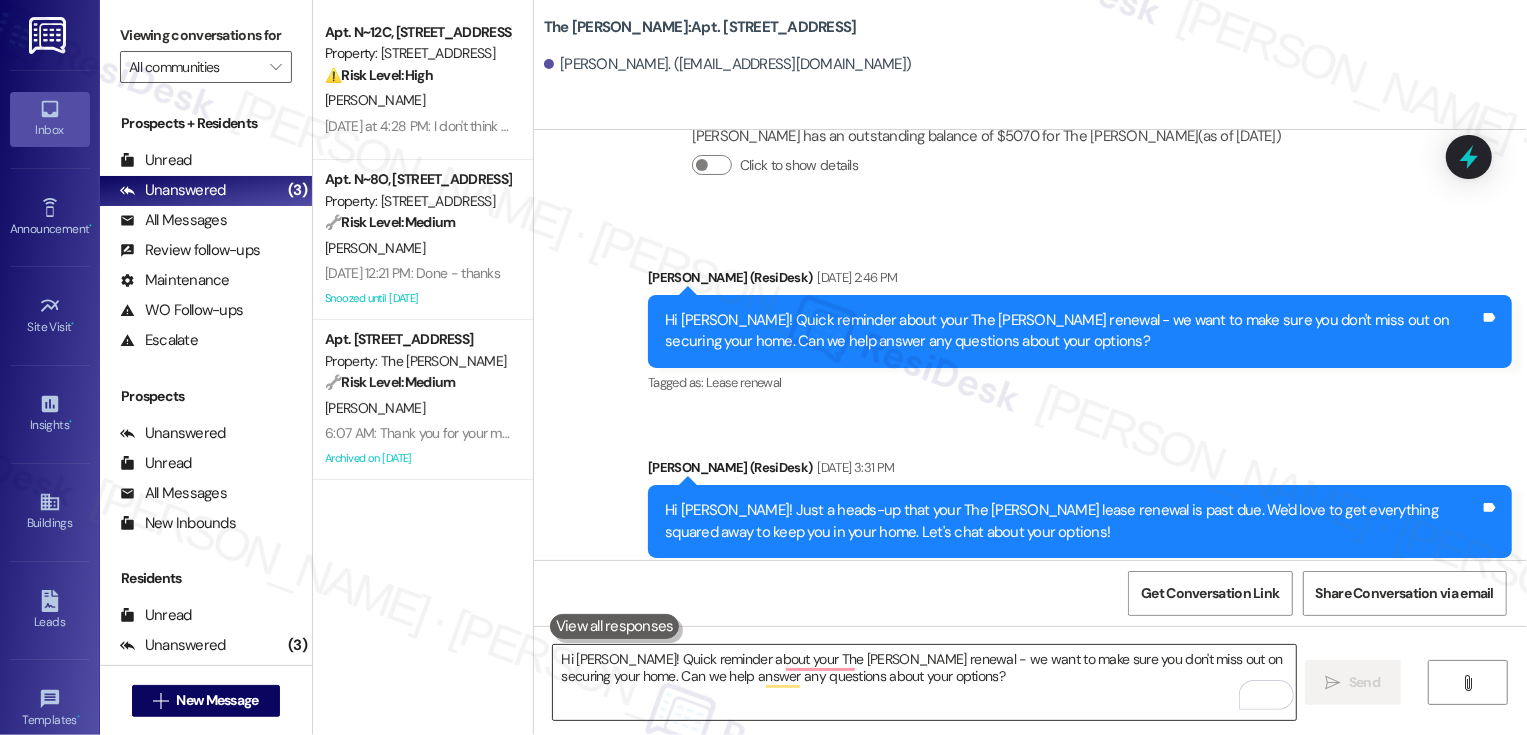 type 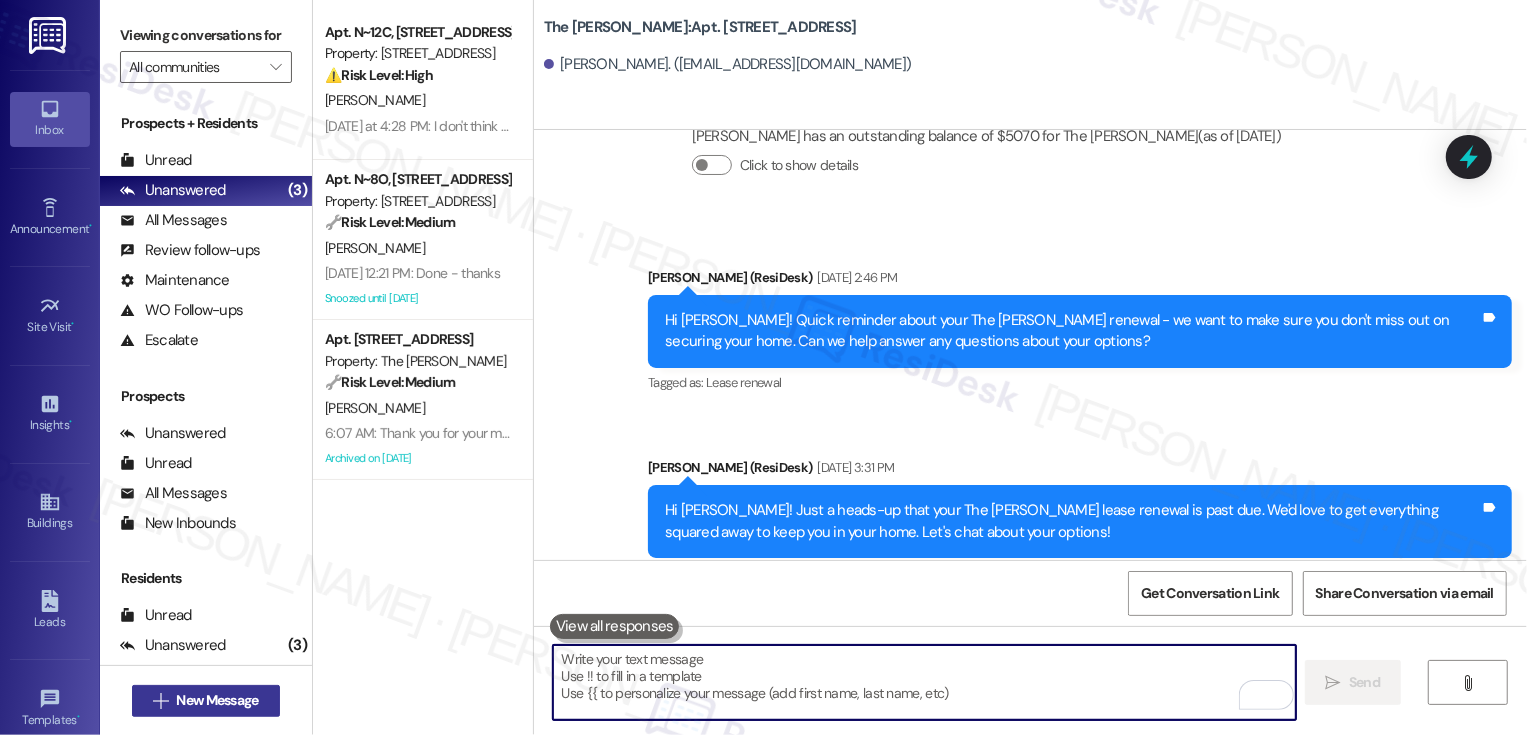click on "New Message" at bounding box center [217, 700] 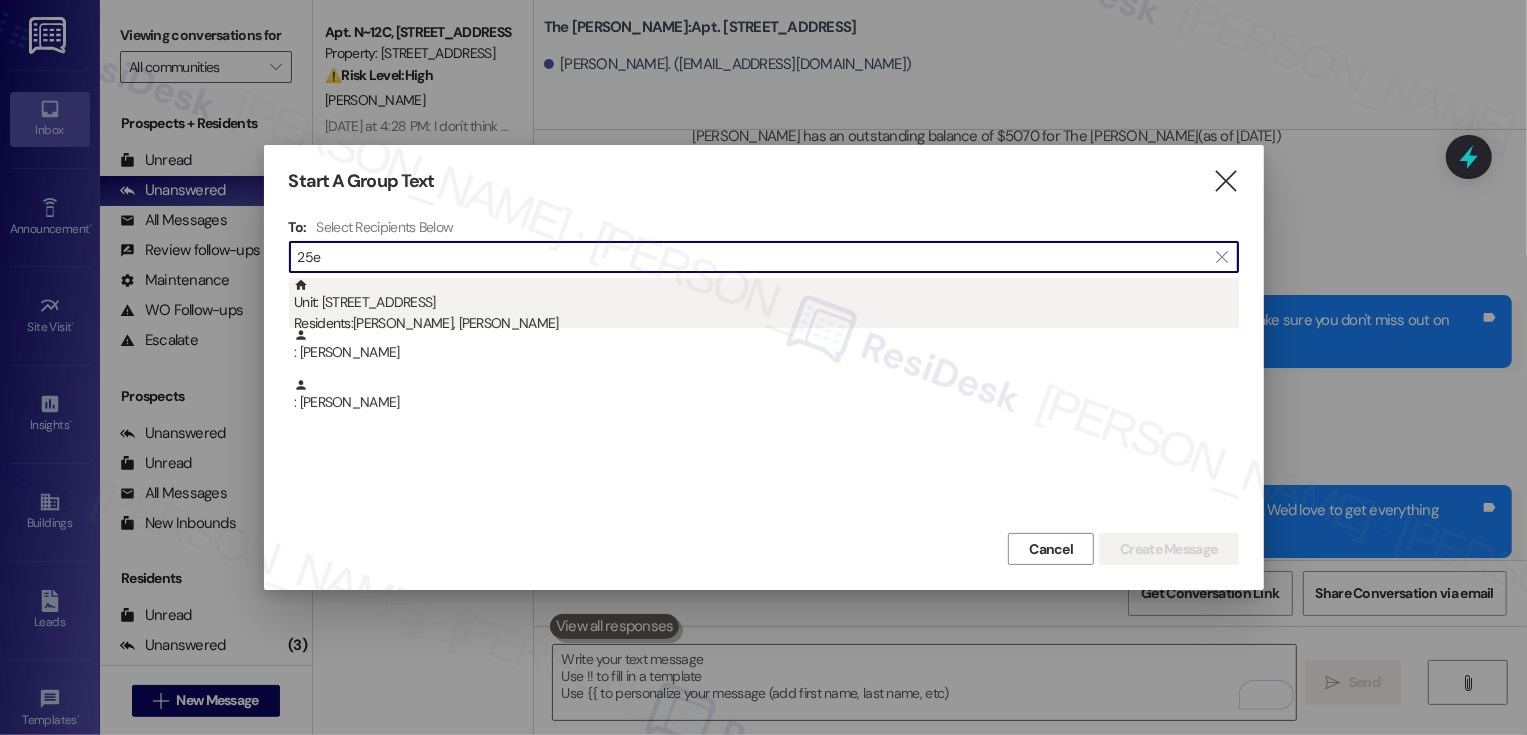 type on "25e" 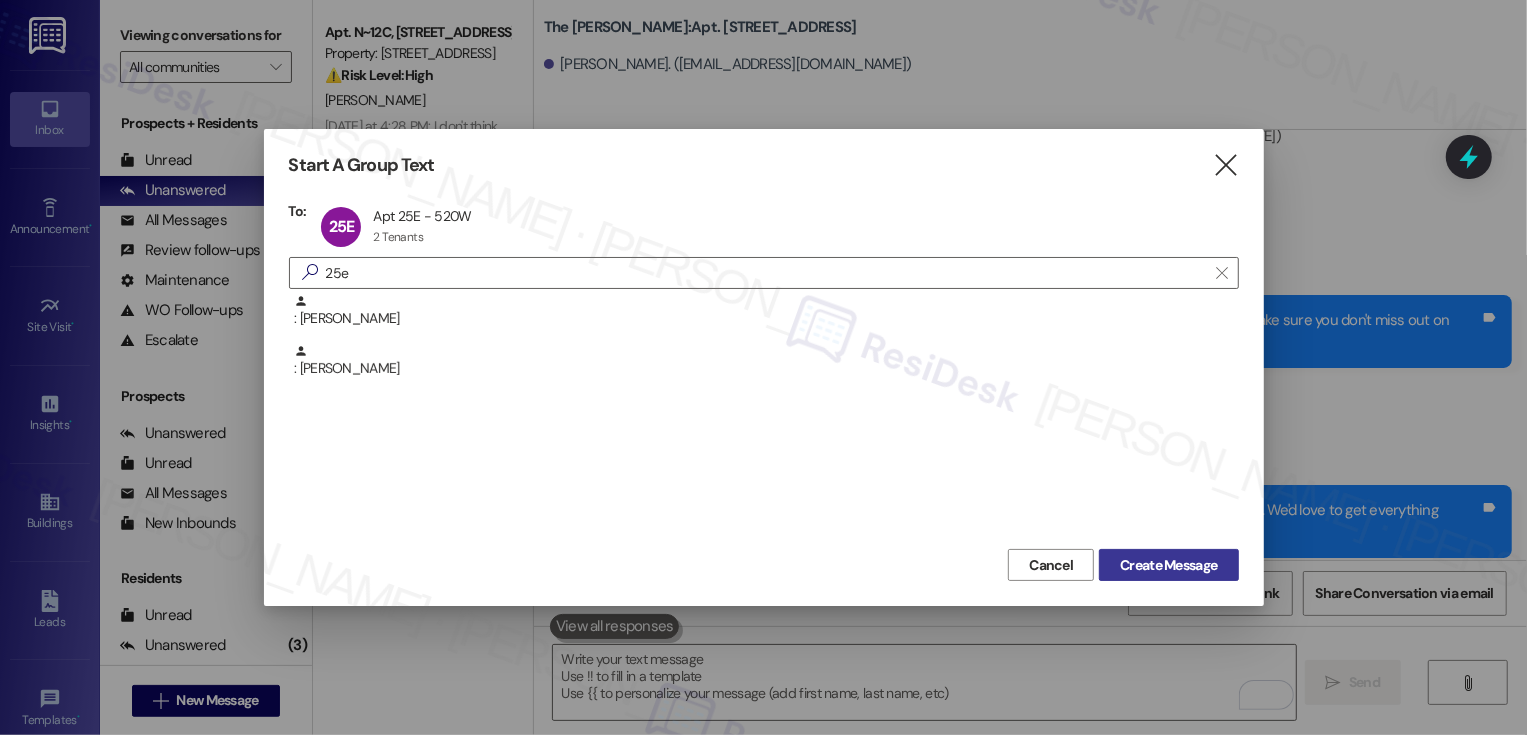 click on "Create Message" at bounding box center [1168, 565] 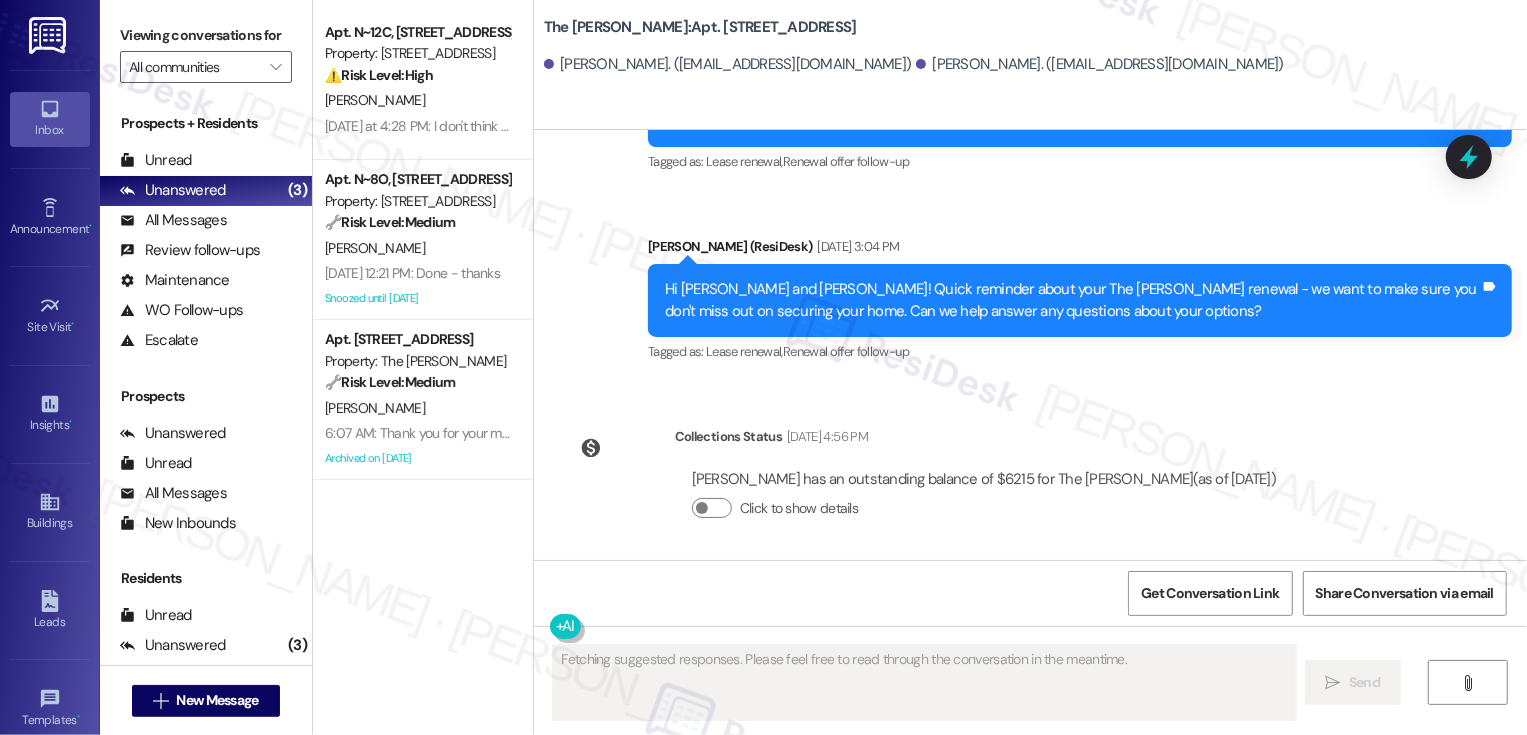 scroll, scrollTop: 6147, scrollLeft: 0, axis: vertical 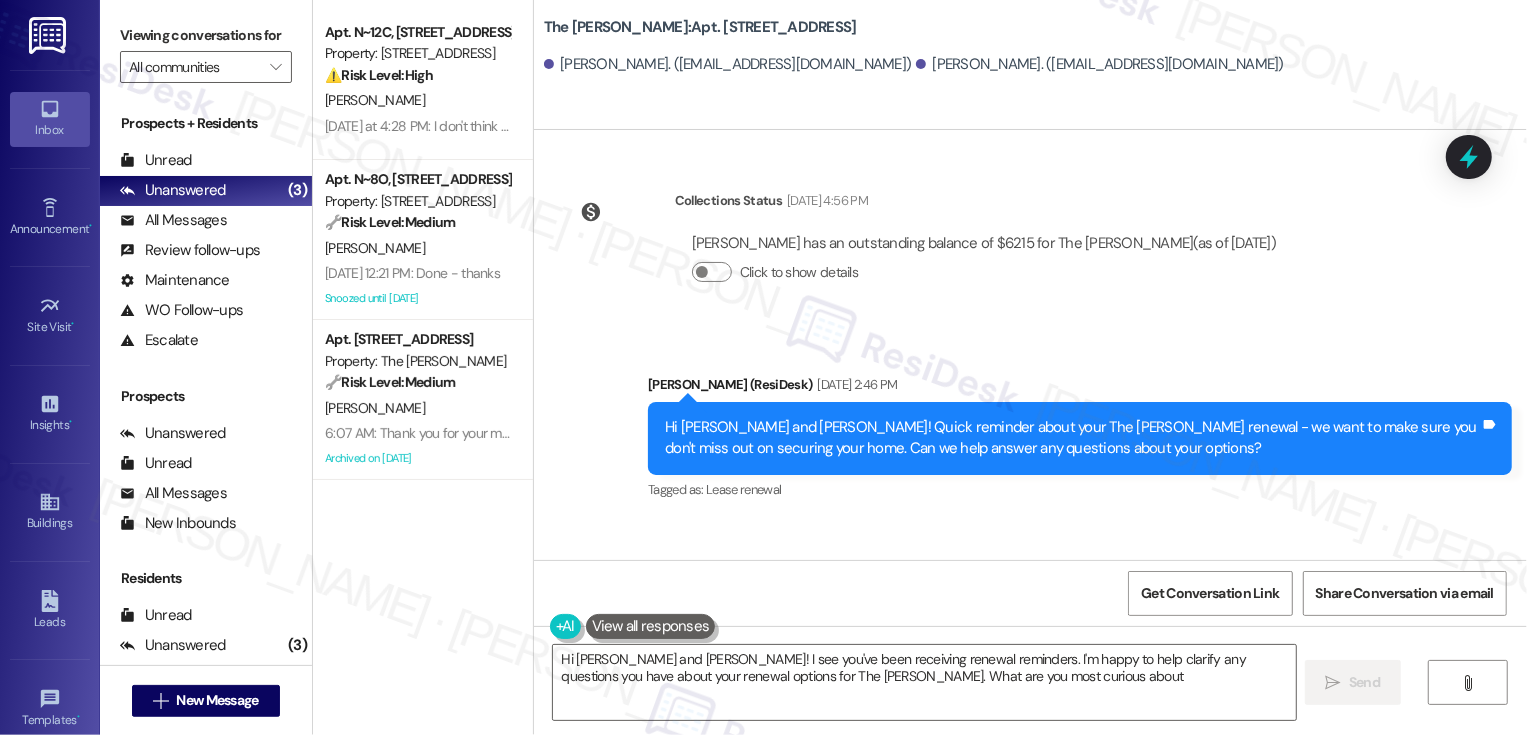 type on "Hi [PERSON_NAME] and [PERSON_NAME]! I see you've been receiving renewal reminders. I'm happy to help clarify any questions you have about your renewal options for The [PERSON_NAME]. What are you most curious about?" 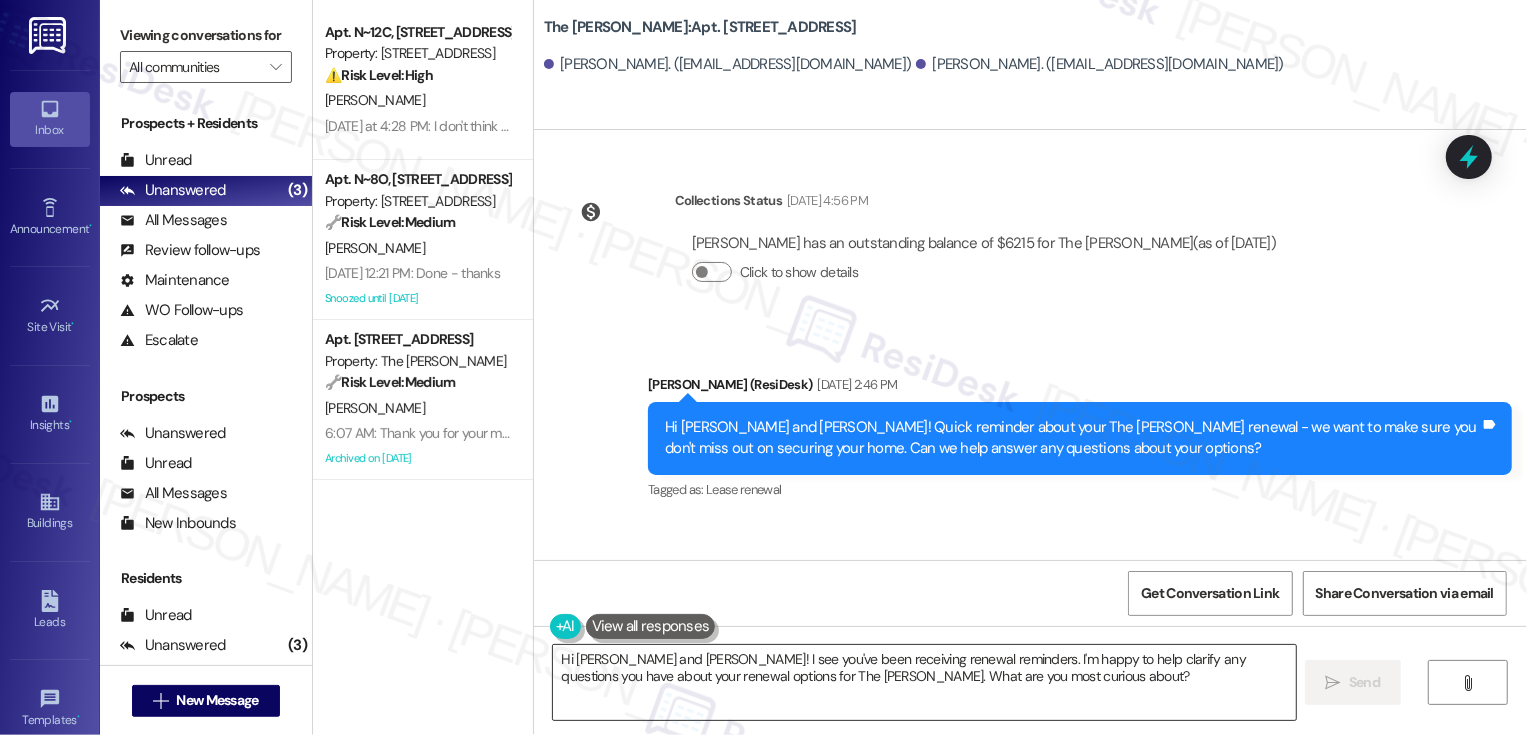 click on "Hi [PERSON_NAME] and [PERSON_NAME]! I see you've been receiving renewal reminders. I'm happy to help clarify any questions you have about your renewal options for The [PERSON_NAME]. What are you most curious about?" at bounding box center (924, 682) 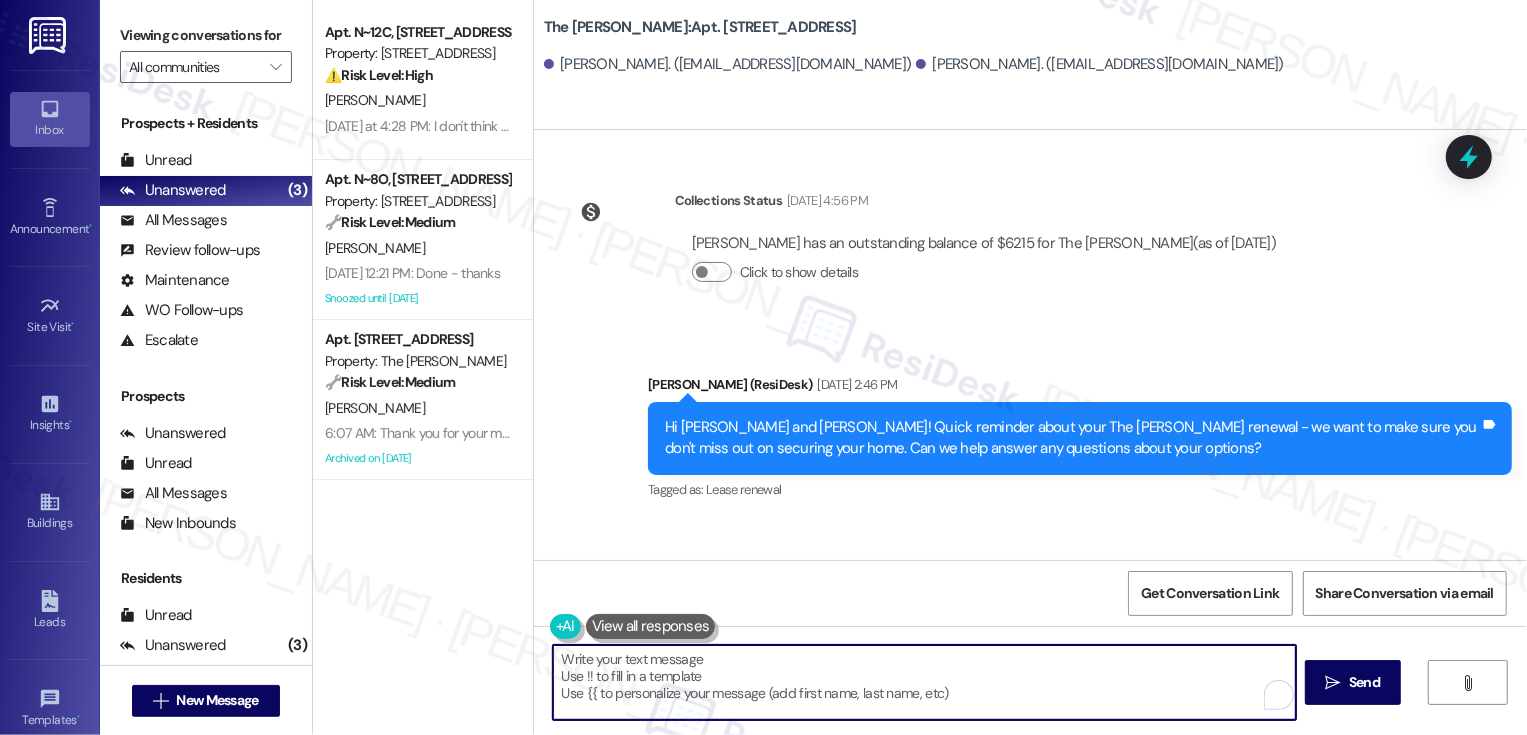 paste on "Hi {{first_name}}! Just a heads-up that your {{property}} lease renewal is past due. We'd love to get everything squared away to keep you in your home. Let's chat about your options!" 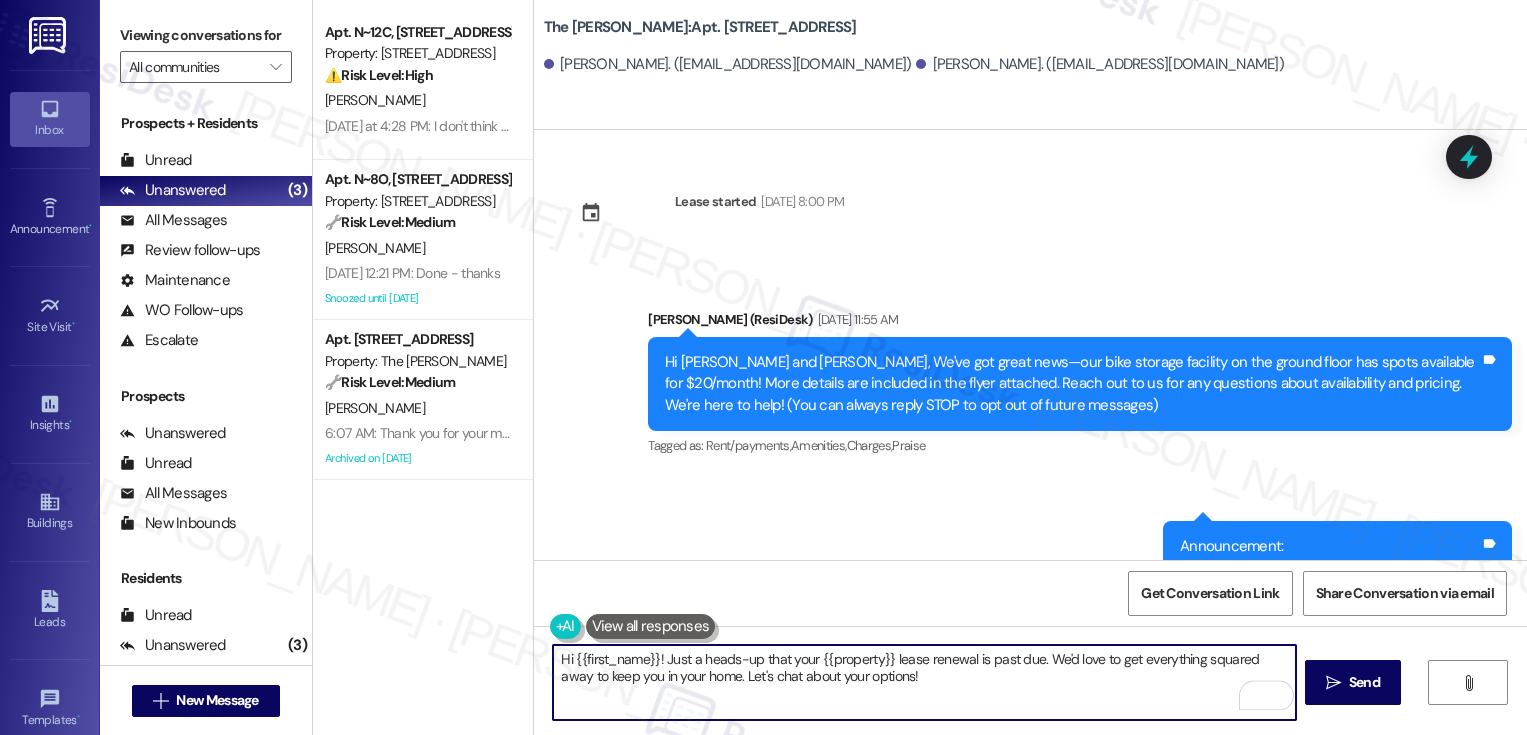 scroll, scrollTop: 0, scrollLeft: 0, axis: both 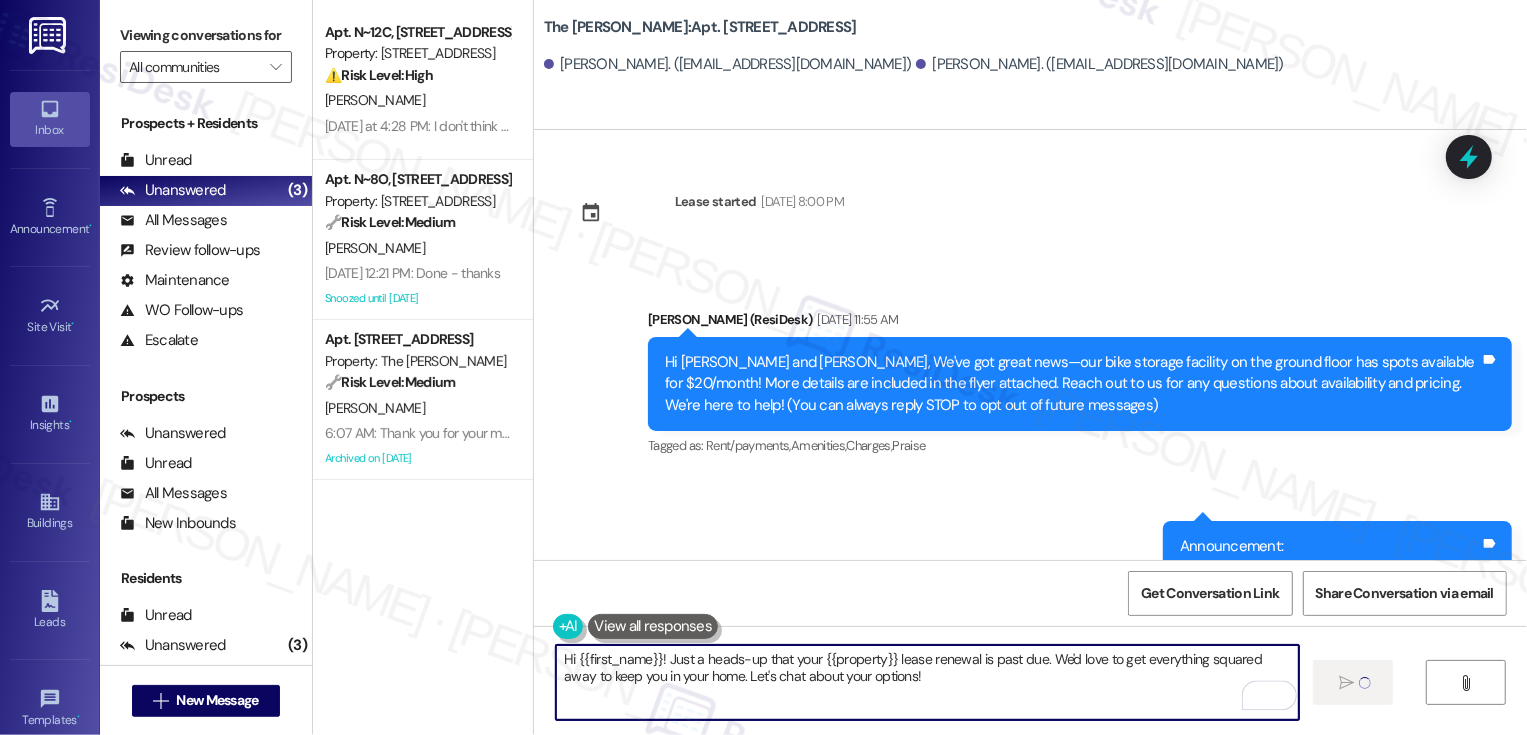 type on "Hi {{first_name}}! Just a heads-up that your {{property}} lease renewal is past due. We'd love to get everything squared away to keep you in your home. Let's chat about your options!" 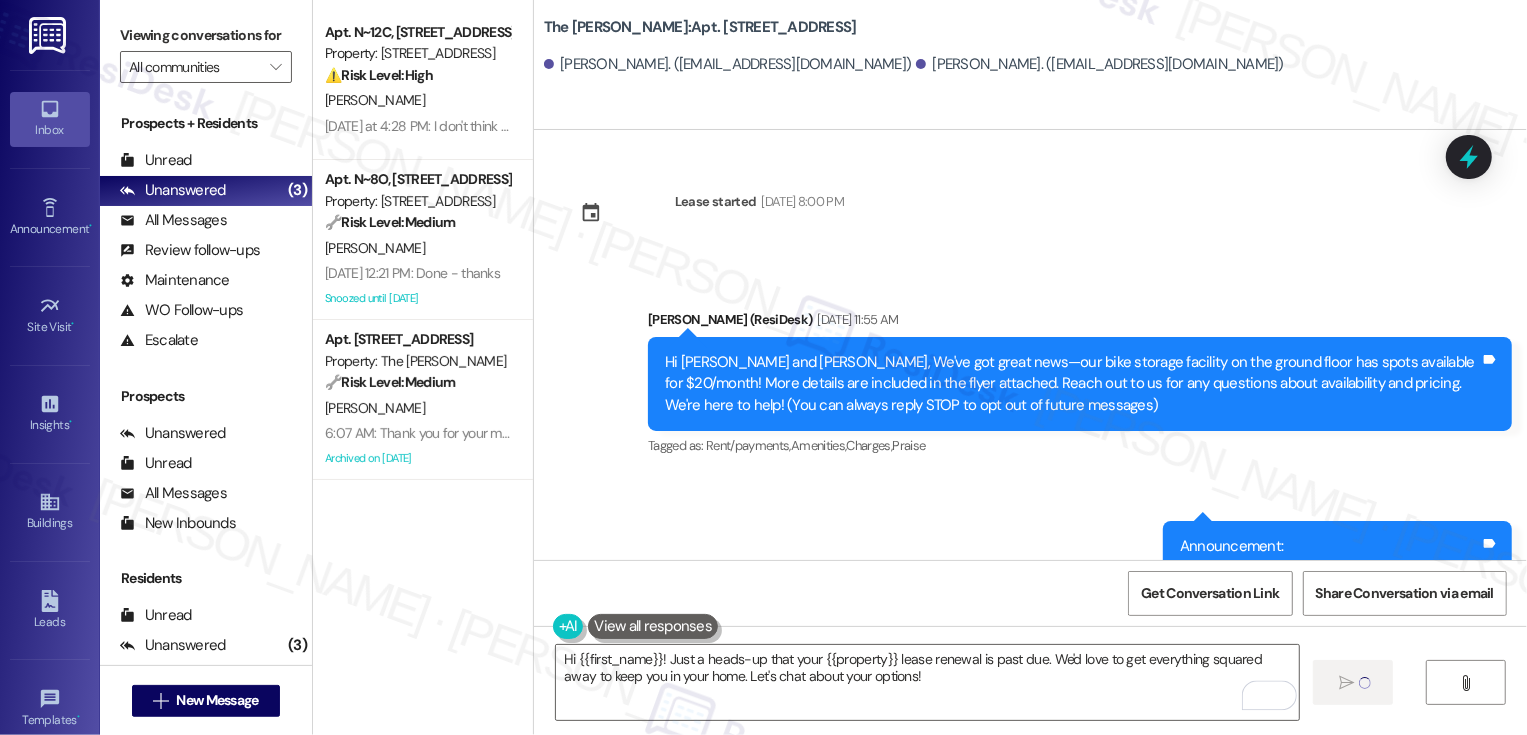 scroll, scrollTop: 6147, scrollLeft: 0, axis: vertical 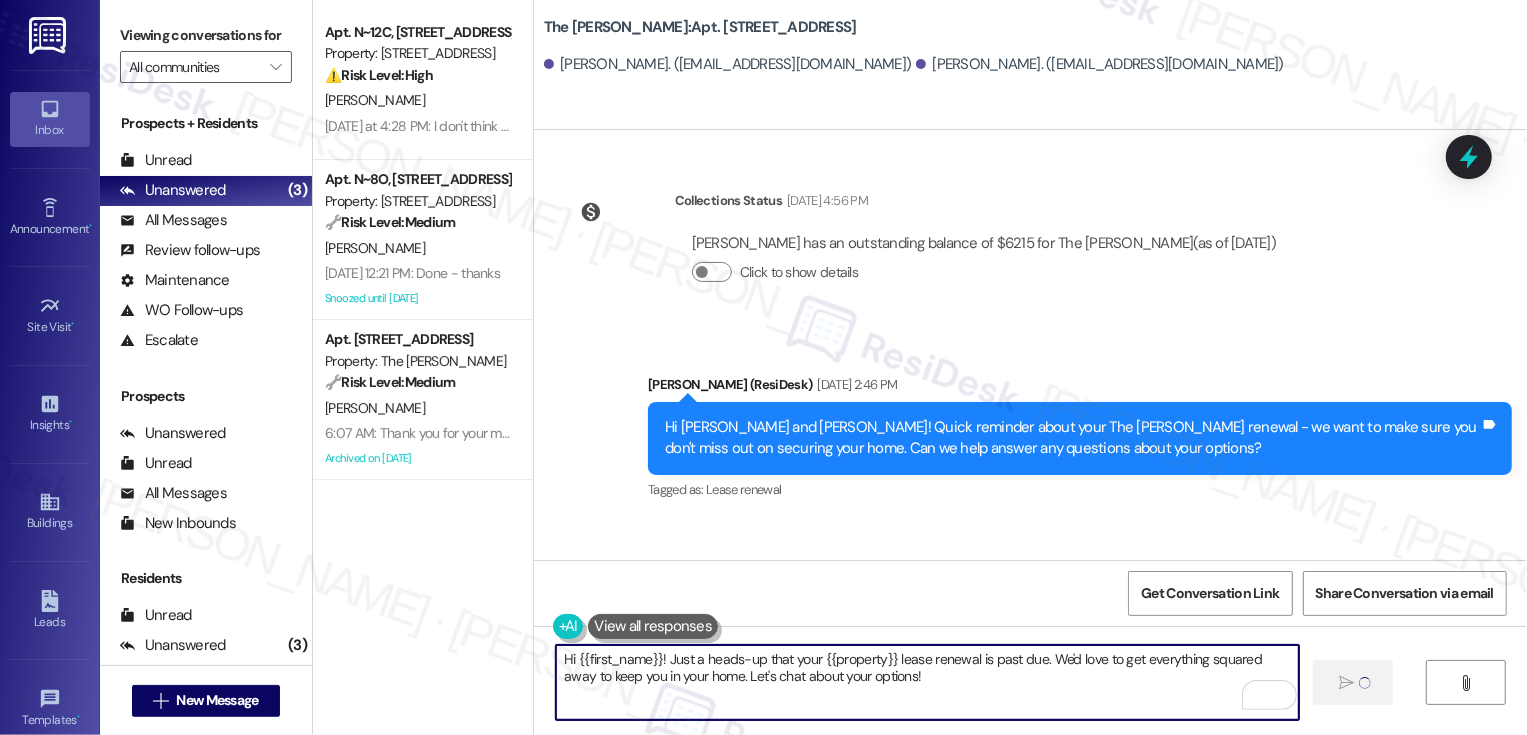 type 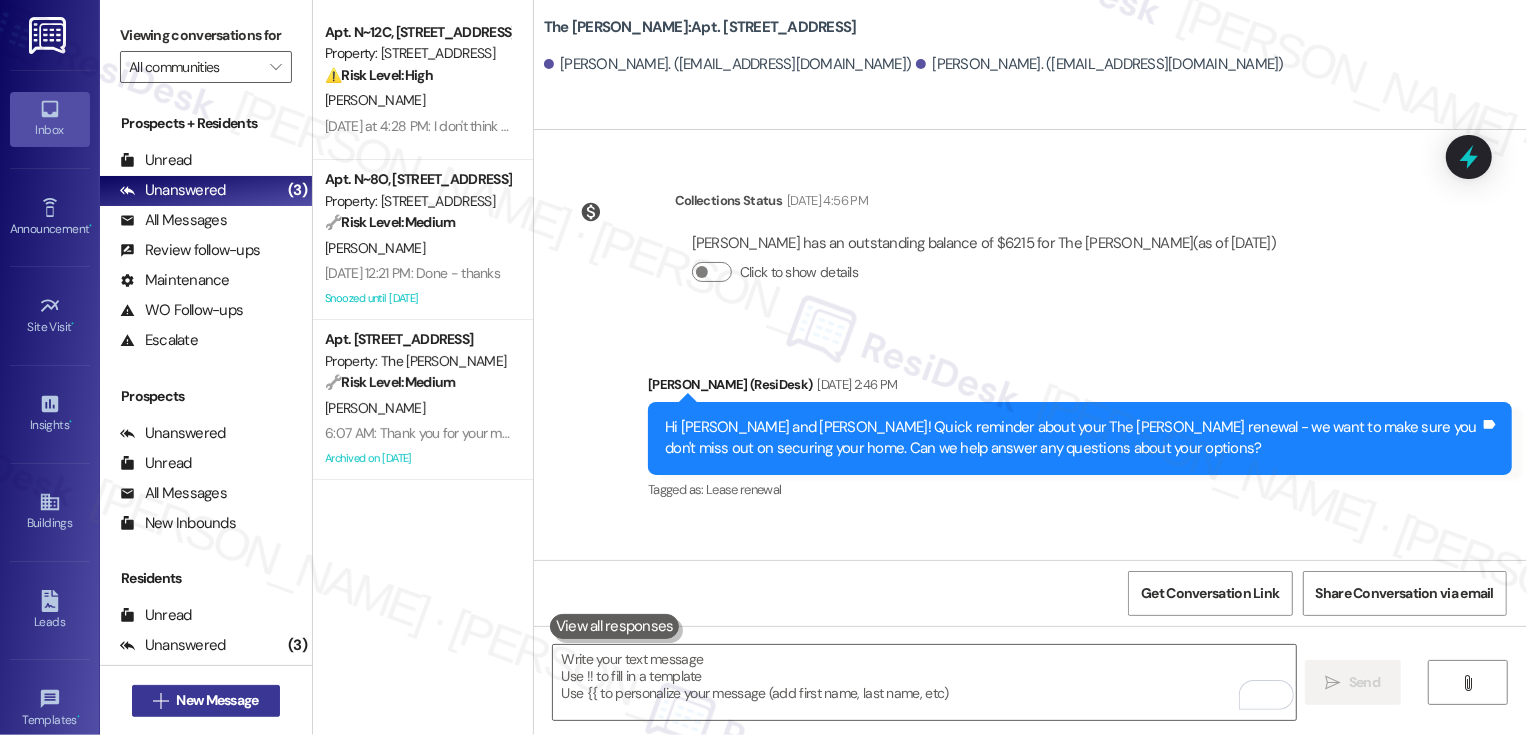 click on "New Message" at bounding box center (217, 700) 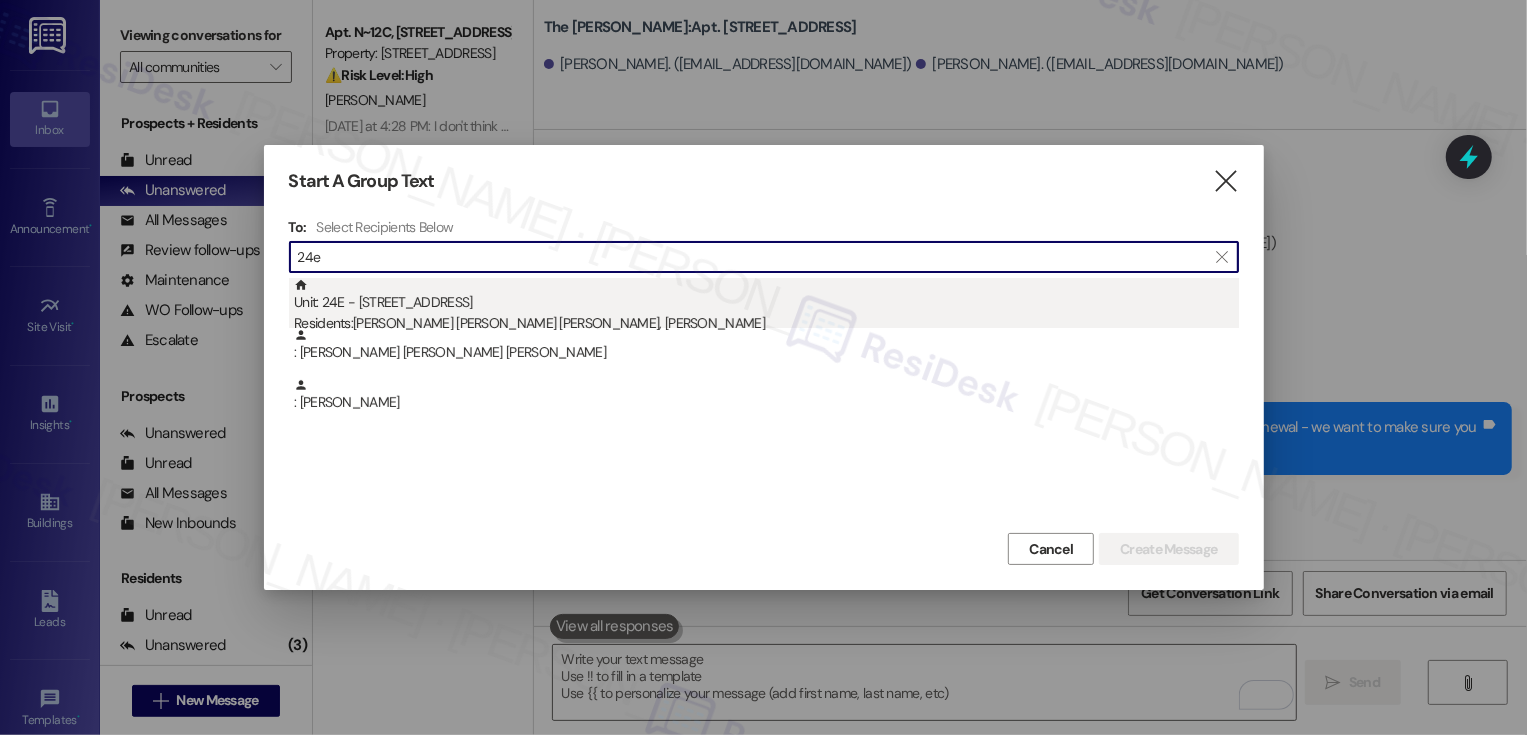 type on "24e" 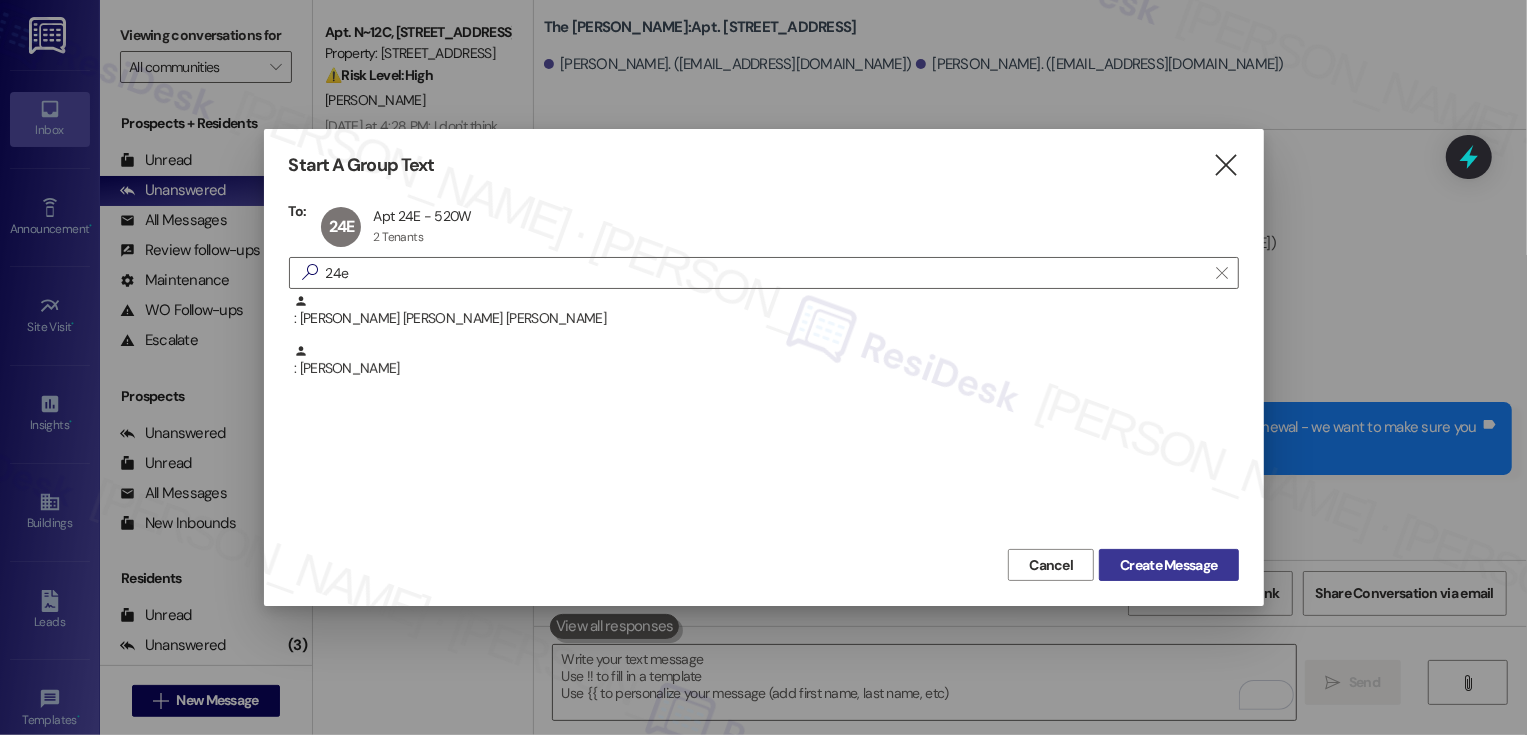 click on "Create Message" at bounding box center (1168, 565) 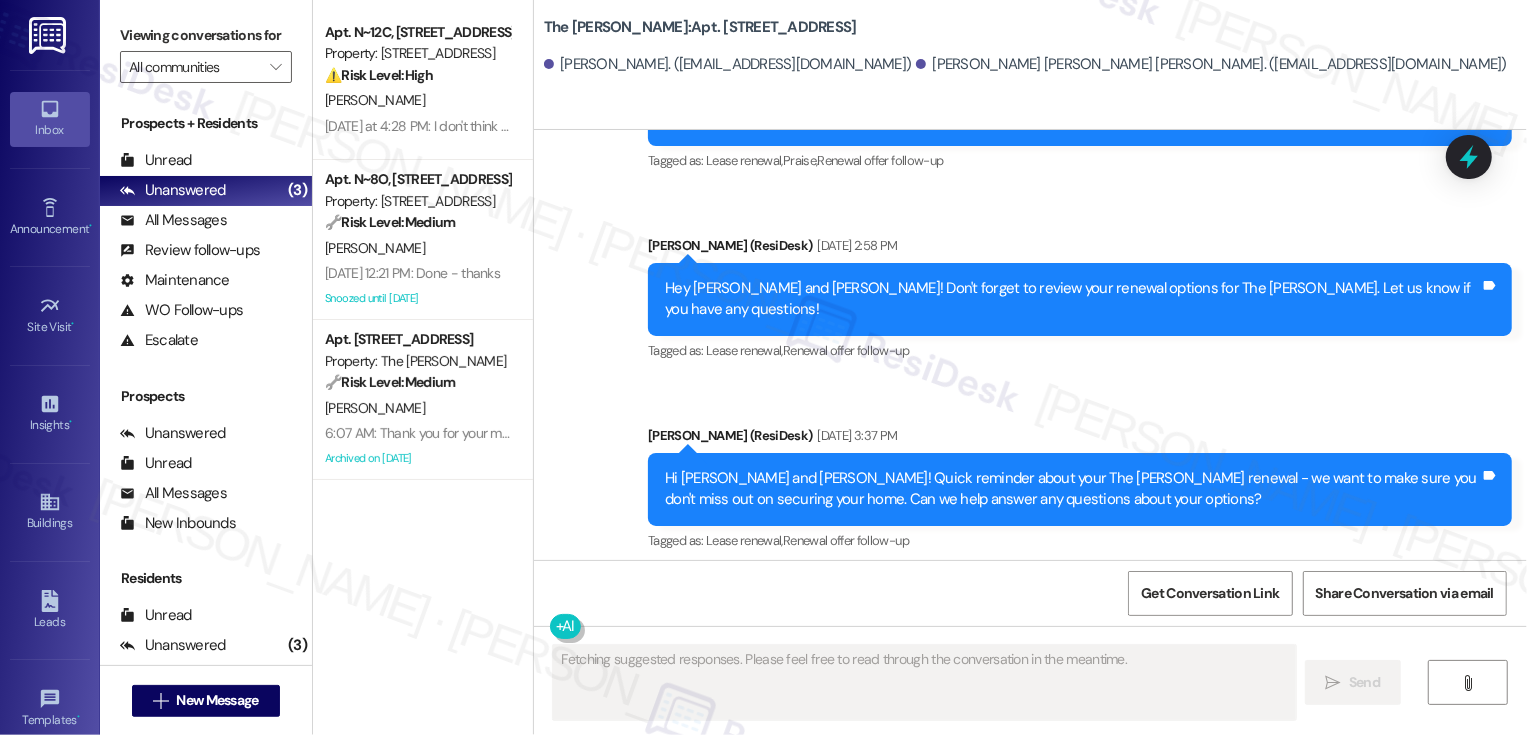 scroll, scrollTop: 7795, scrollLeft: 0, axis: vertical 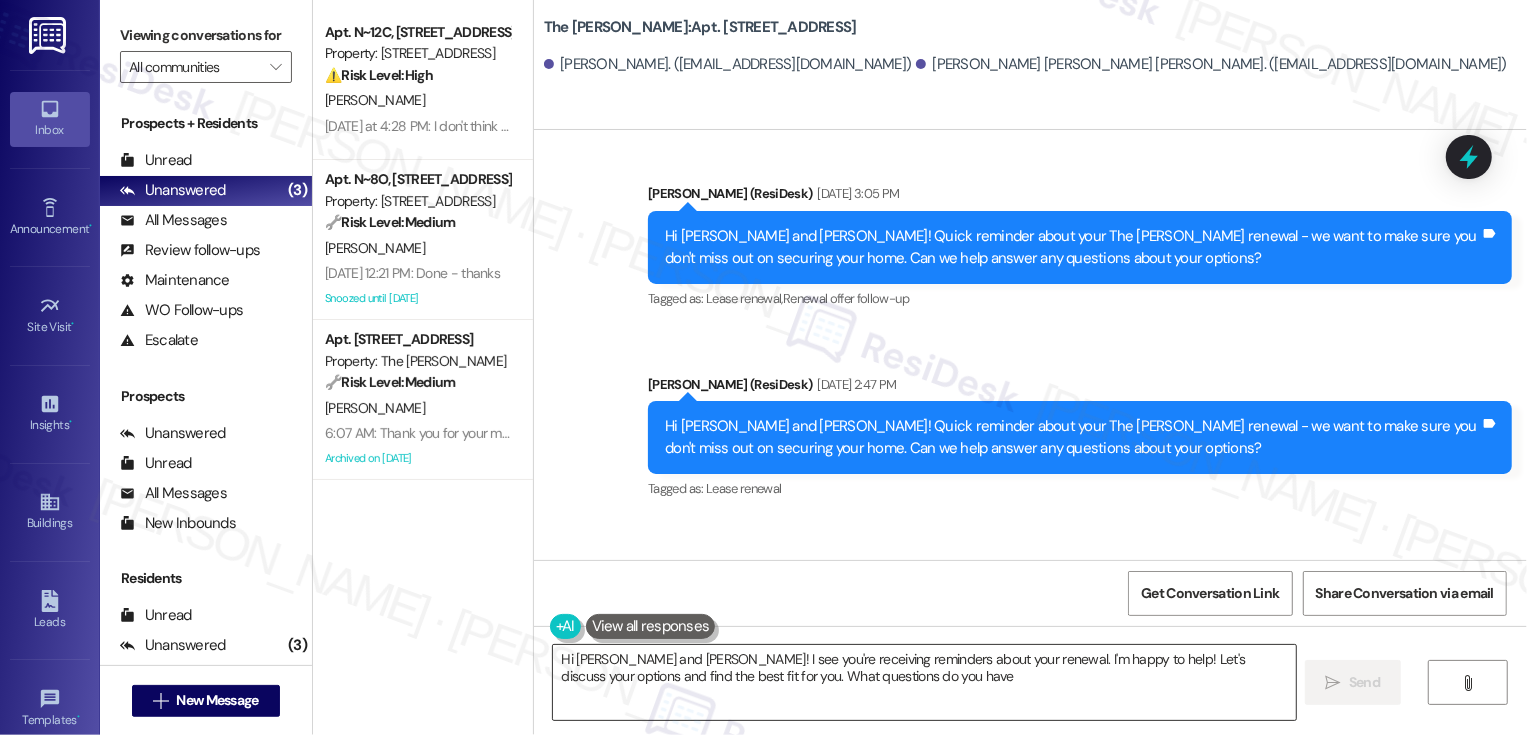 type on "Hi Karla and Nicole Sofia! I see you're receiving reminders about your renewal. I'm happy to help! Let's discuss your options and find the best fit for you. What questions do you have?" 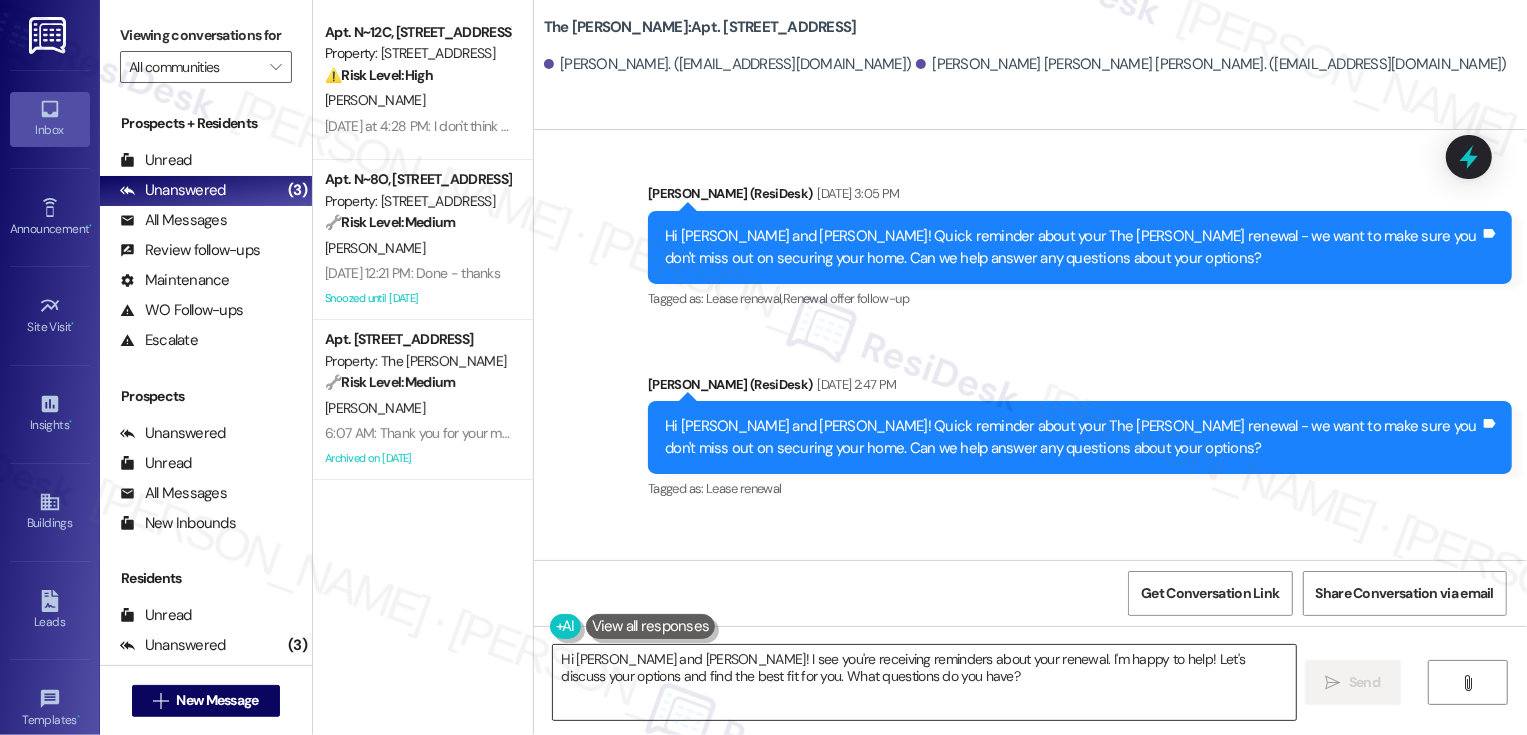 click on "Hi Karla and Nicole Sofia! I see you're receiving reminders about your renewal. I'm happy to help! Let's discuss your options and find the best fit for you. What questions do you have?" at bounding box center [924, 682] 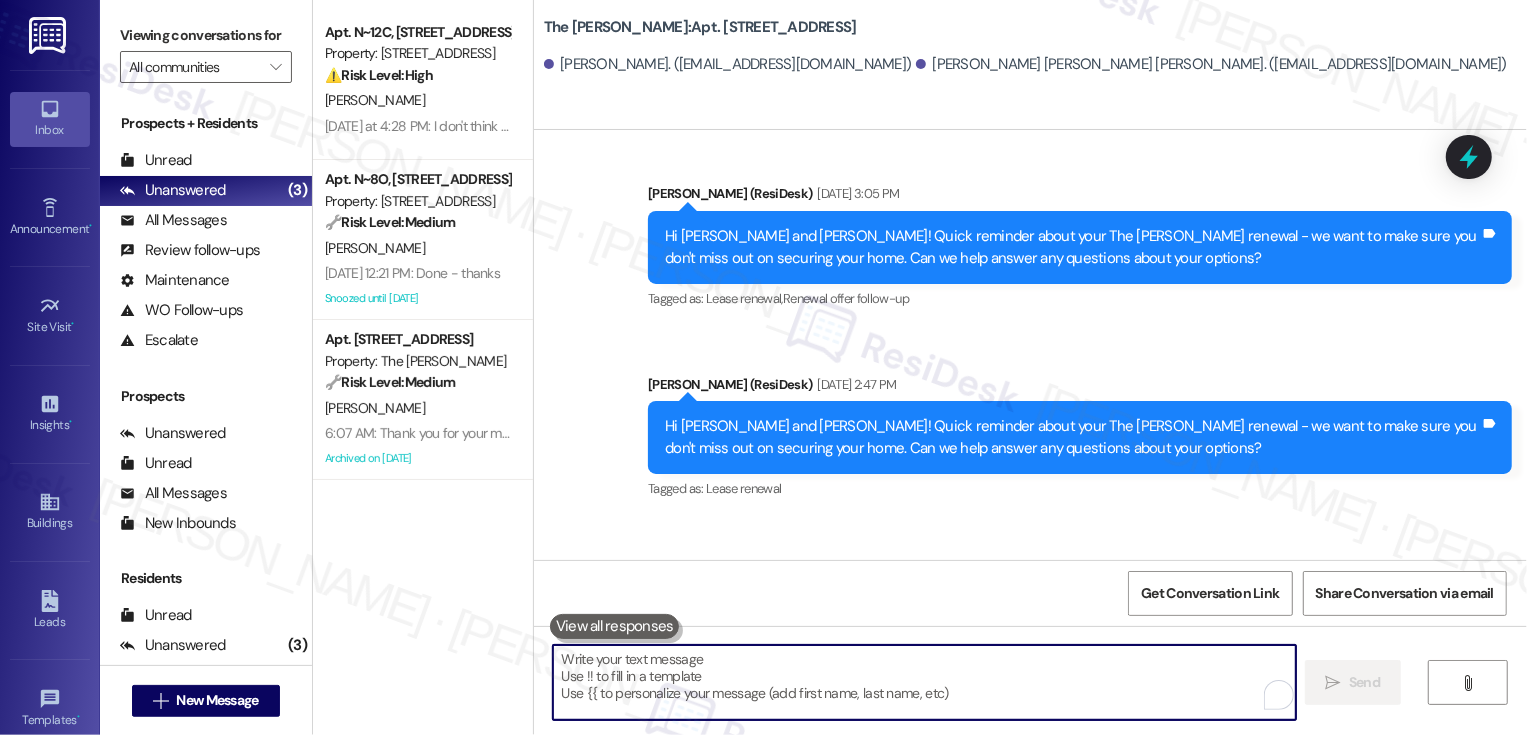 paste on "Hi {{first_name}}! Just a heads-up that your {{property}} lease renewal is past due. We'd love to get everything squared away to keep you in your home. Let's chat about your options!" 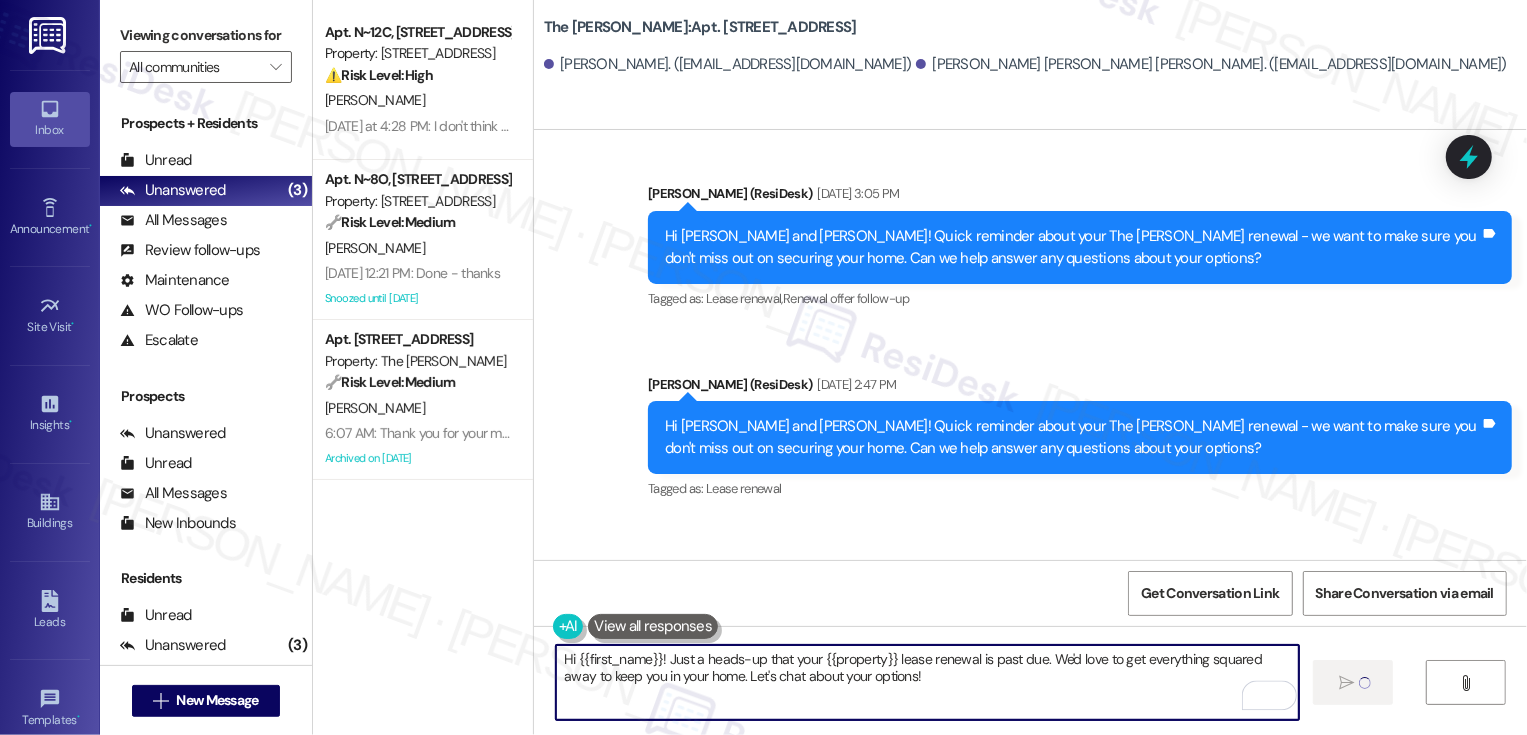 type on "Hi {{first_name}}! Just a heads-up that your {{property}} lease renewal is past due. We'd love to get everything squared away to keep you in your home. Let's chat about your options!" 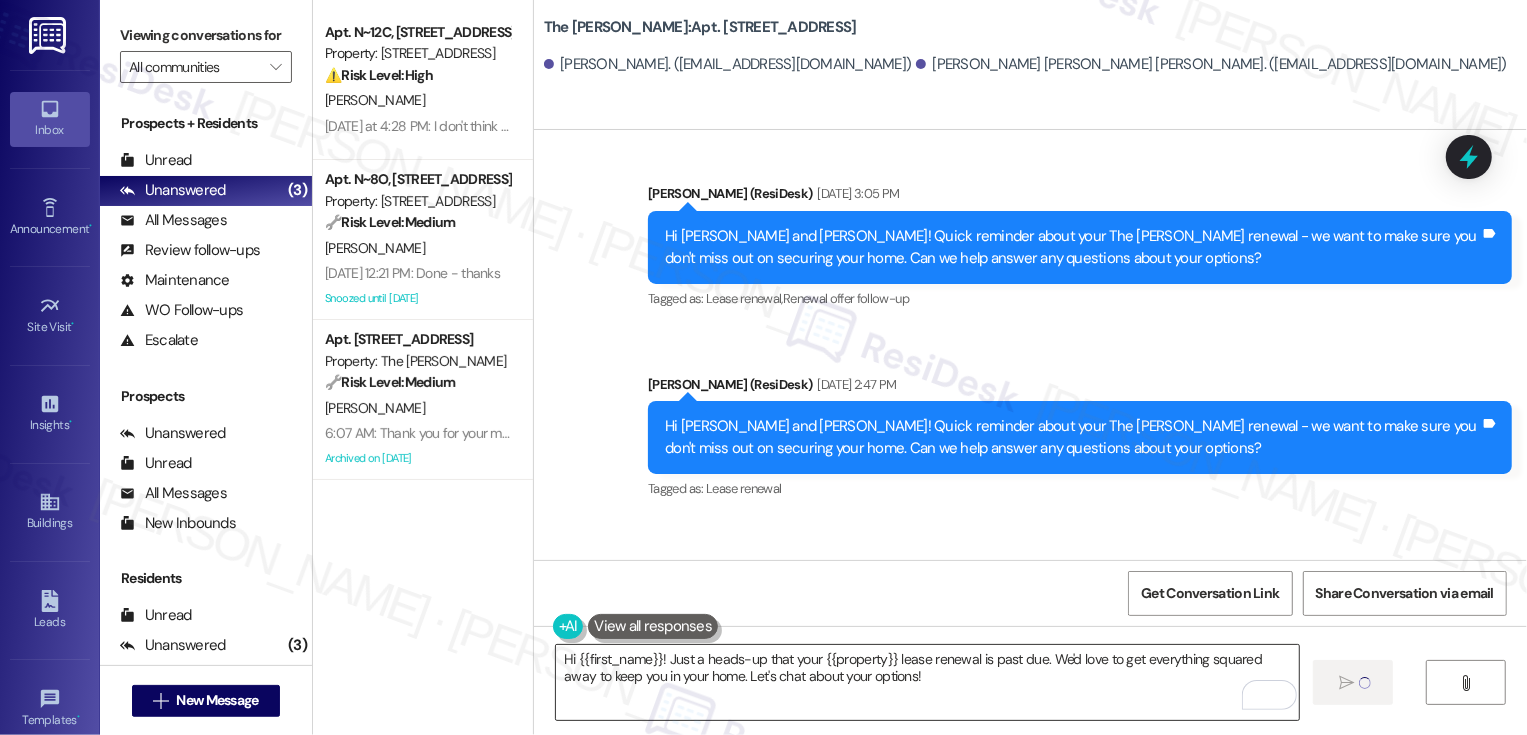 type 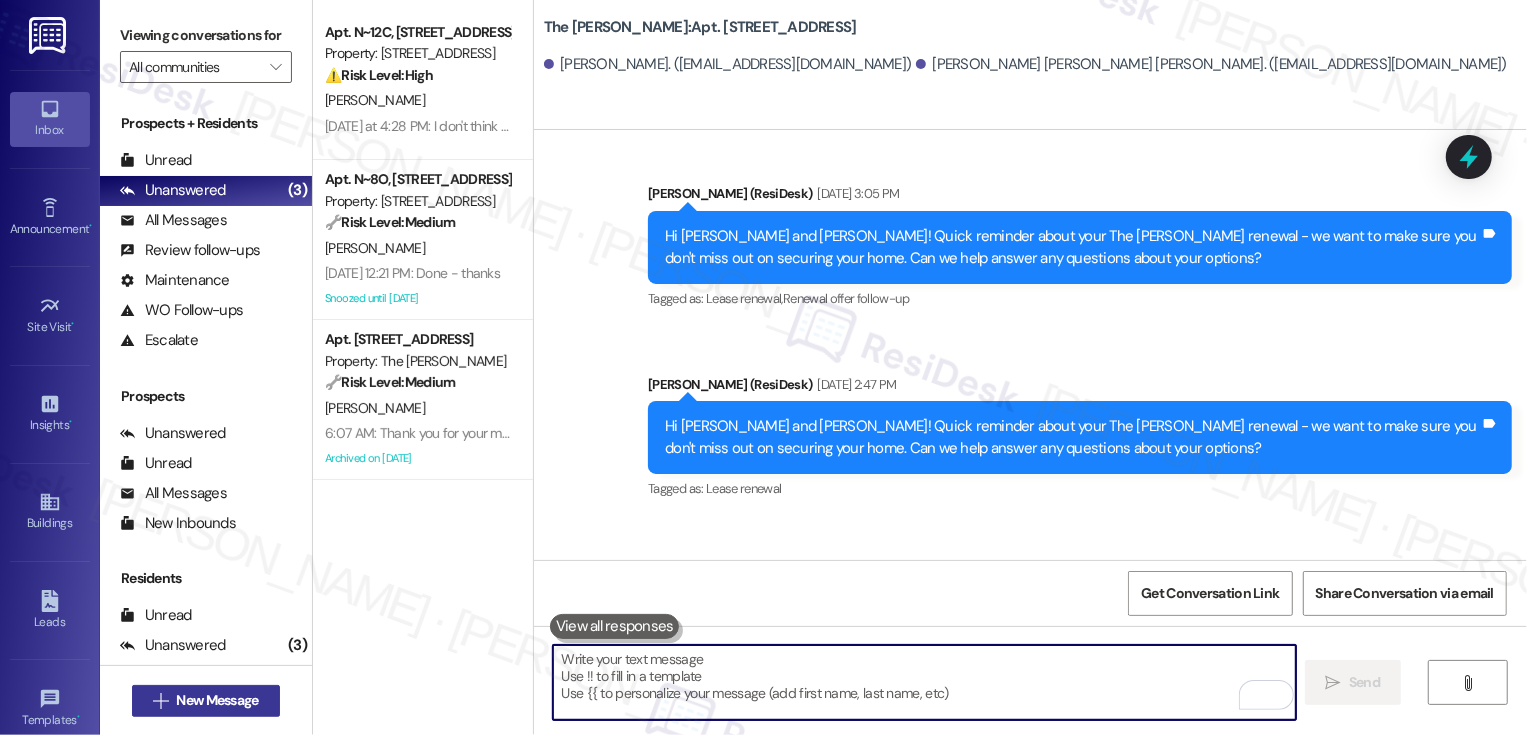 click on "New Message" at bounding box center (217, 700) 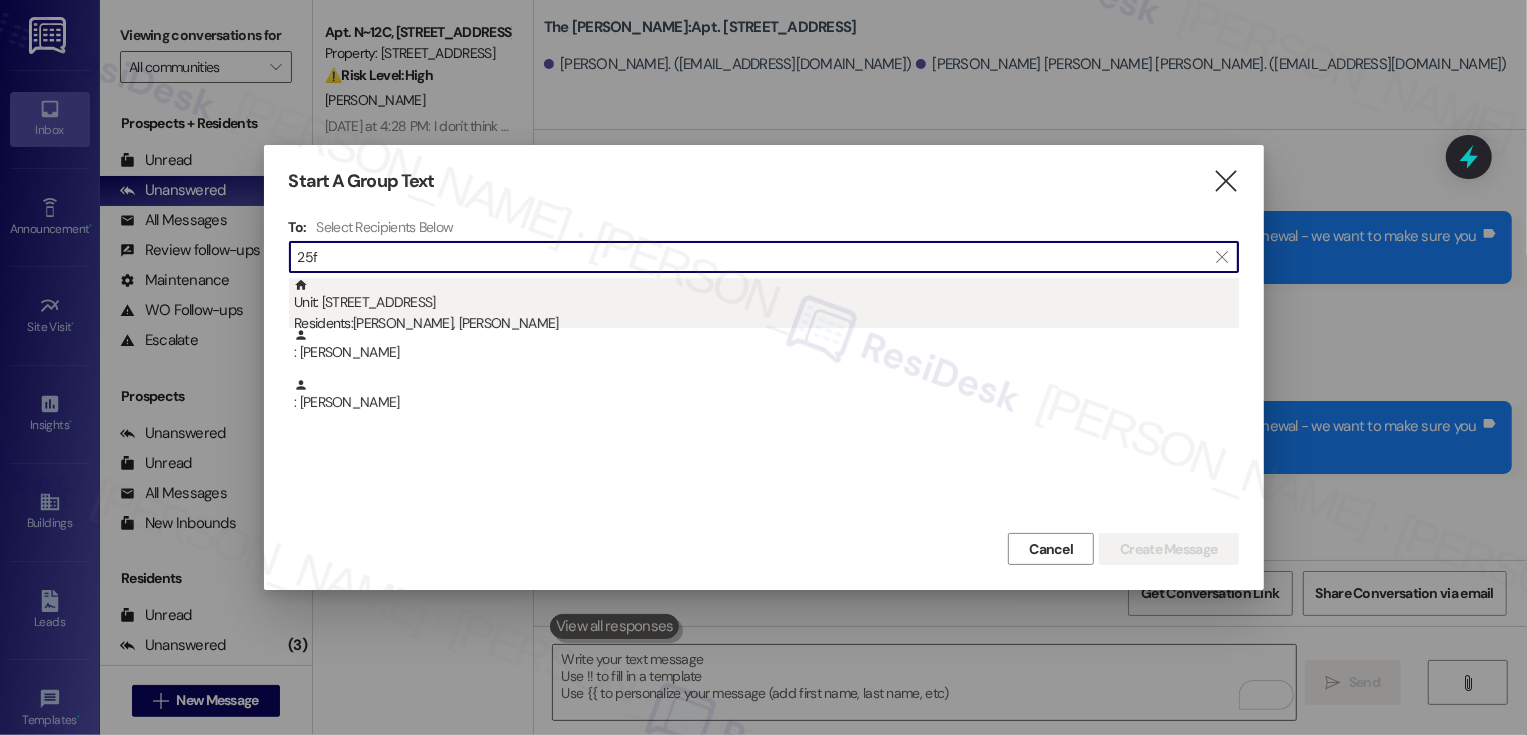 type on "25f" 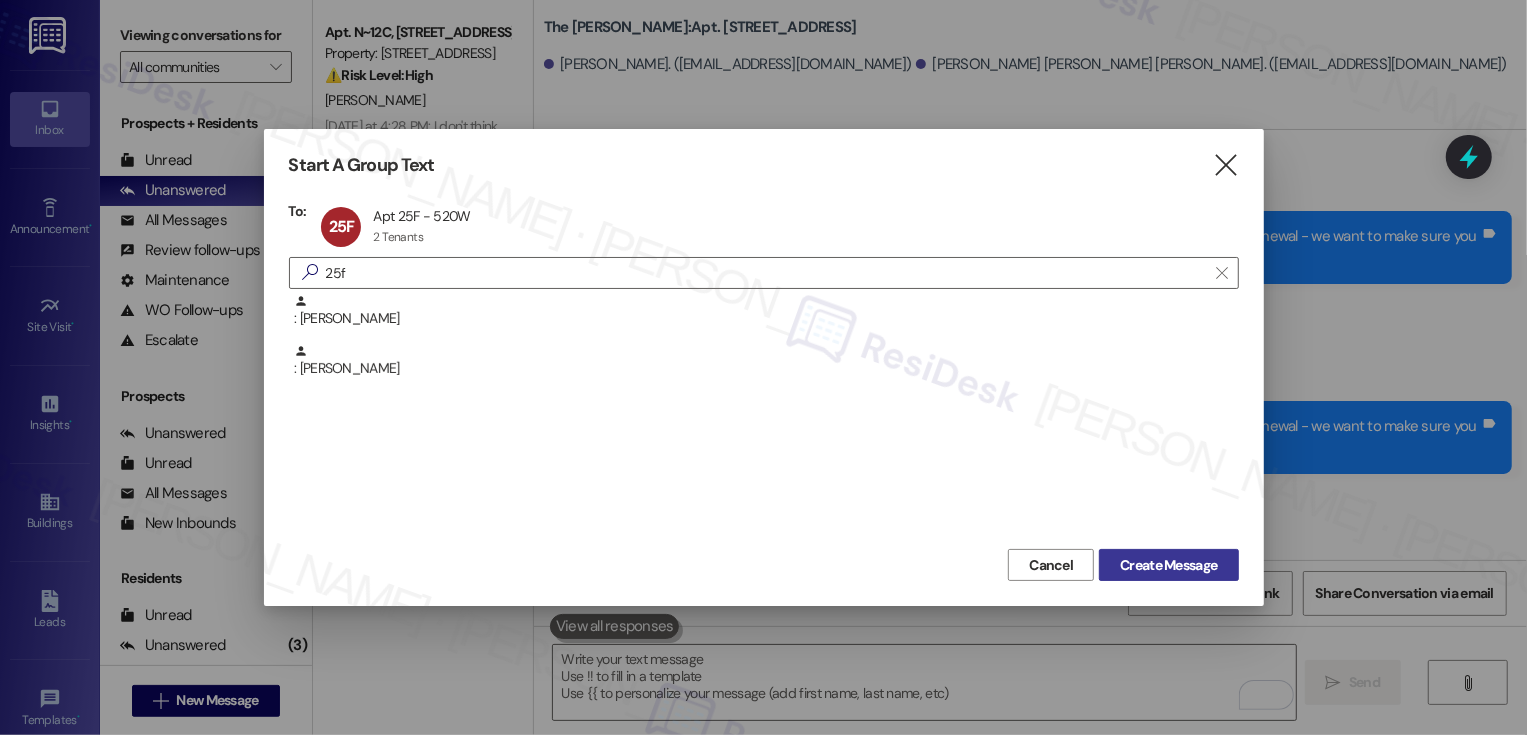 click on "Create Message" at bounding box center [1168, 565] 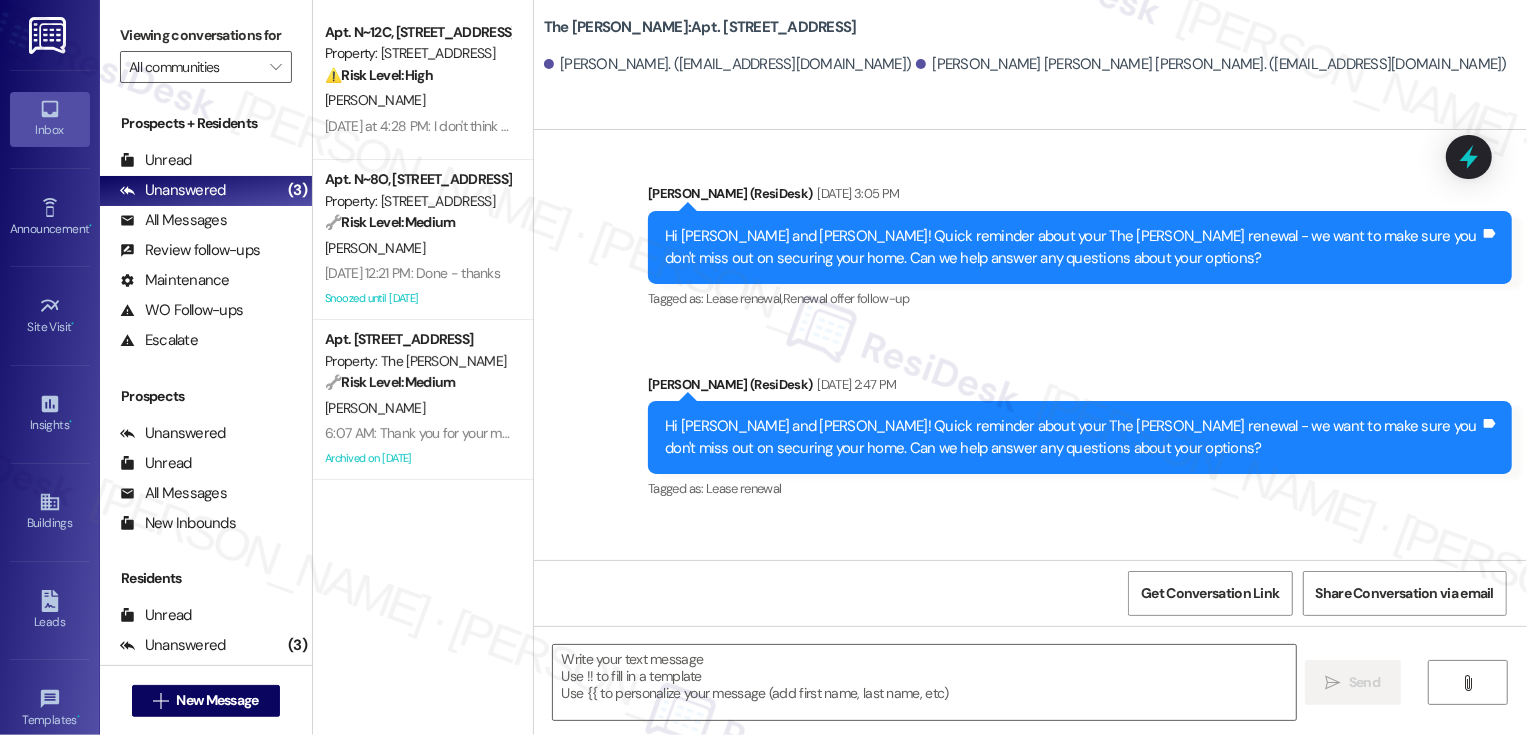 type on "Fetching suggested responses. Please feel free to read through the conversation in the meantime." 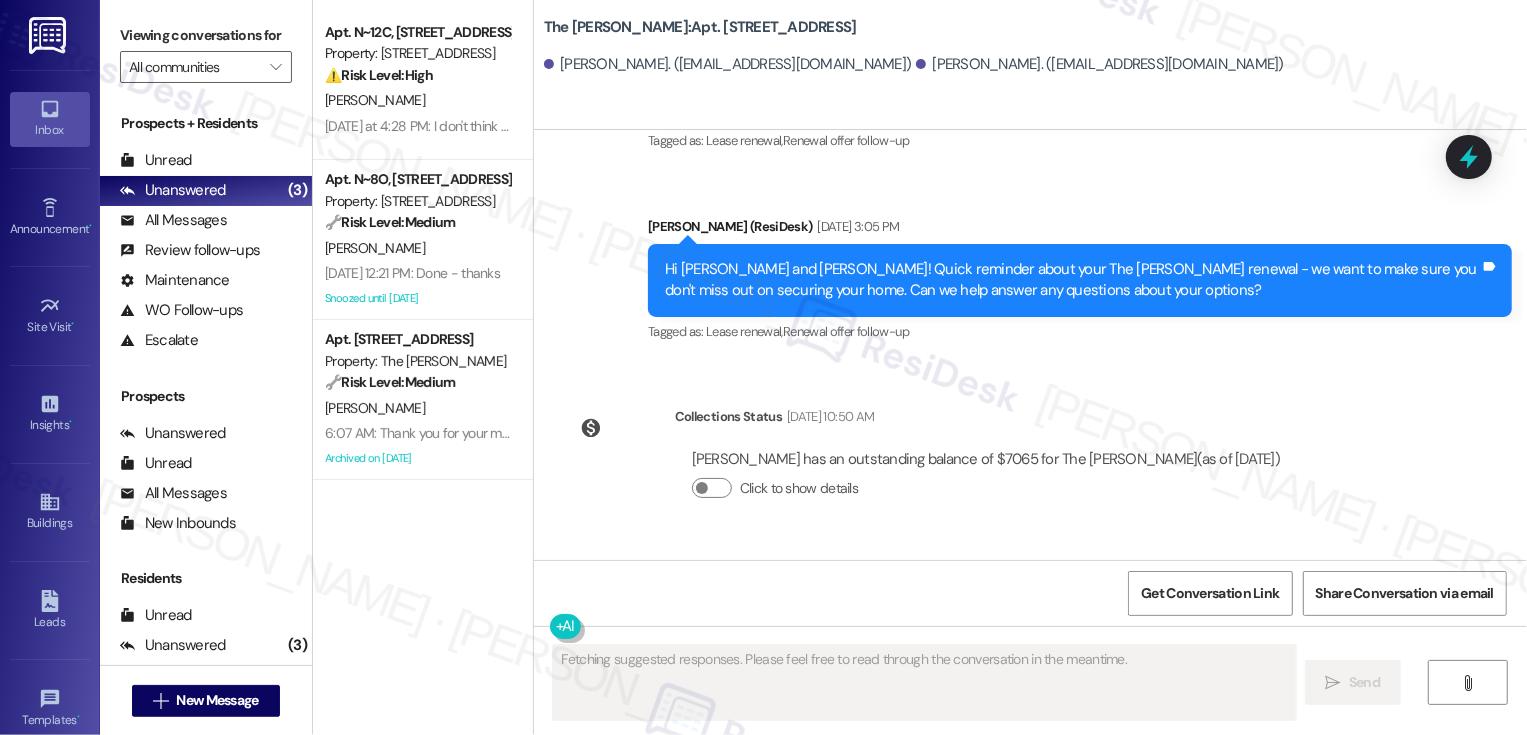 scroll, scrollTop: 13522, scrollLeft: 0, axis: vertical 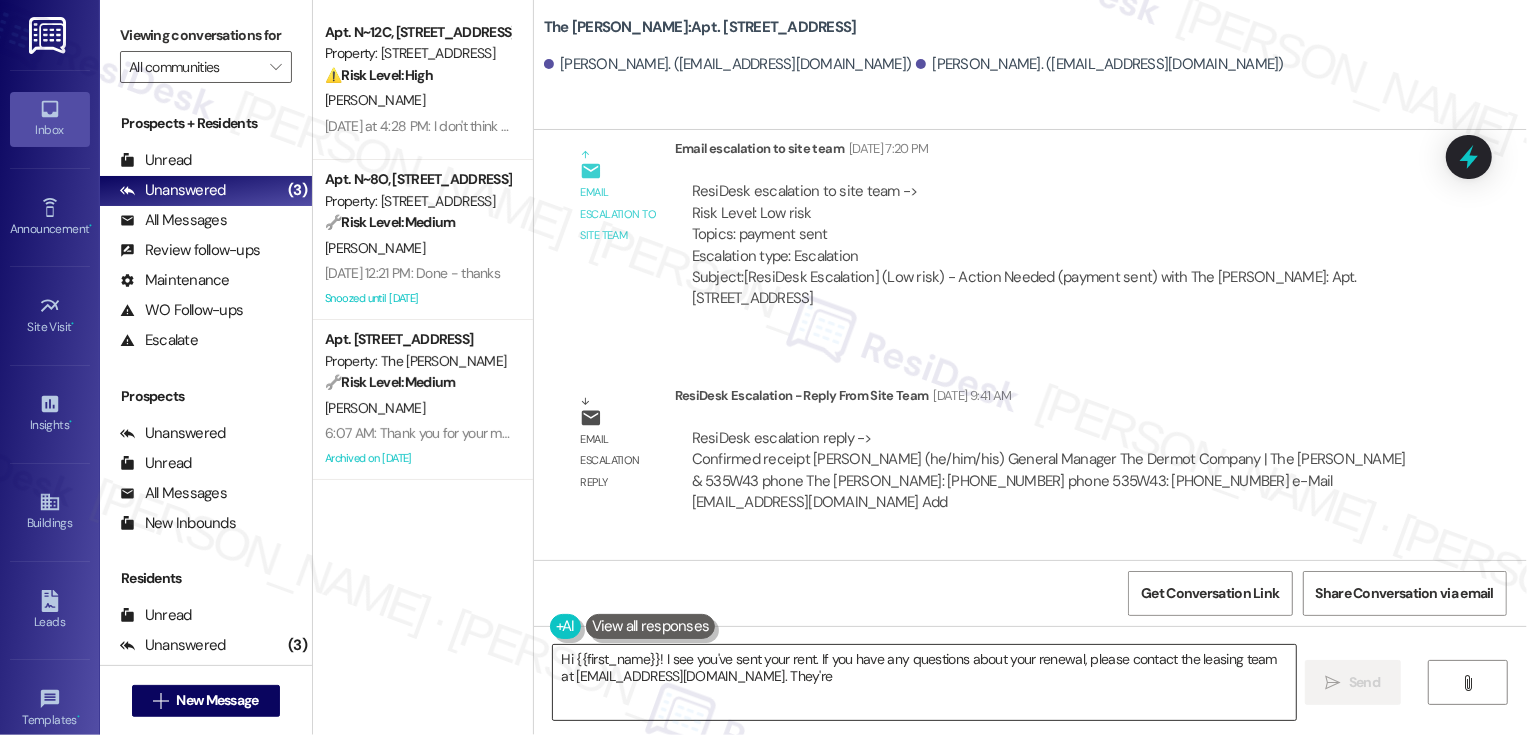 click on "Hi {{first_name}}! I see you've sent your rent. If you have any questions about your renewal, please contact the leasing" at bounding box center (924, 682) 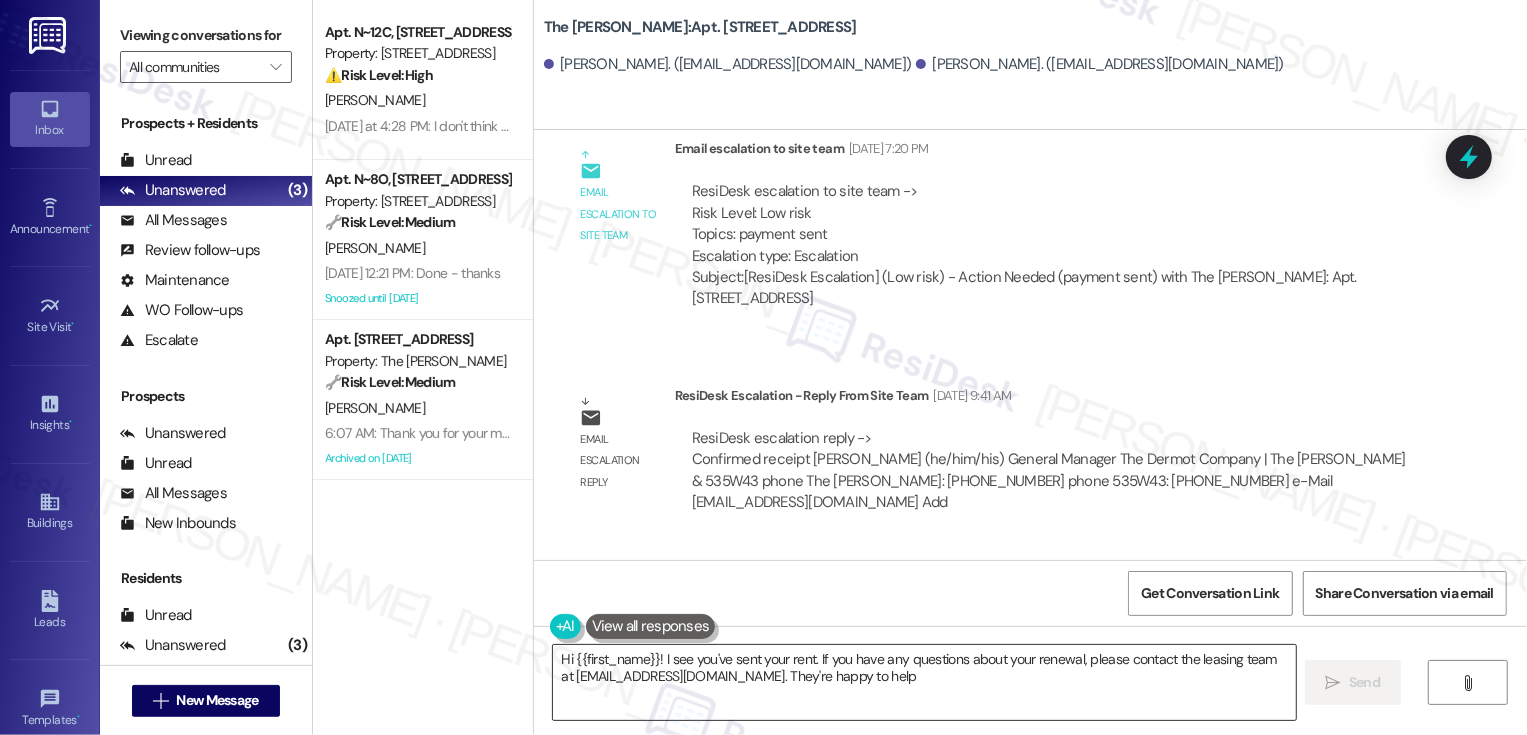 type on "Hi {{first_name}}! I see you've sent your rent. If you have any questions about your renewal, please contact the leasing team at LandonLeasing@dermotcompany.com. They're happy to help!" 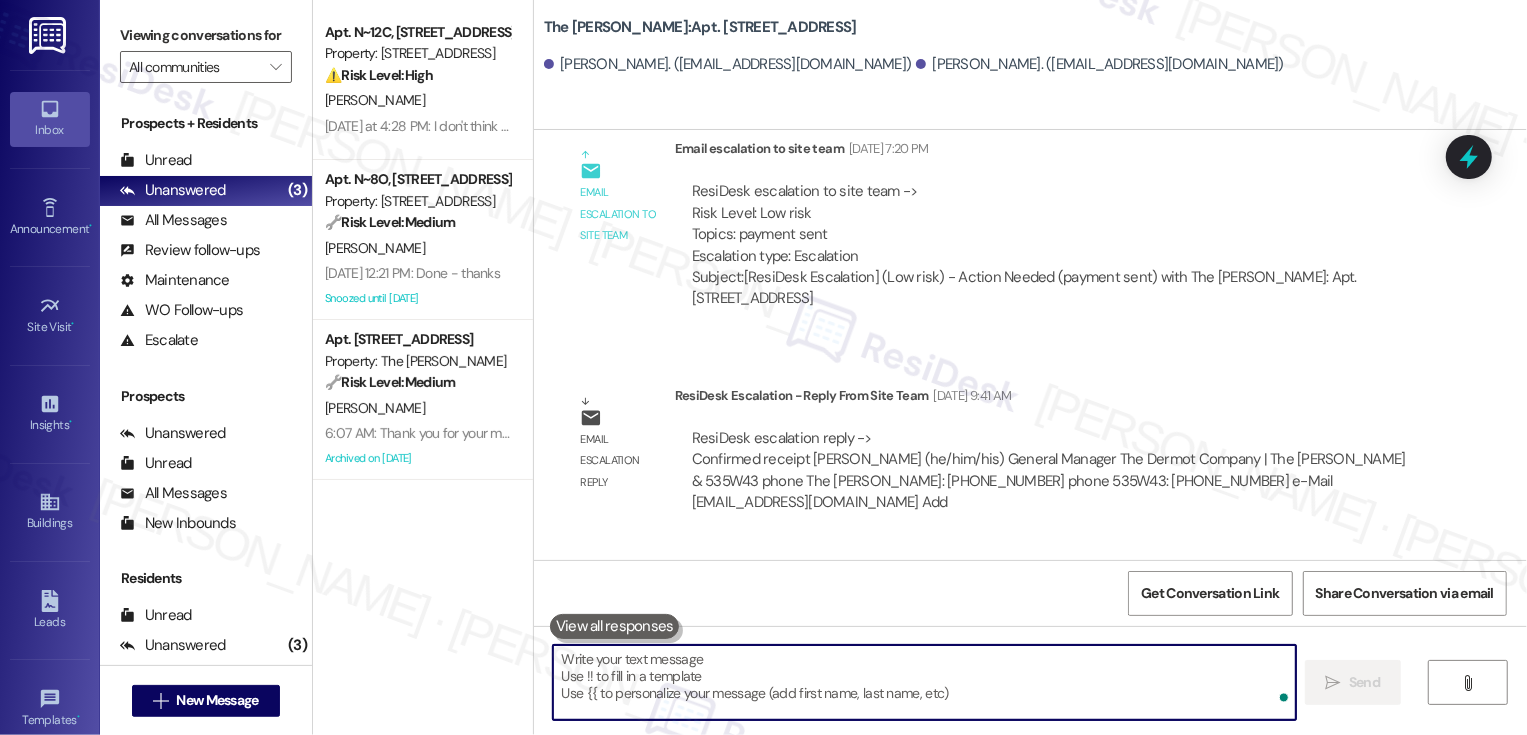 paste on "Hi {{first_name}}! Just a heads-up that your {{property}} lease renewal is past due. We'd love to get everything squared away to keep you in your home. Let's chat about your options!" 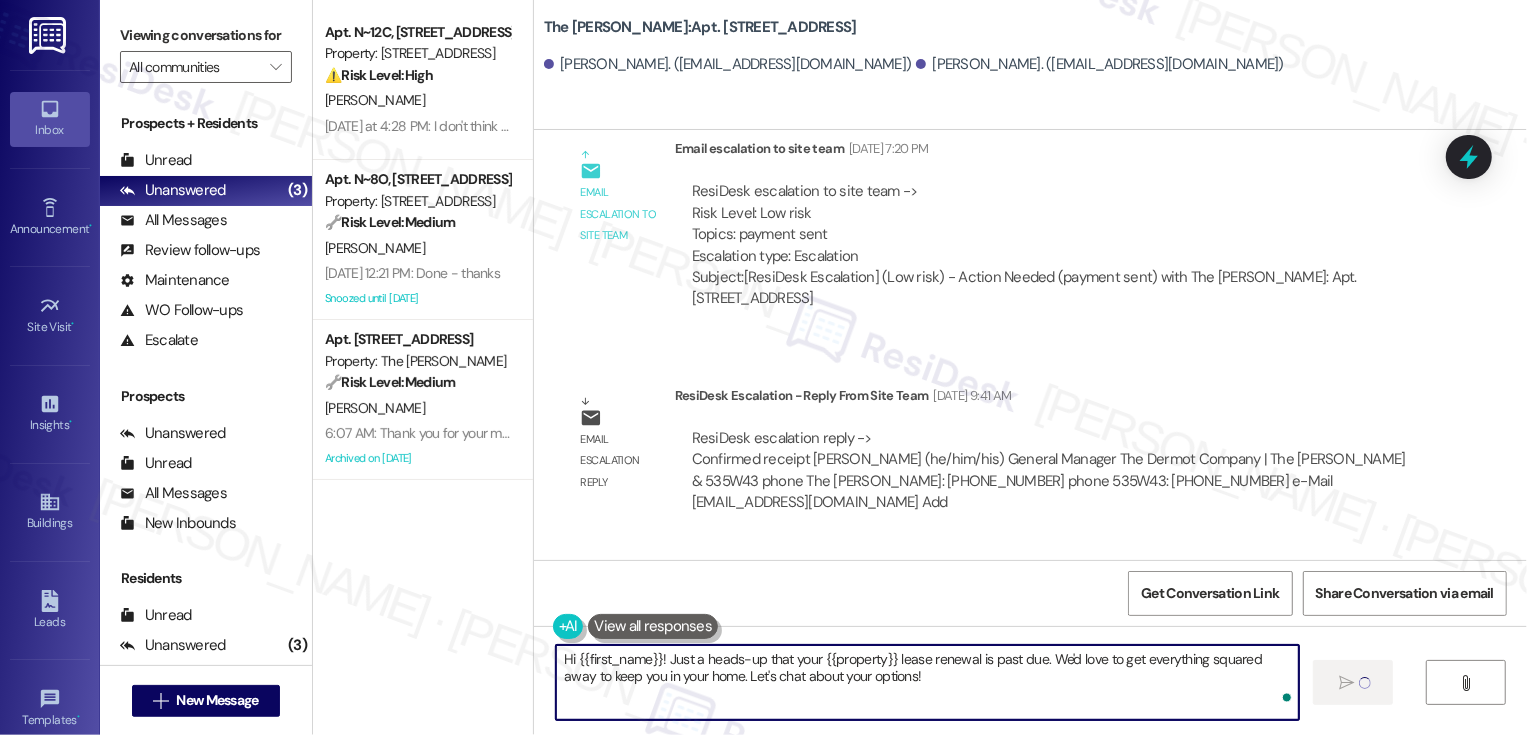type on "Hi {{first_name}}! Just a heads-up that your {{property}} lease renewal is past due. We'd love to get everything squared away to keep you in your home. Let's chat about your options!" 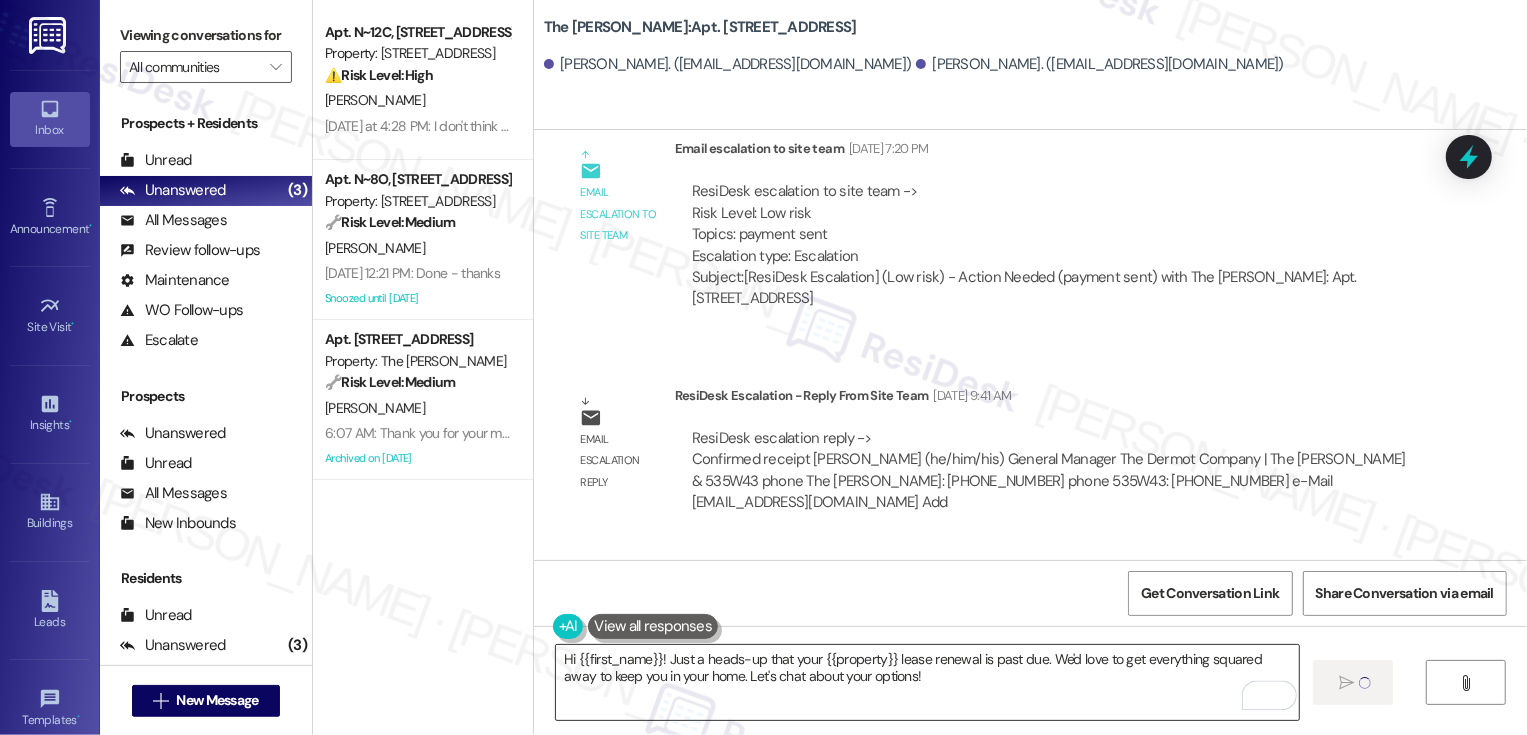 type 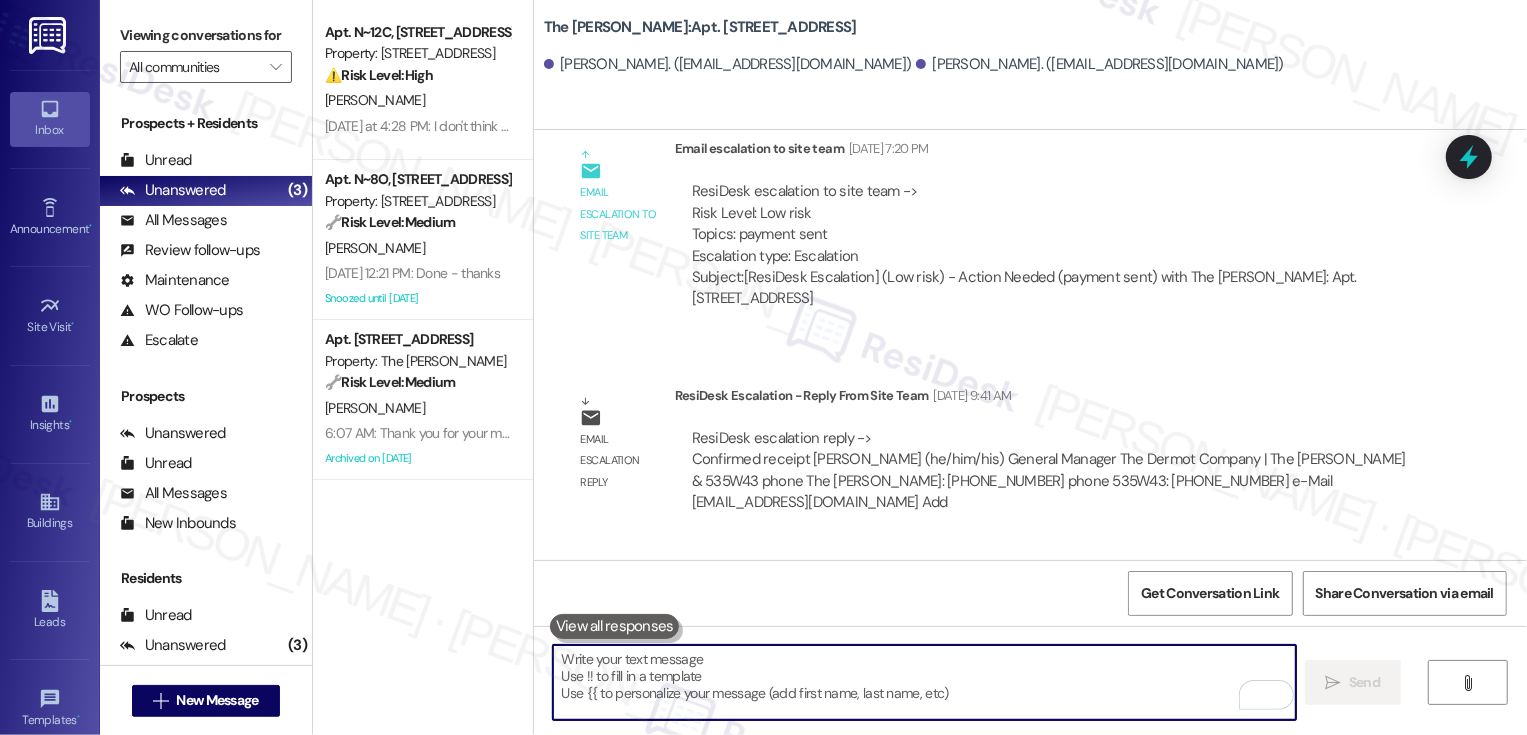 scroll, scrollTop: 12543, scrollLeft: 0, axis: vertical 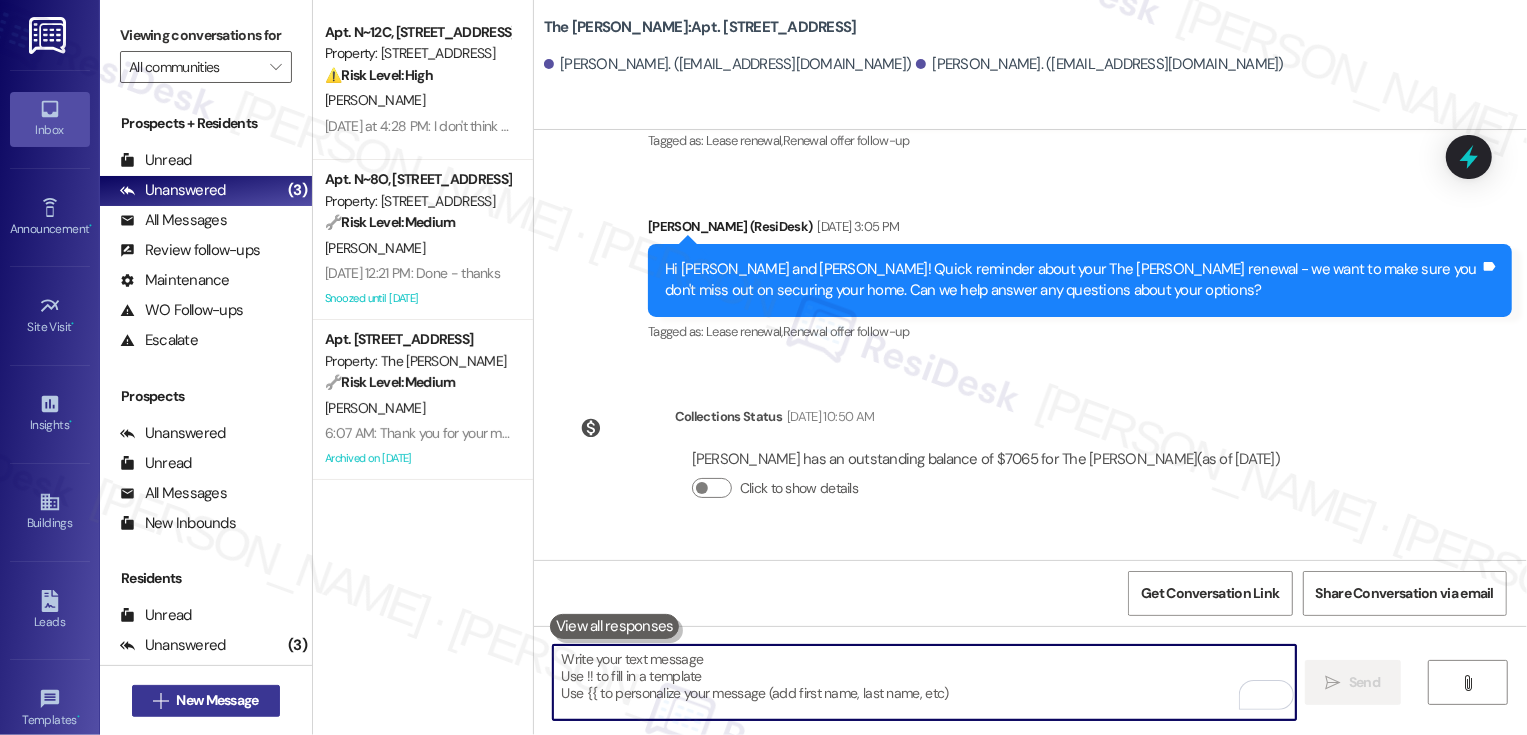 click on "New Message" at bounding box center [217, 700] 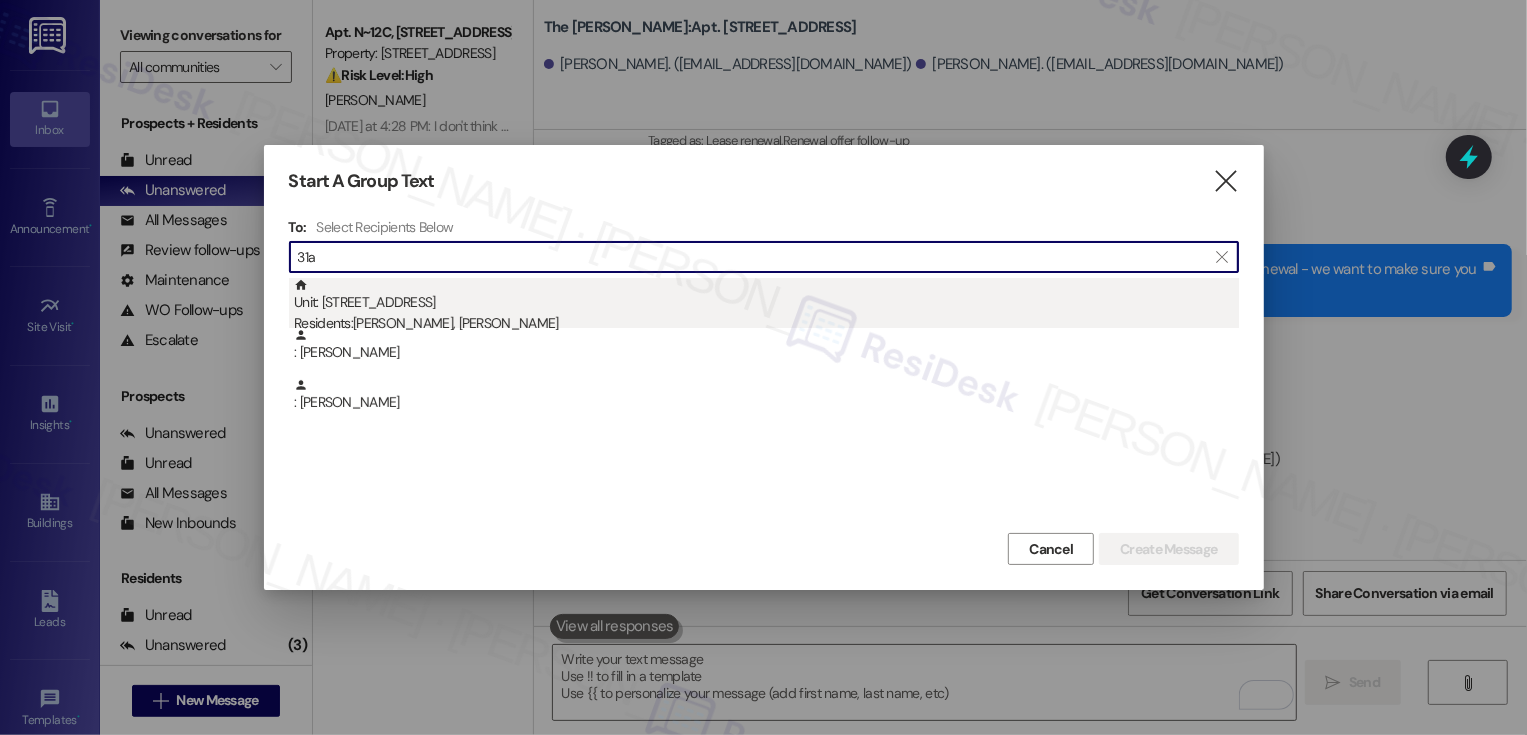 type on "31a" 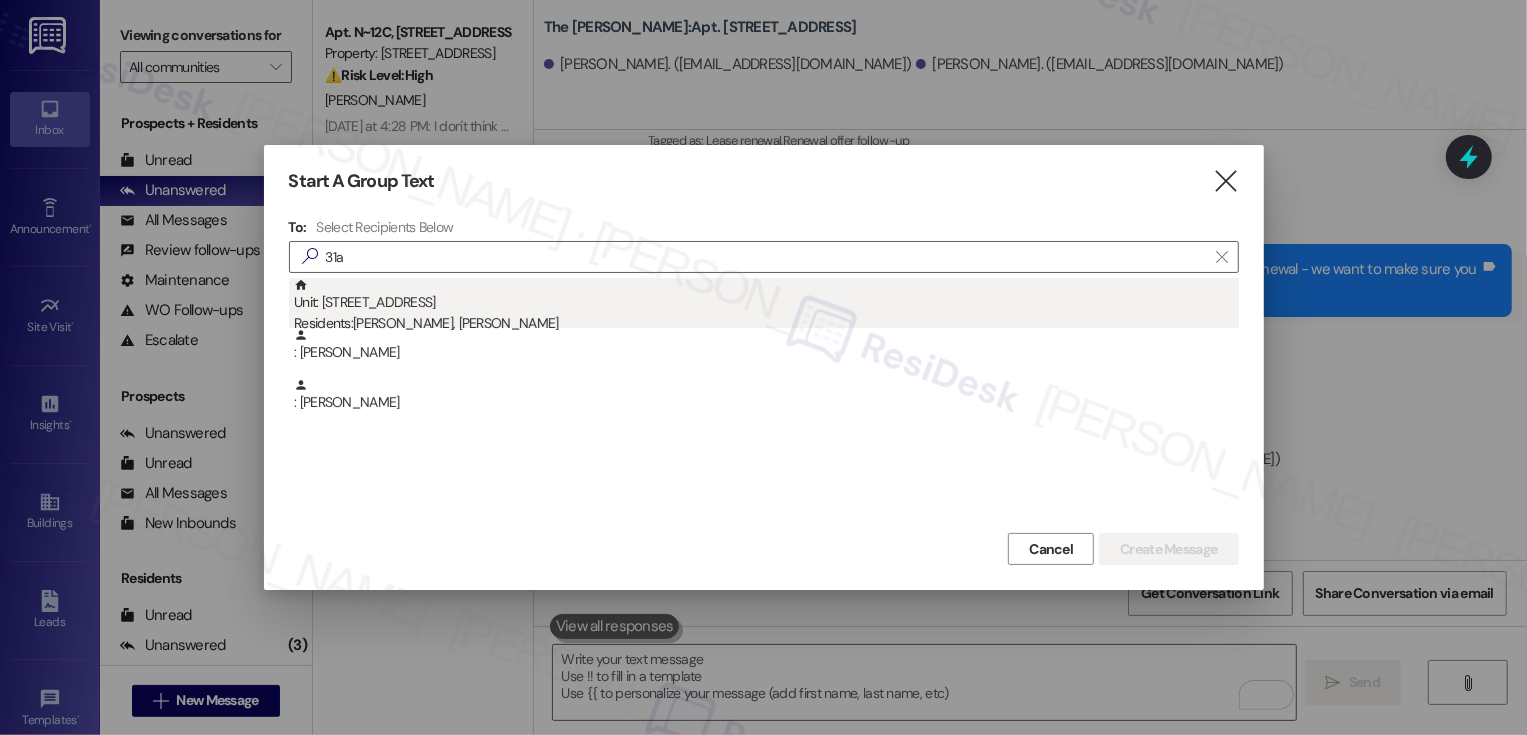 click on "Residents:  Palak Poddar, Soumya Karwa" at bounding box center [766, 323] 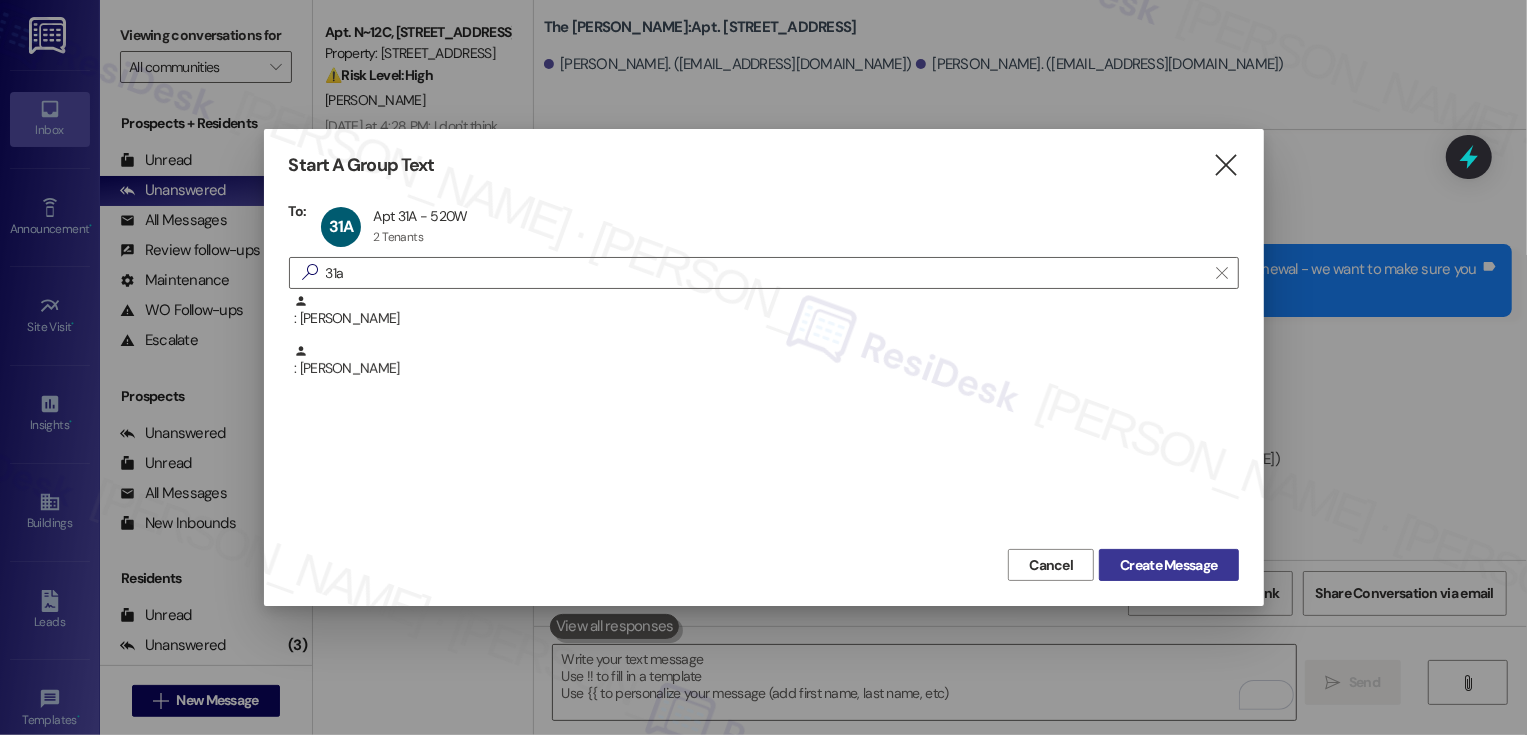 click on "Create Message" at bounding box center [1168, 565] 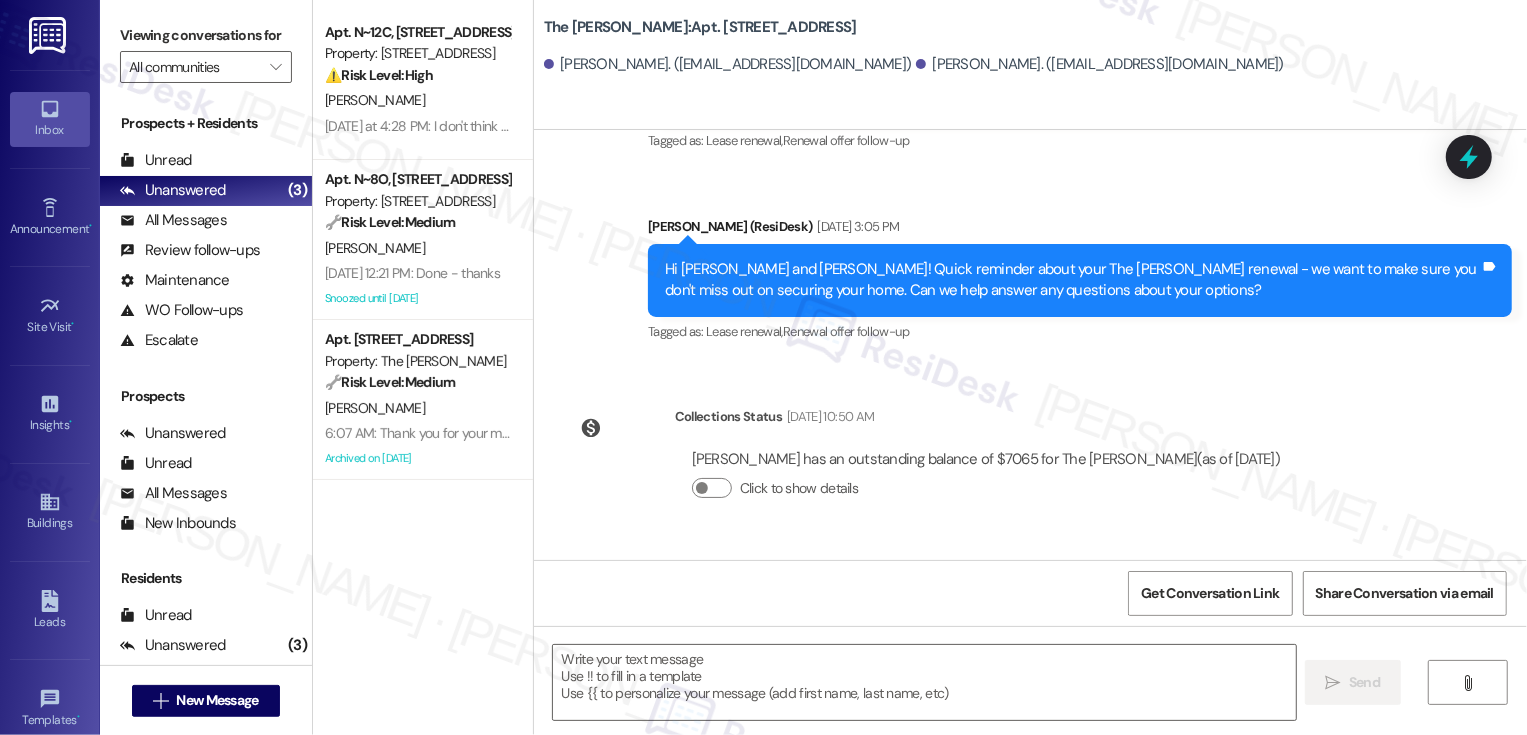 type on "Fetching suggested responses. Please feel free to read through the conversation in the meantime." 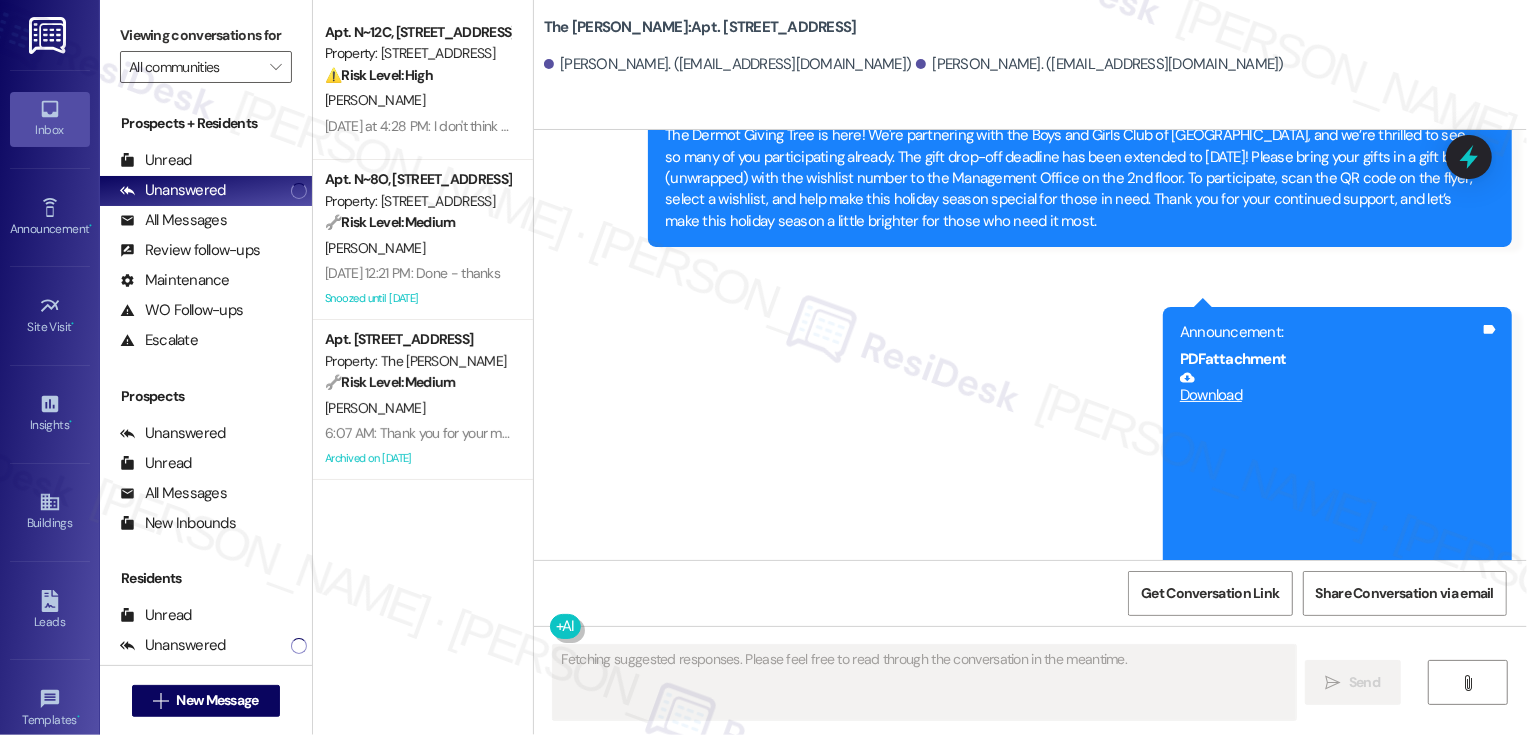 scroll, scrollTop: 6230, scrollLeft: 0, axis: vertical 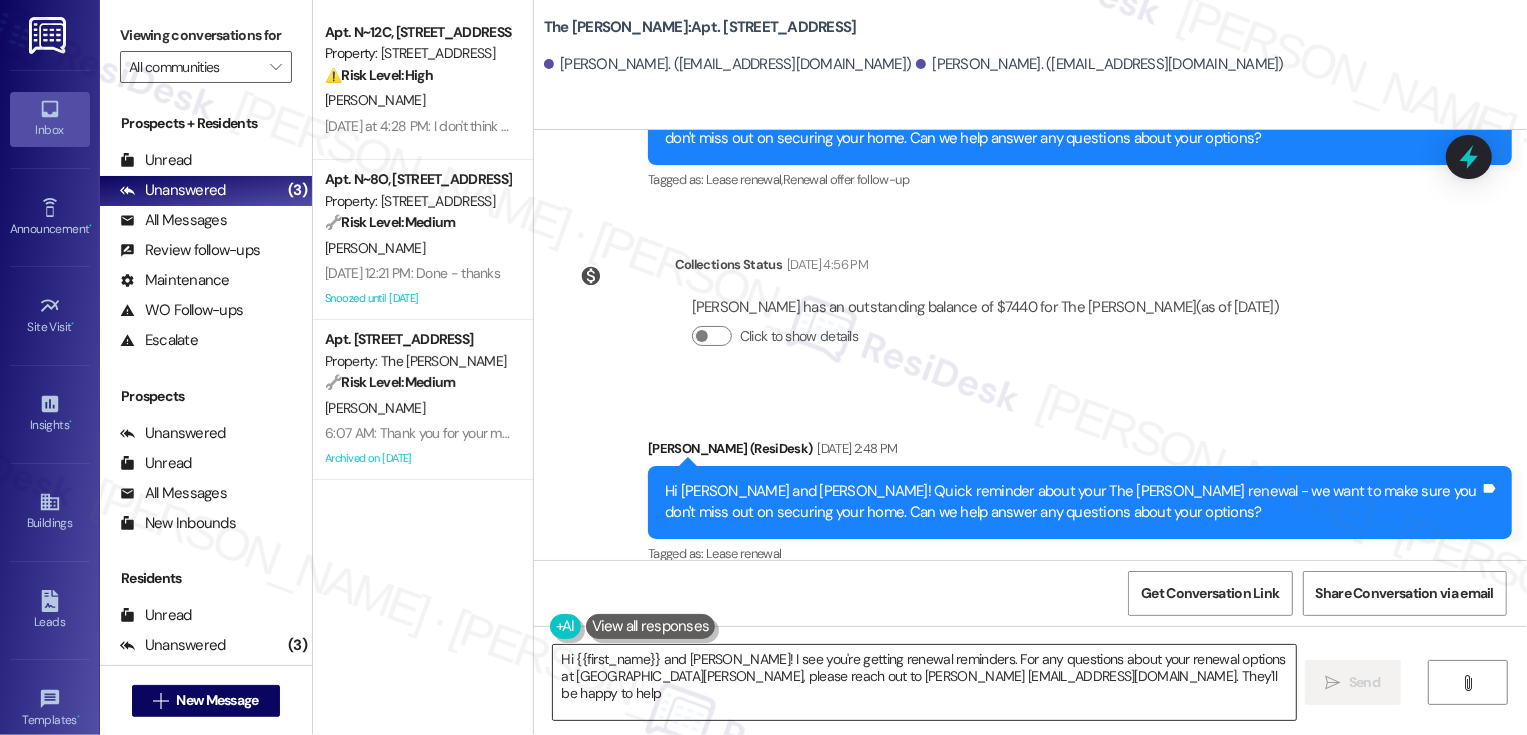 type on "Hi {{first_name}} and Soumya! I see you're getting renewal reminders. For any questions about your renewal options at The Landon, please reach out to Landon Leasing@dermotcompany.com. They'll be happy to help!" 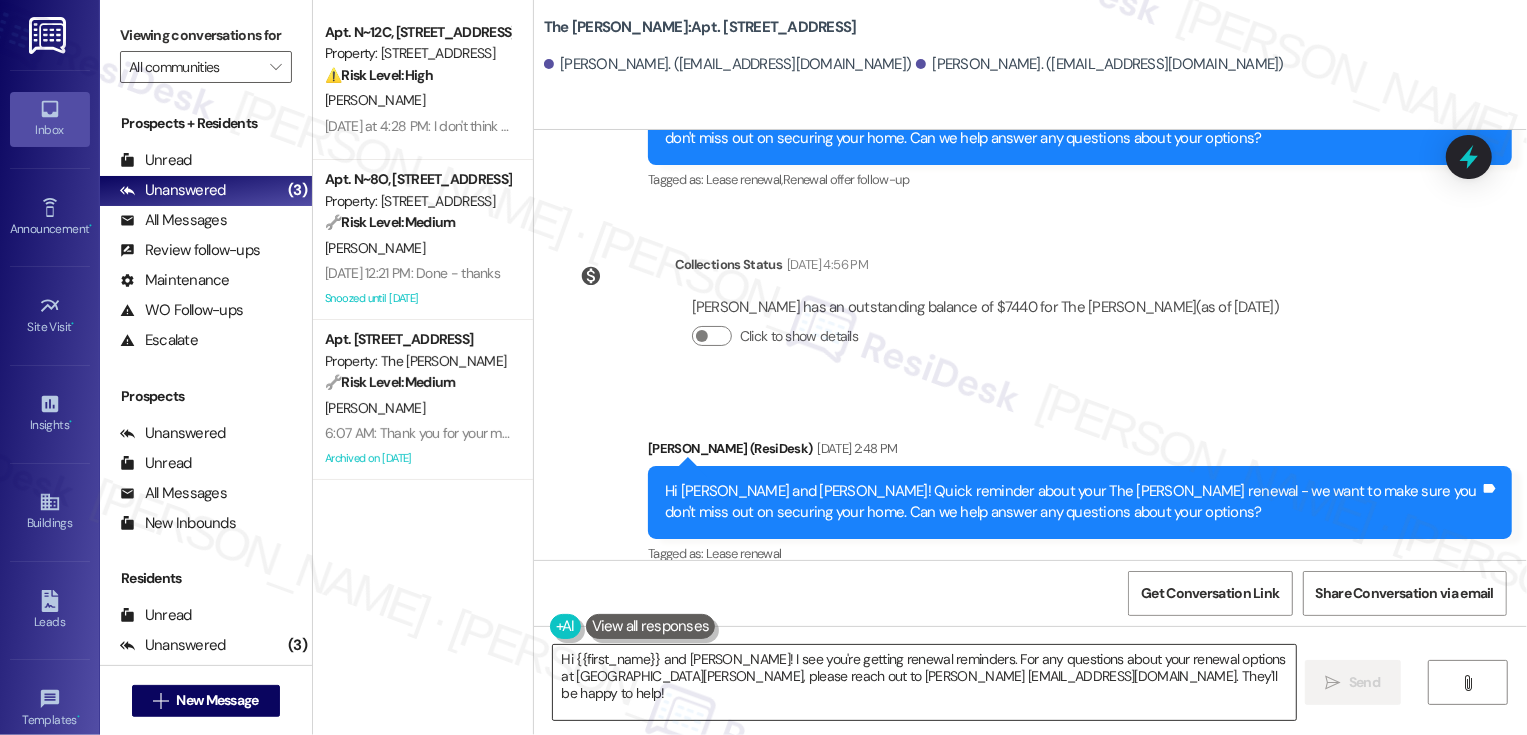 click on "Hi {{first_name}} and Soumya! I see you're getting renewal reminders. For any questions about your renewal options at The Landon, please reach out to Landon Leasing@dermotcompany.com. They'll be happy to help!" at bounding box center [924, 682] 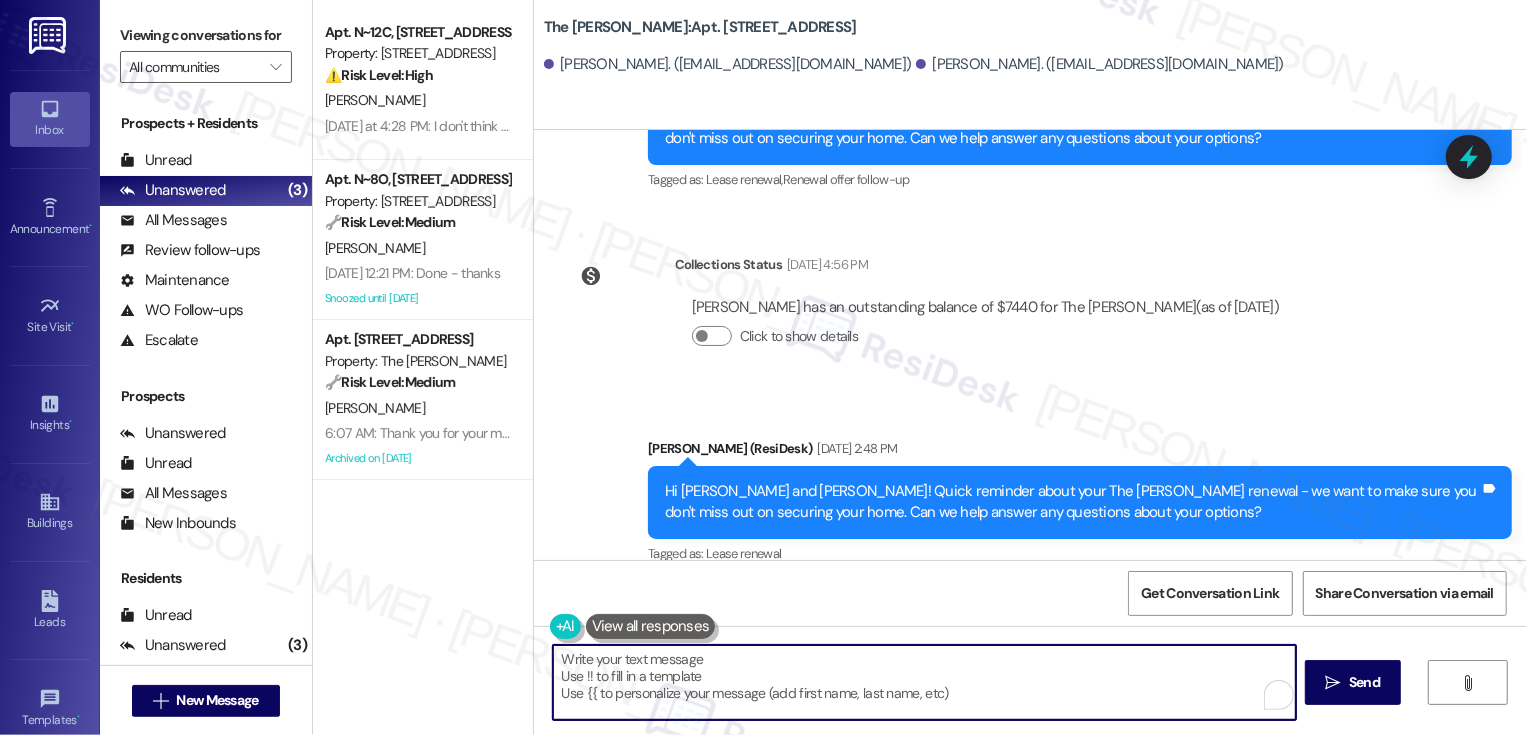 paste on "Hi {{first_name}}! Just a heads-up that your {{property}} lease renewal is past due. We'd love to get everything squared away to keep you in your home. Let's chat about your options!" 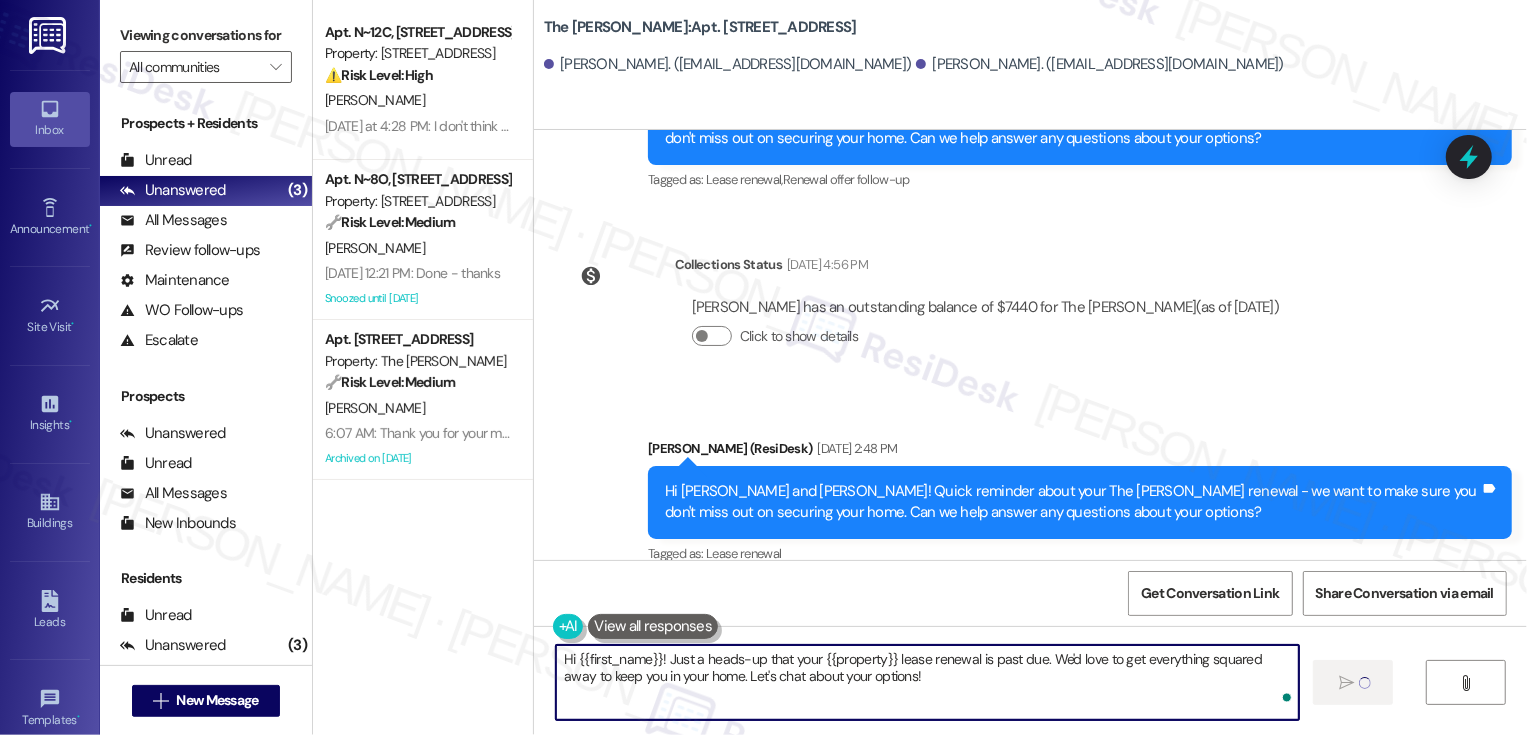 type on "Hi {{first_name}}! Just a heads-up that your {{property}} lease renewal is past due. We'd love to get everything squared away to keep you in your home. Let's chat about your options!" 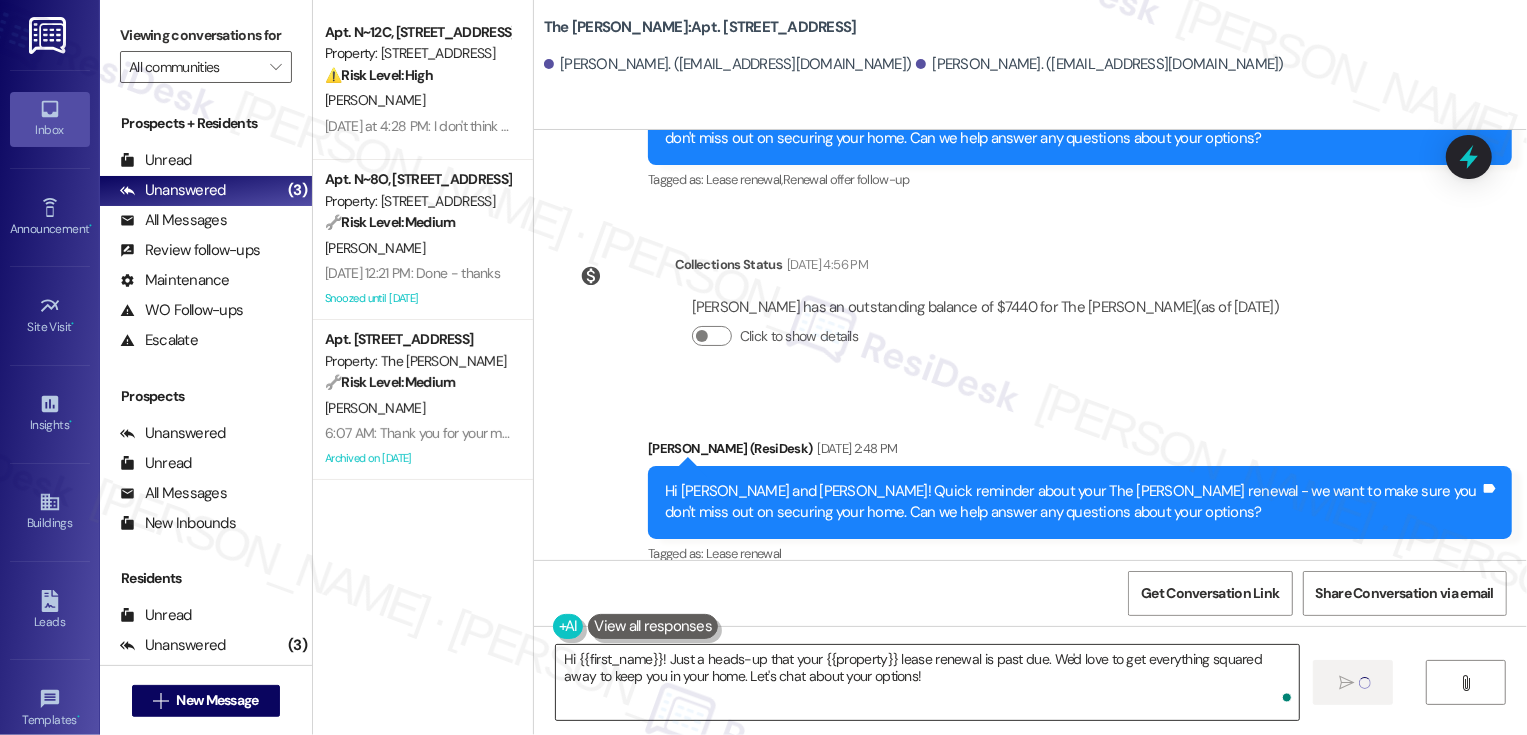 type 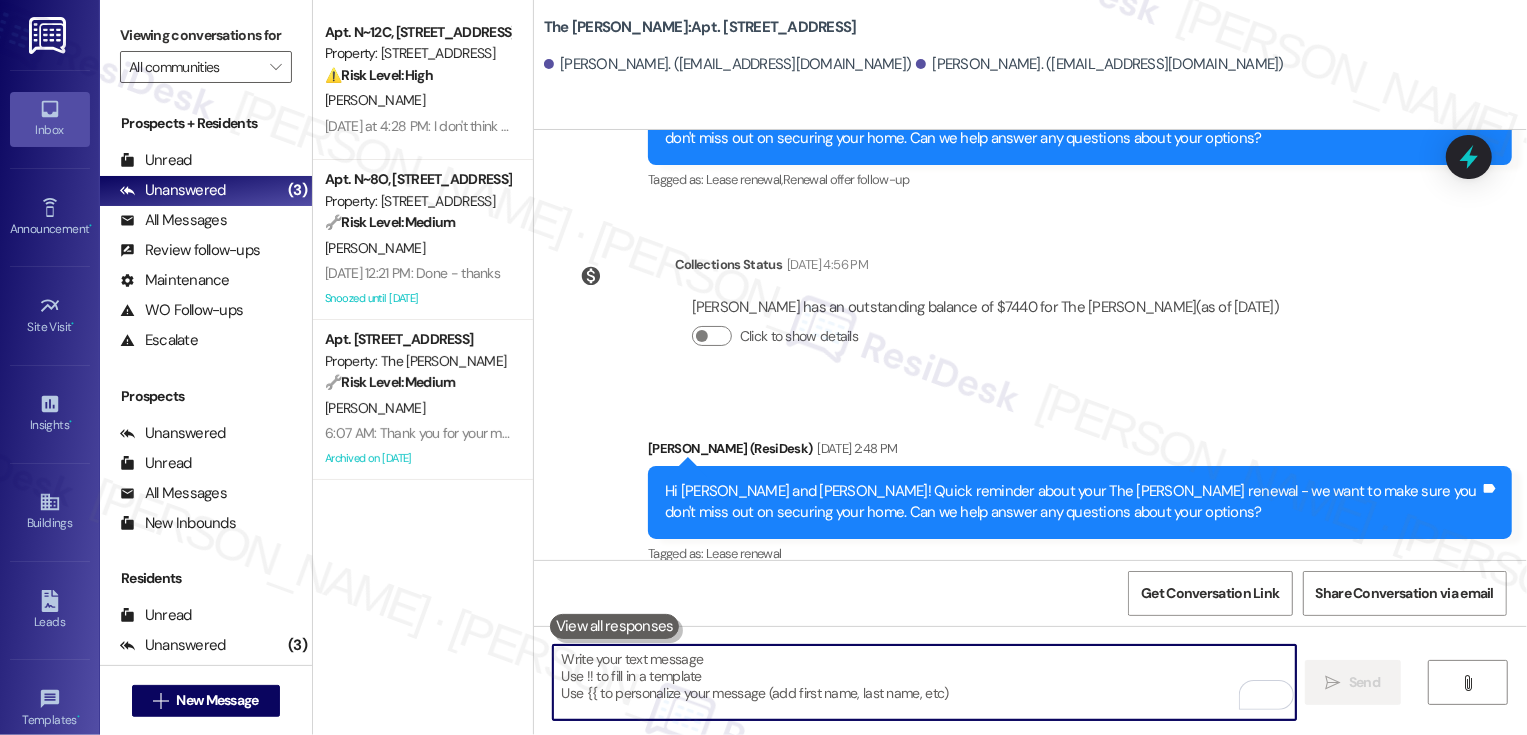 scroll, scrollTop: 6230, scrollLeft: 0, axis: vertical 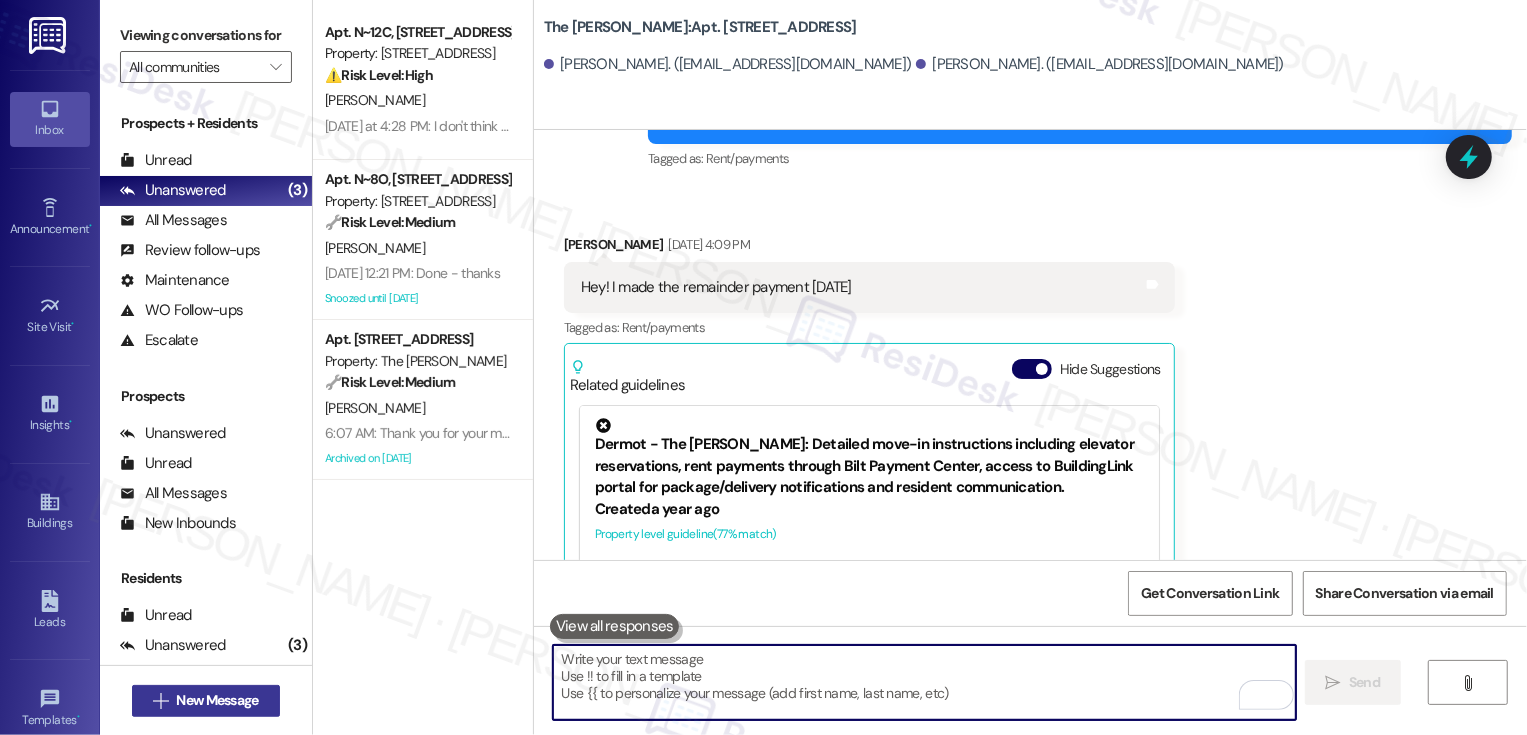 click on "New Message" at bounding box center (217, 700) 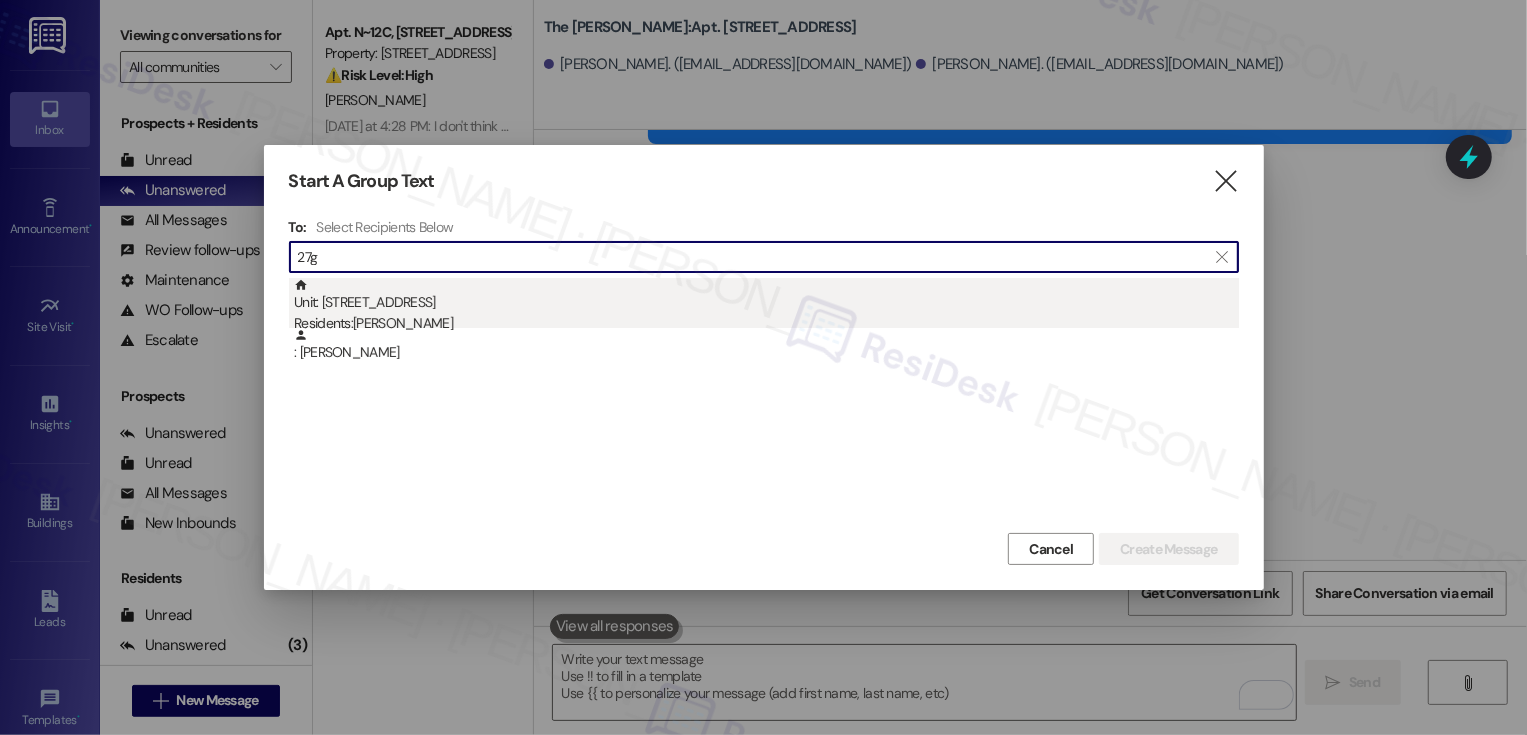 type on "27g" 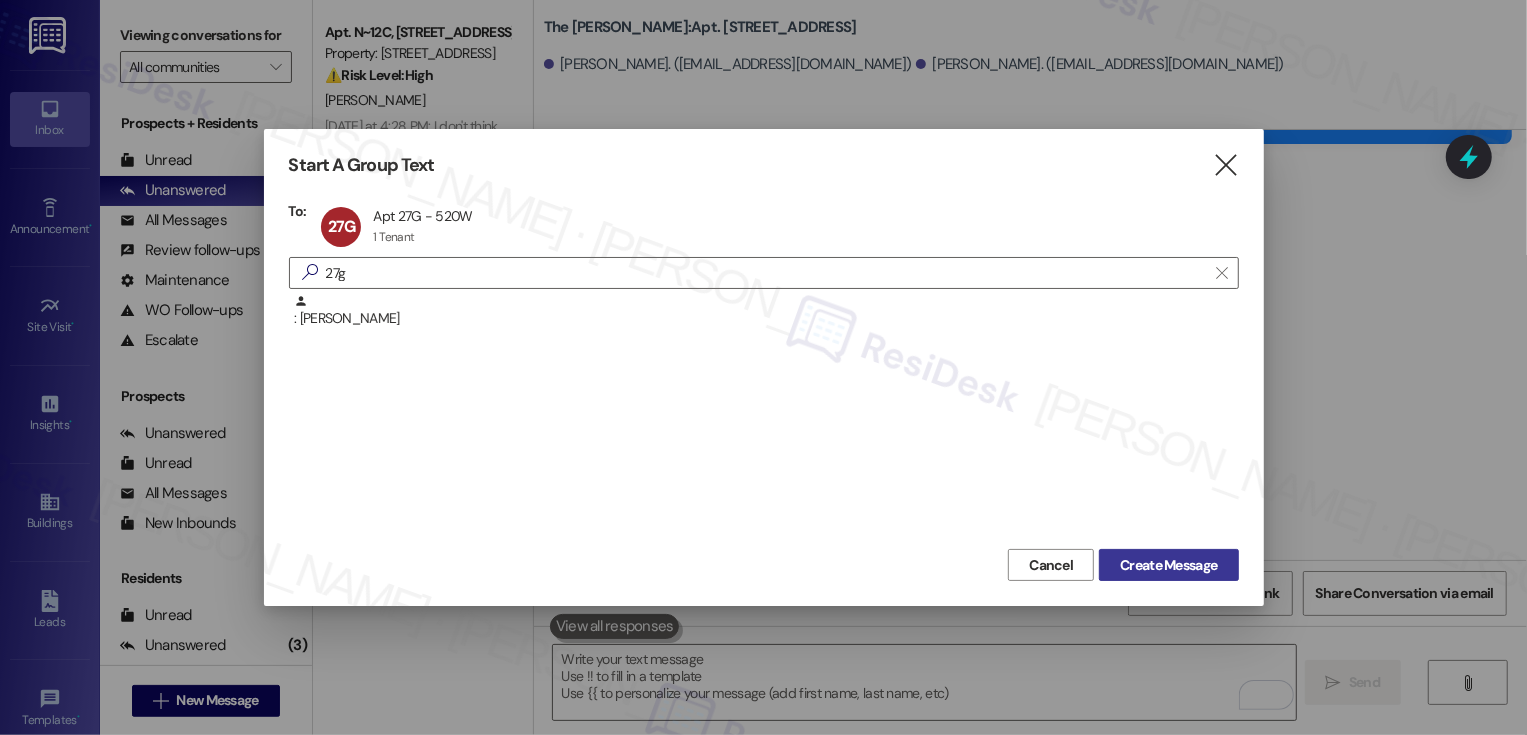 click on "Create Message" at bounding box center (1168, 565) 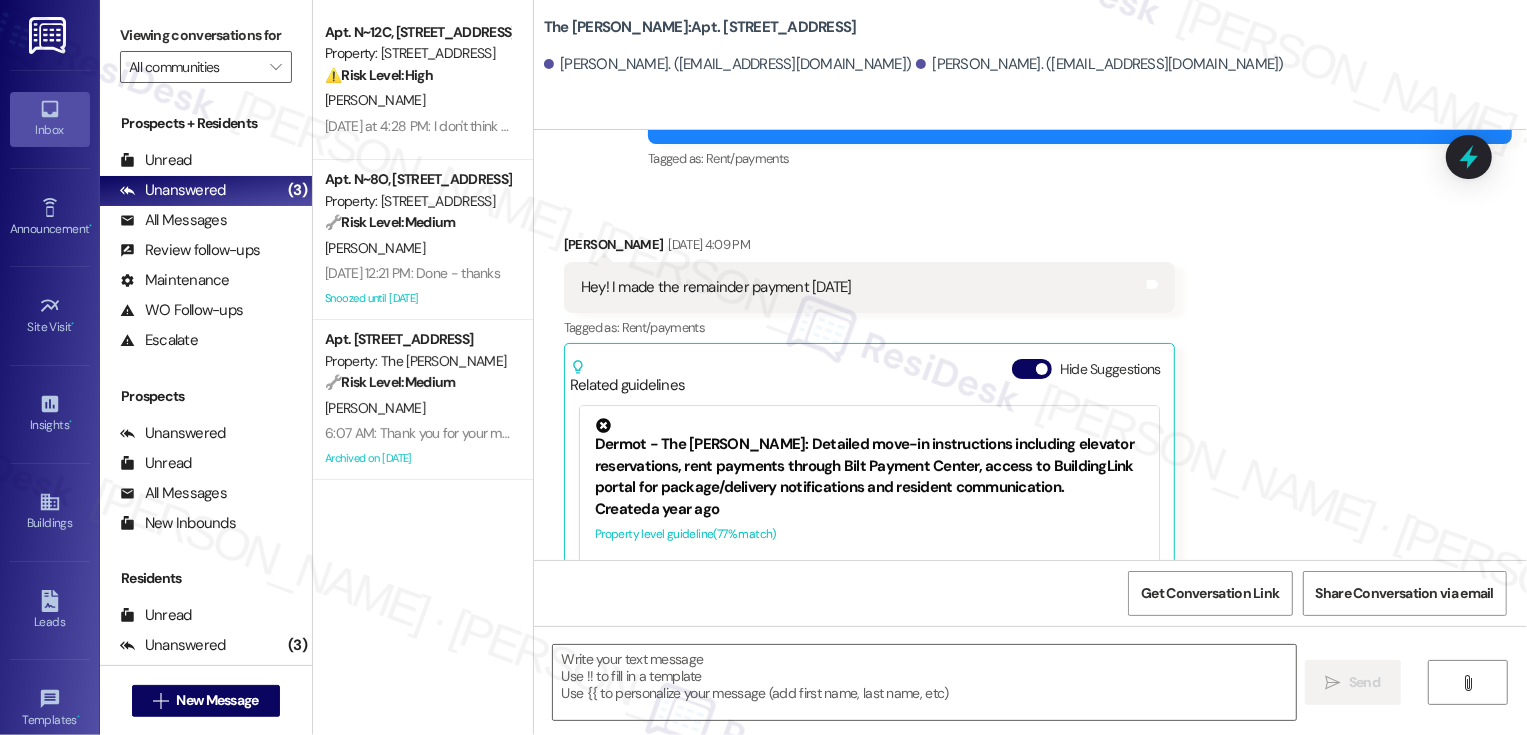 type on "Fetching suggested responses. Please feel free to read through the conversation in the meantime." 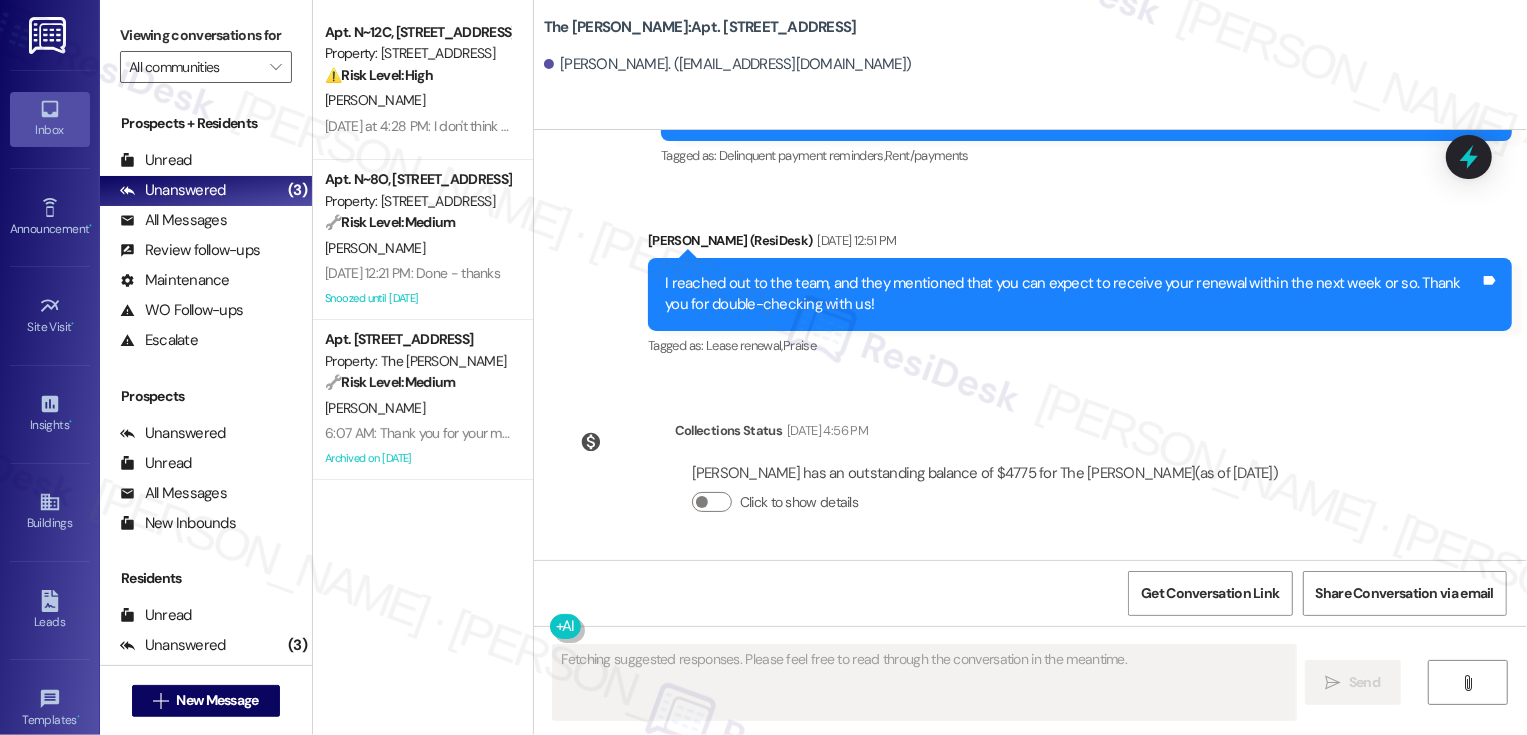 type 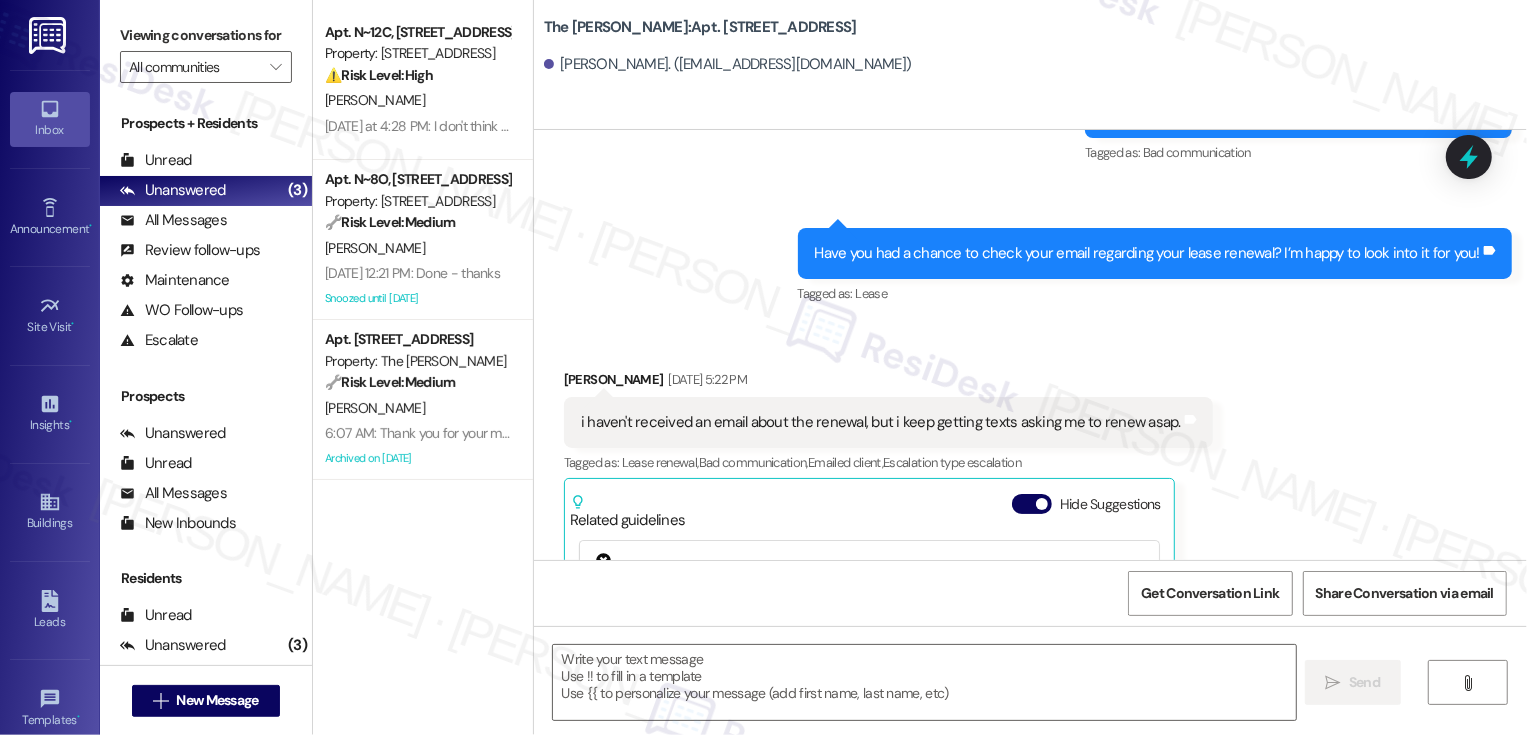 scroll, scrollTop: 4486, scrollLeft: 0, axis: vertical 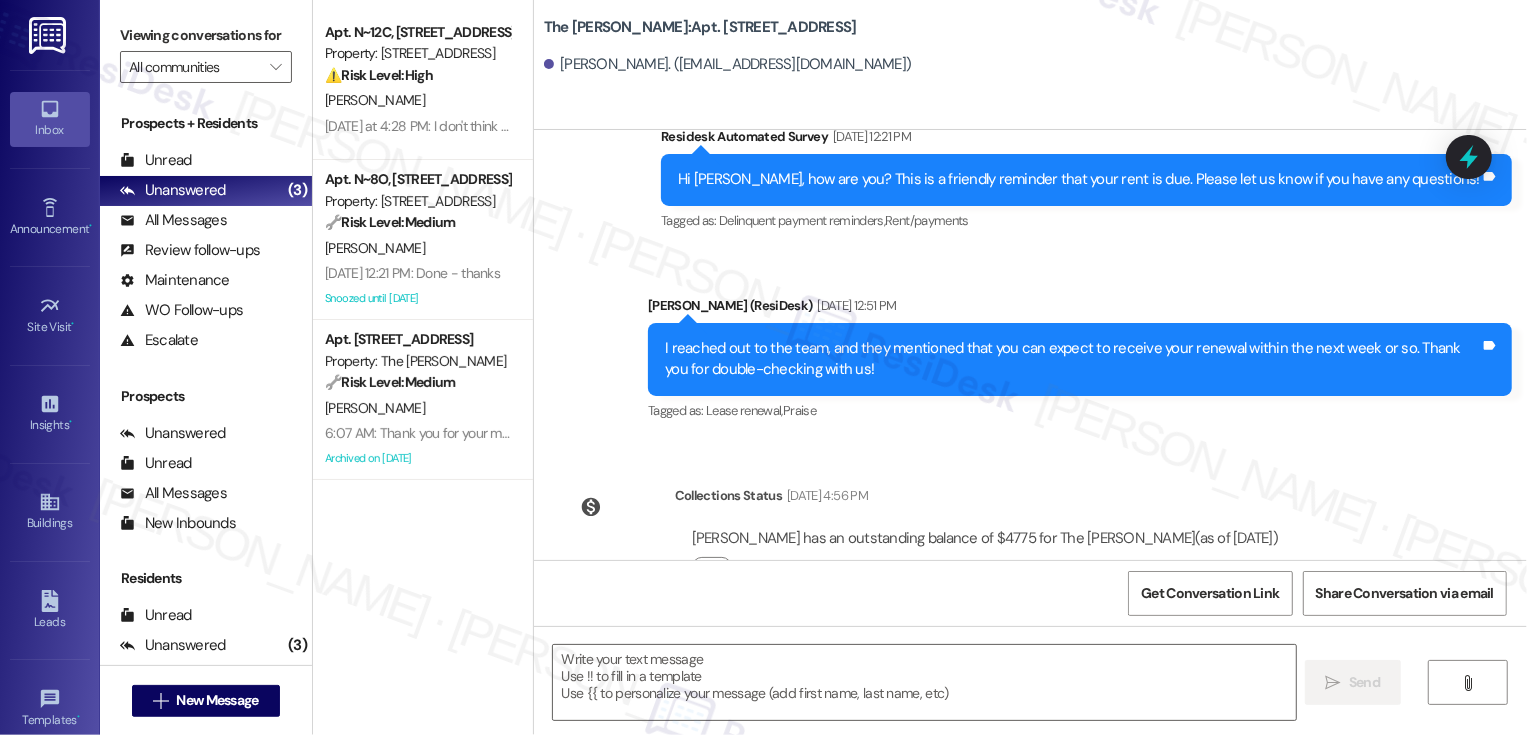 type 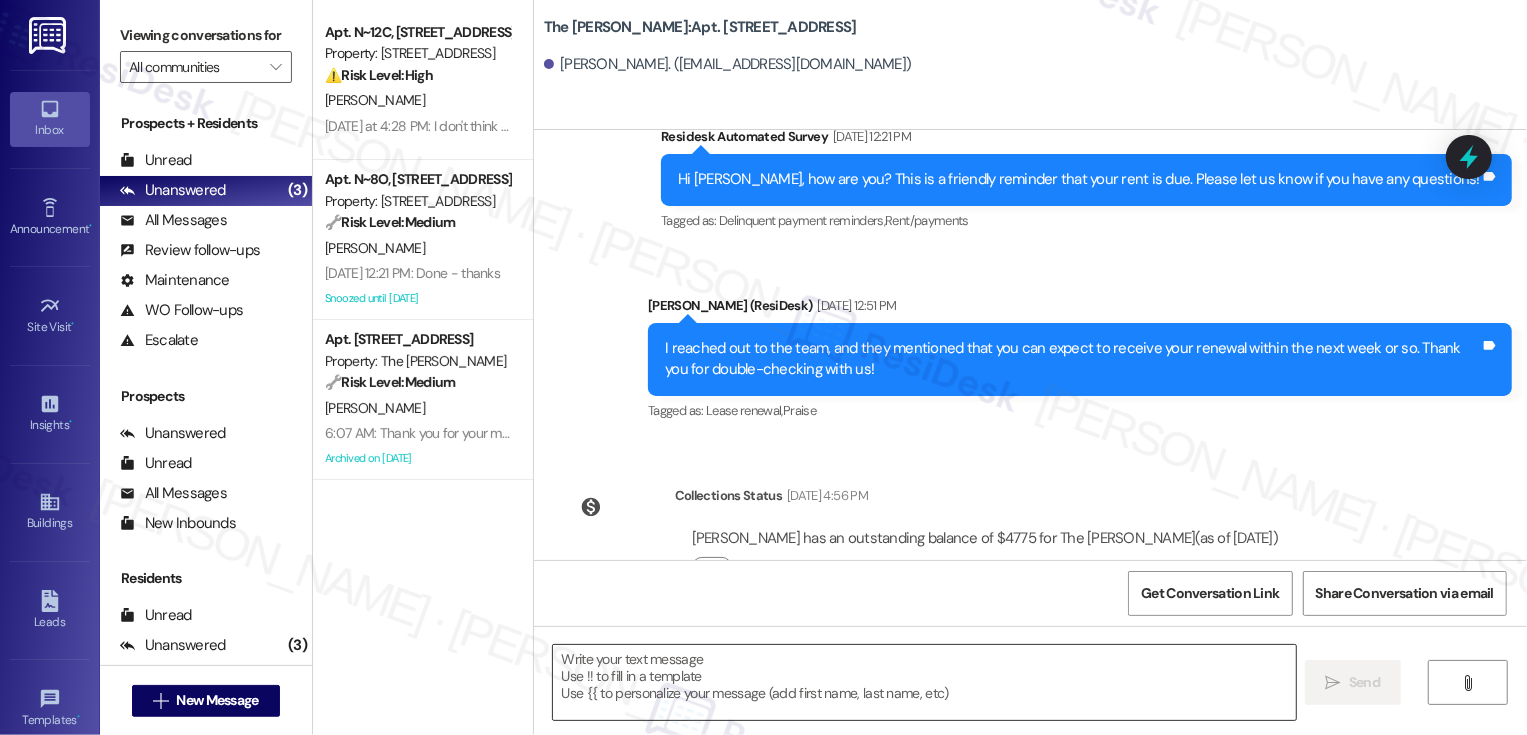 click at bounding box center [924, 682] 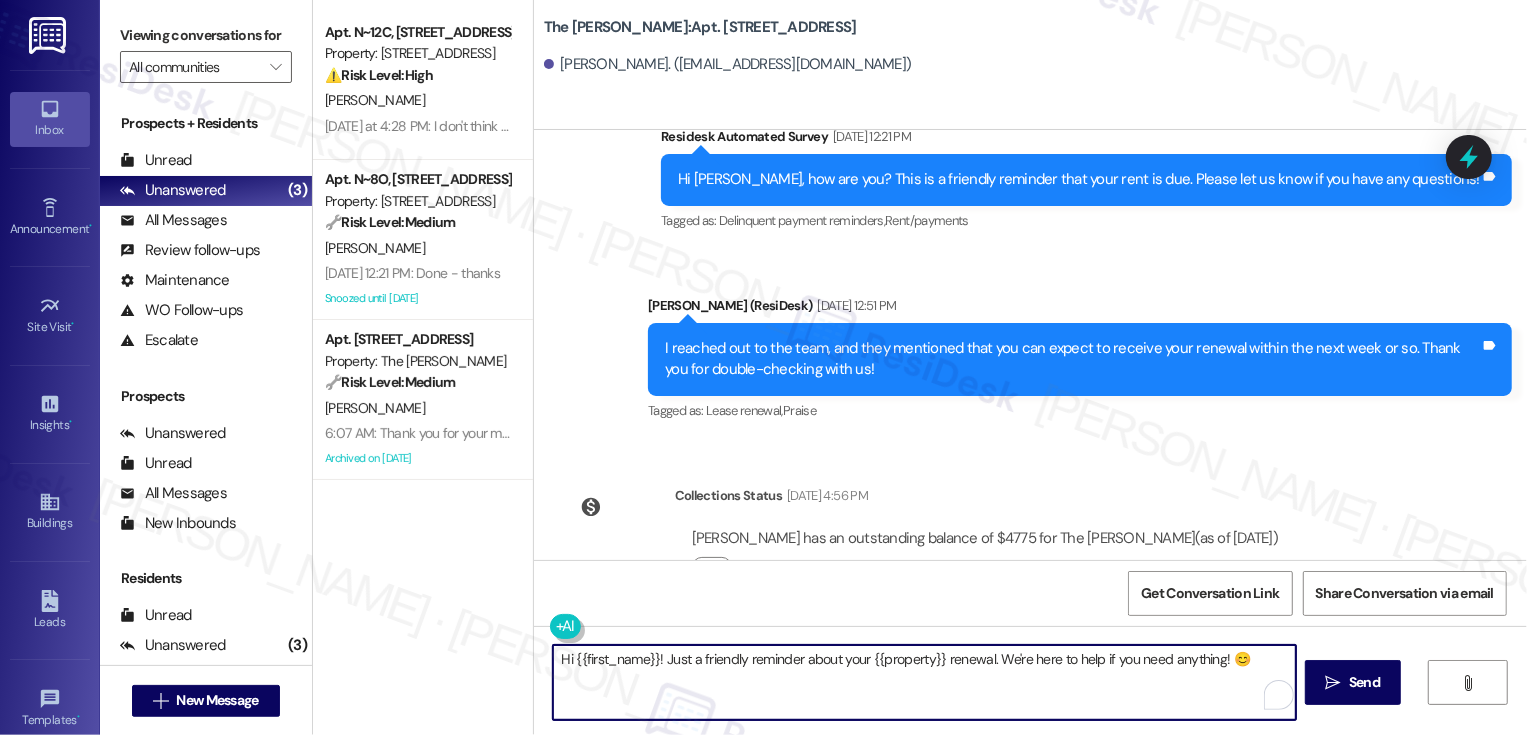 type on "Hi {{first_name}}! Just a friendly reminder about your {{property}} renewal. We're here to help if you need anything! 😊" 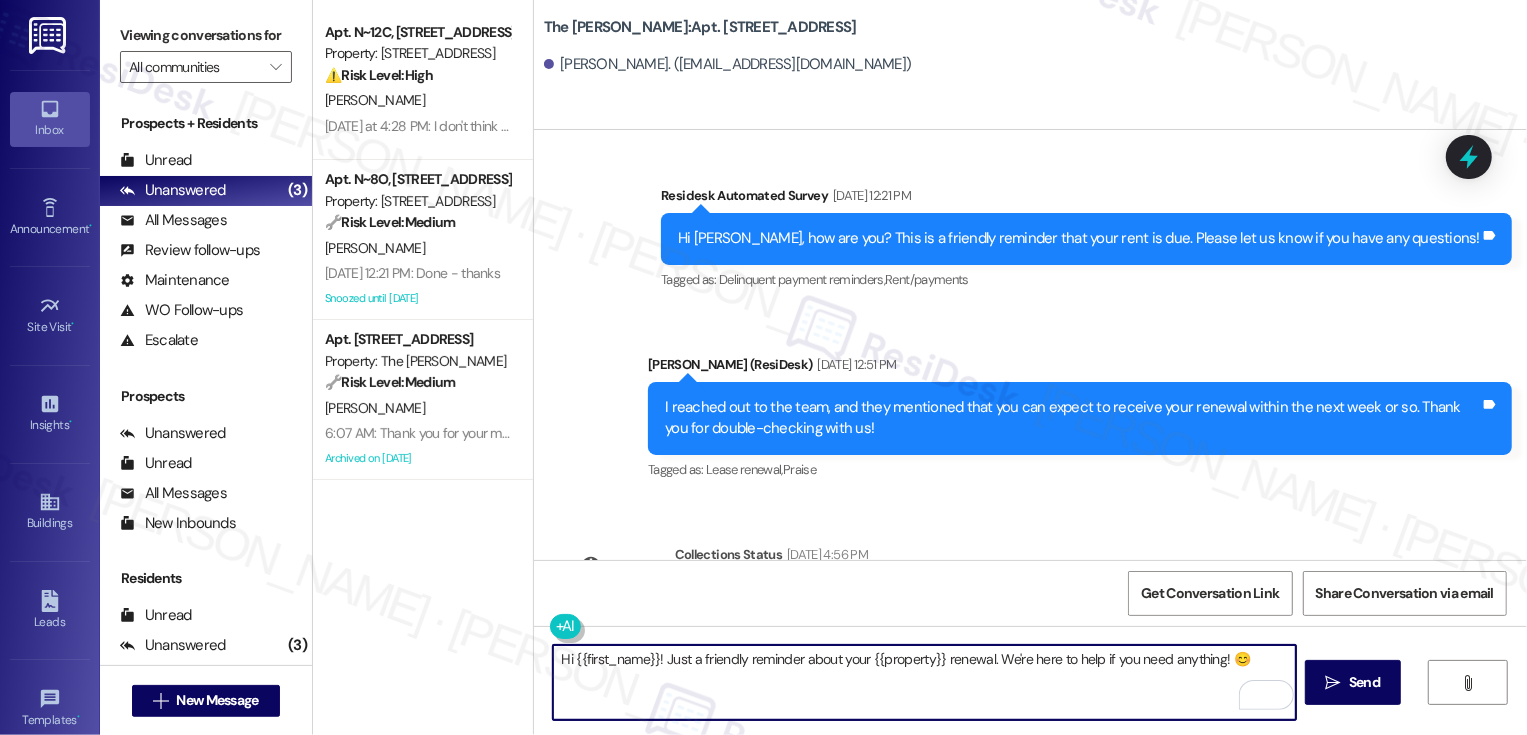 scroll, scrollTop: 5627, scrollLeft: 0, axis: vertical 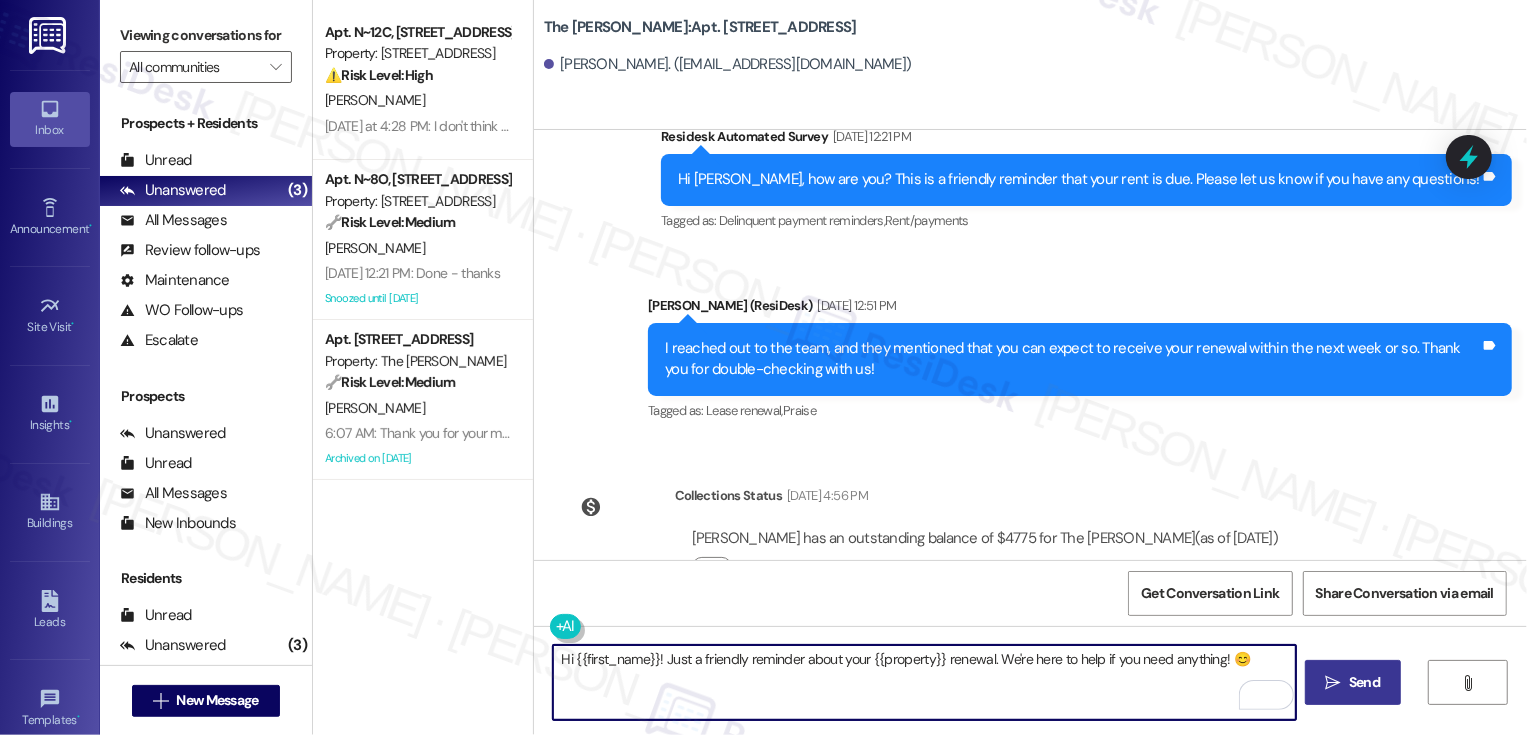 click on "Send" at bounding box center [1364, 682] 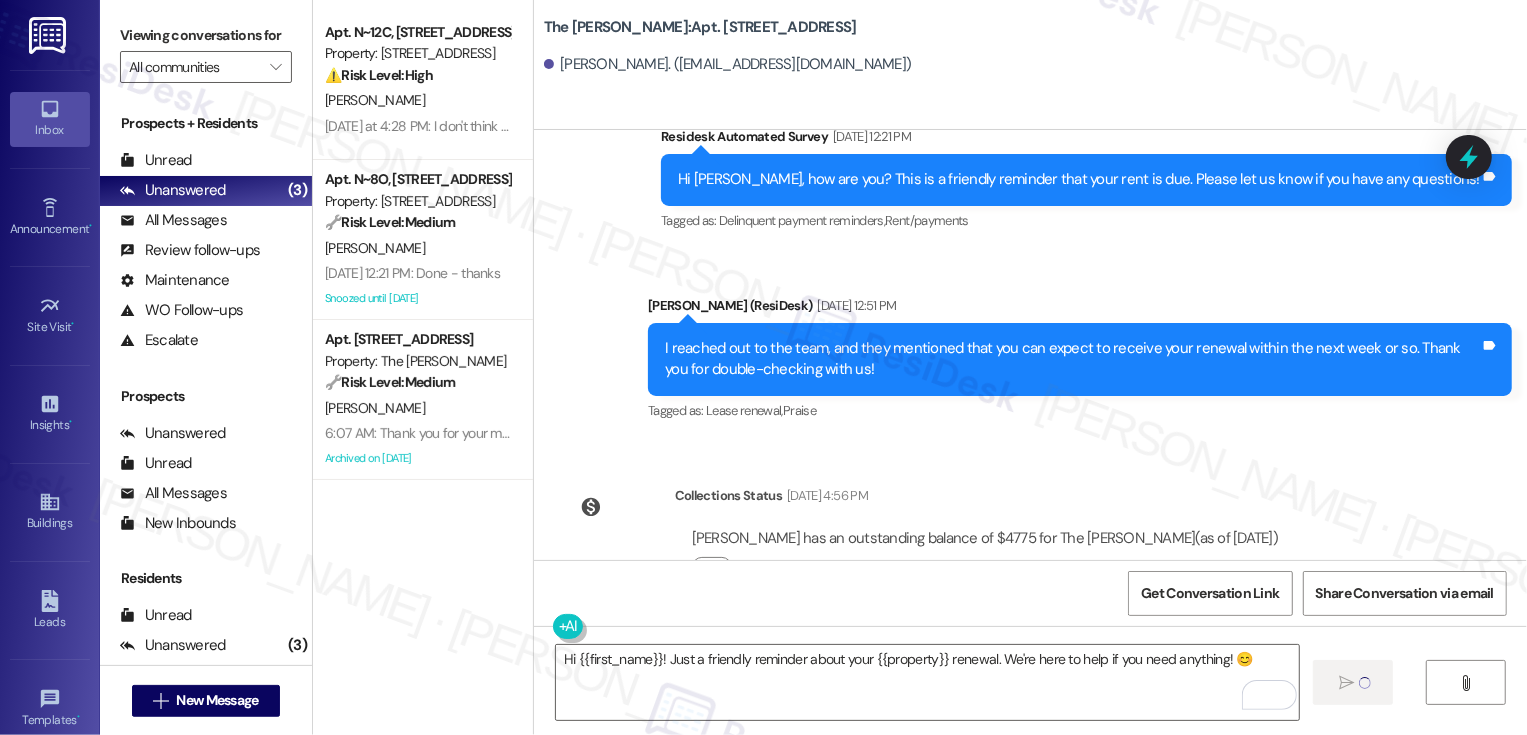 type 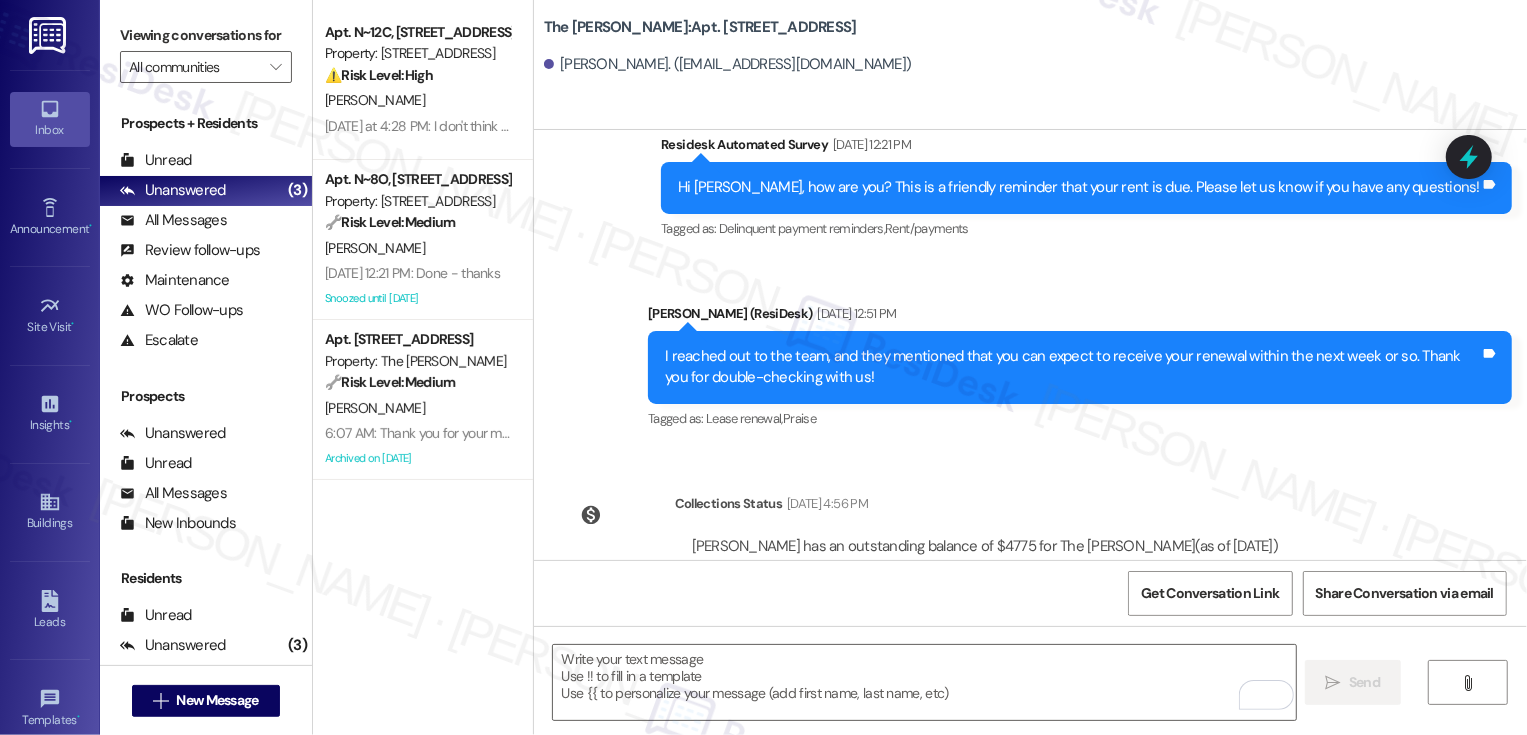 scroll, scrollTop: 5766, scrollLeft: 0, axis: vertical 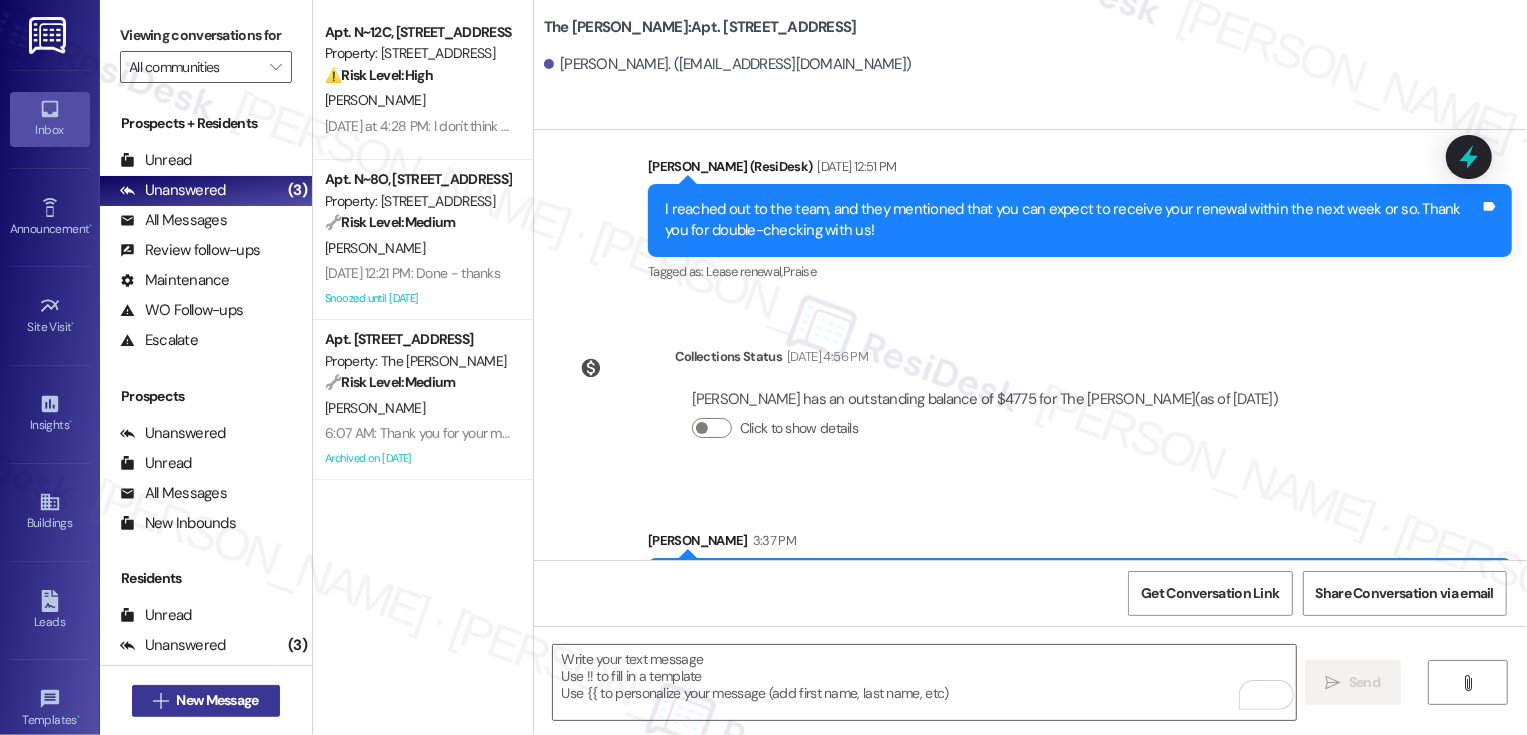 click on "New Message" at bounding box center [217, 700] 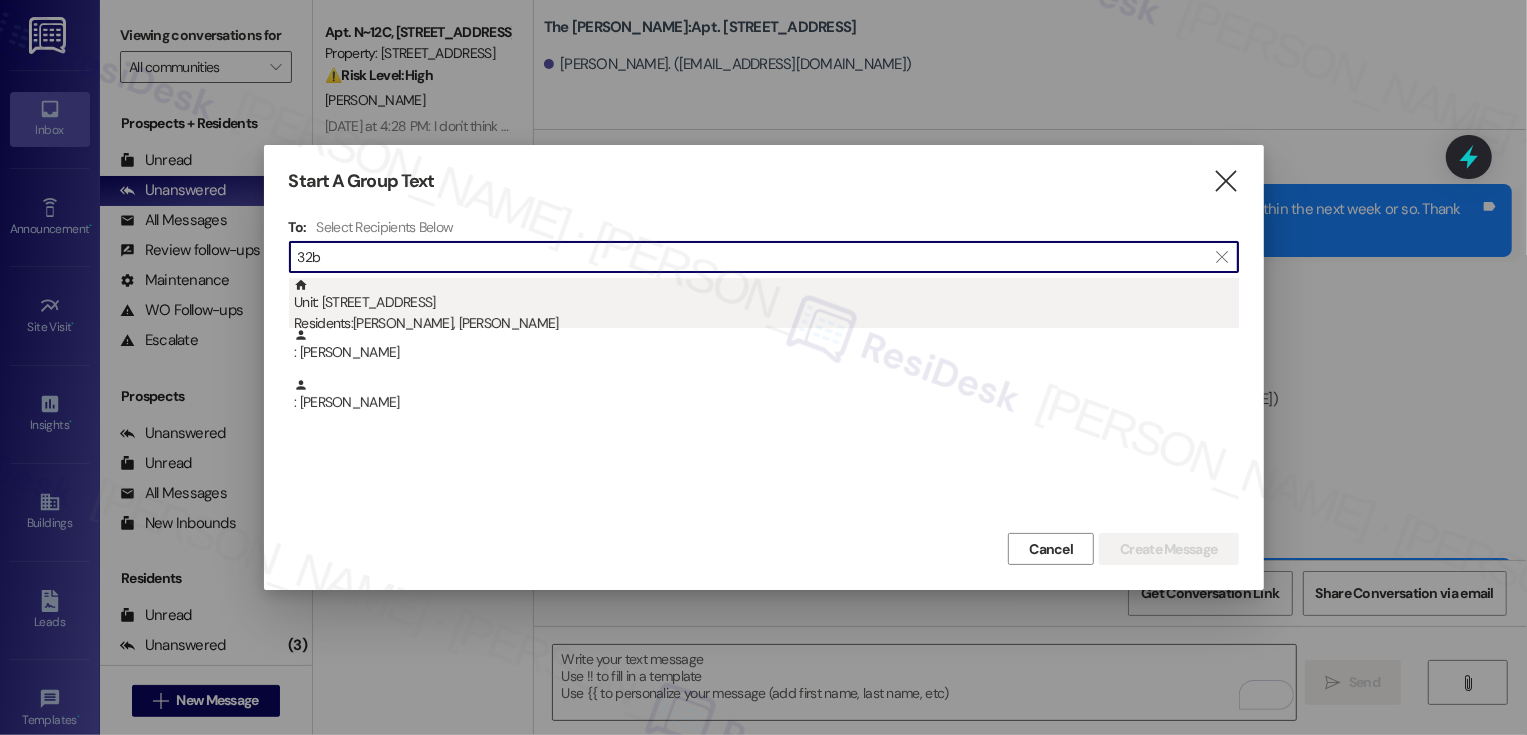 type on "32b" 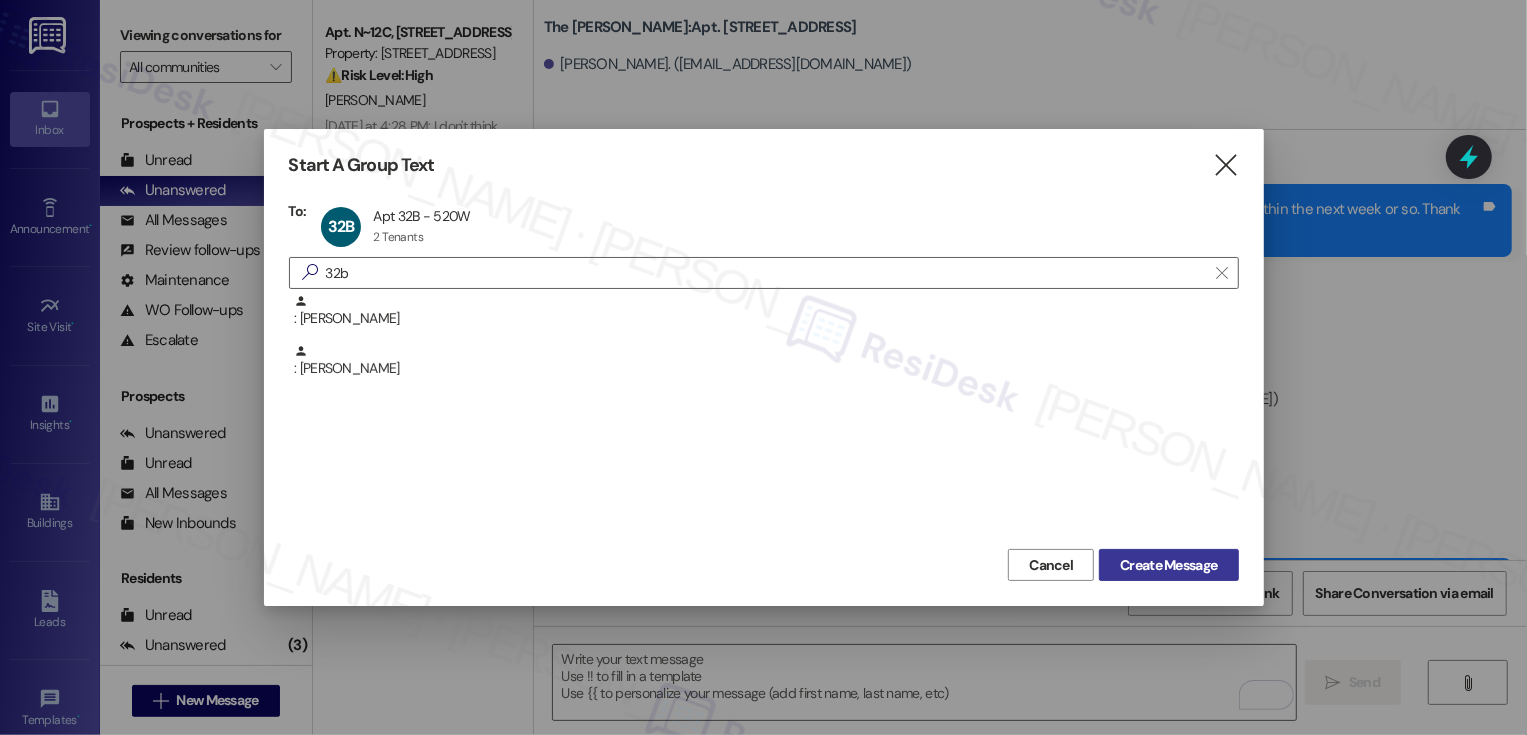 click on "Create Message" at bounding box center (1168, 565) 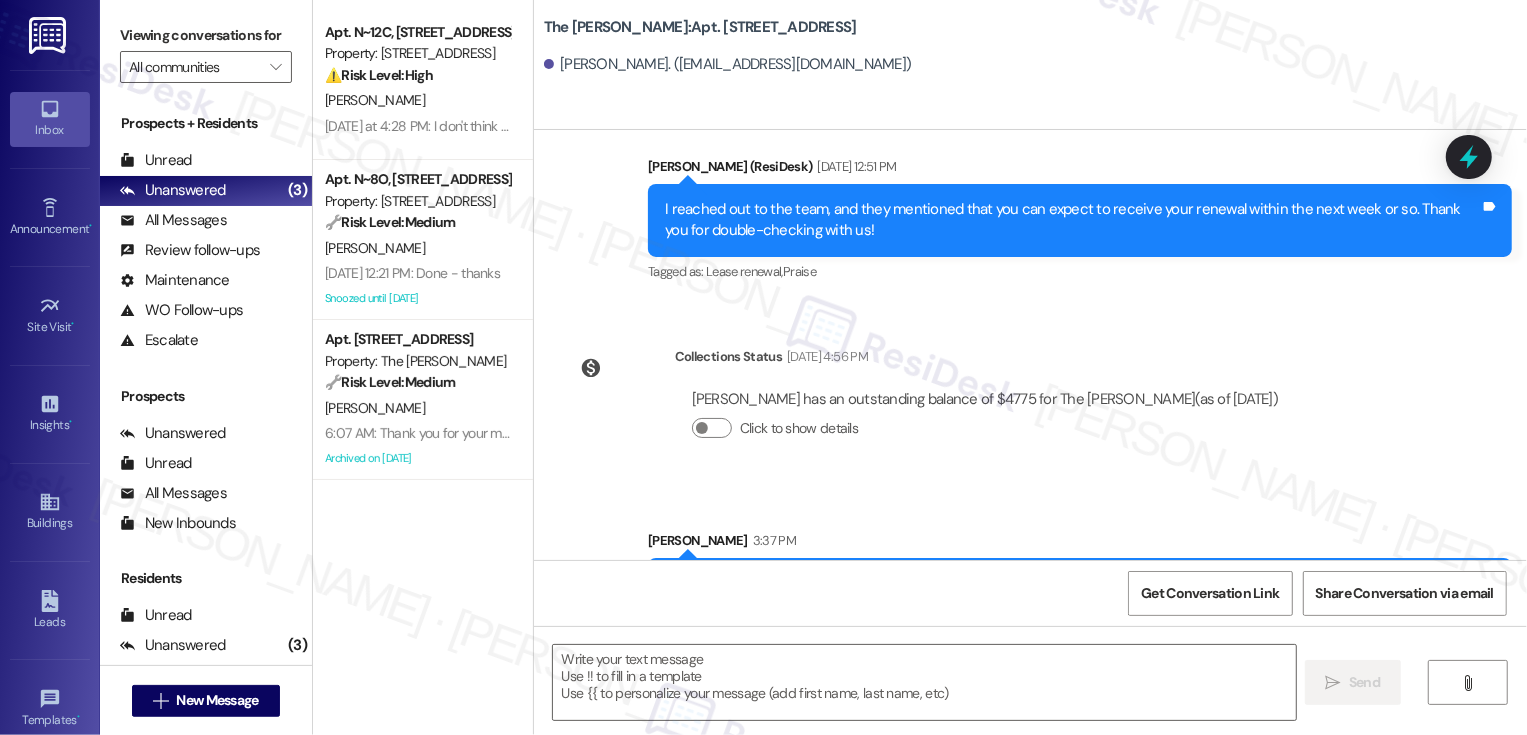 type on "Fetching suggested responses. Please feel free to read through the conversation in the meantime." 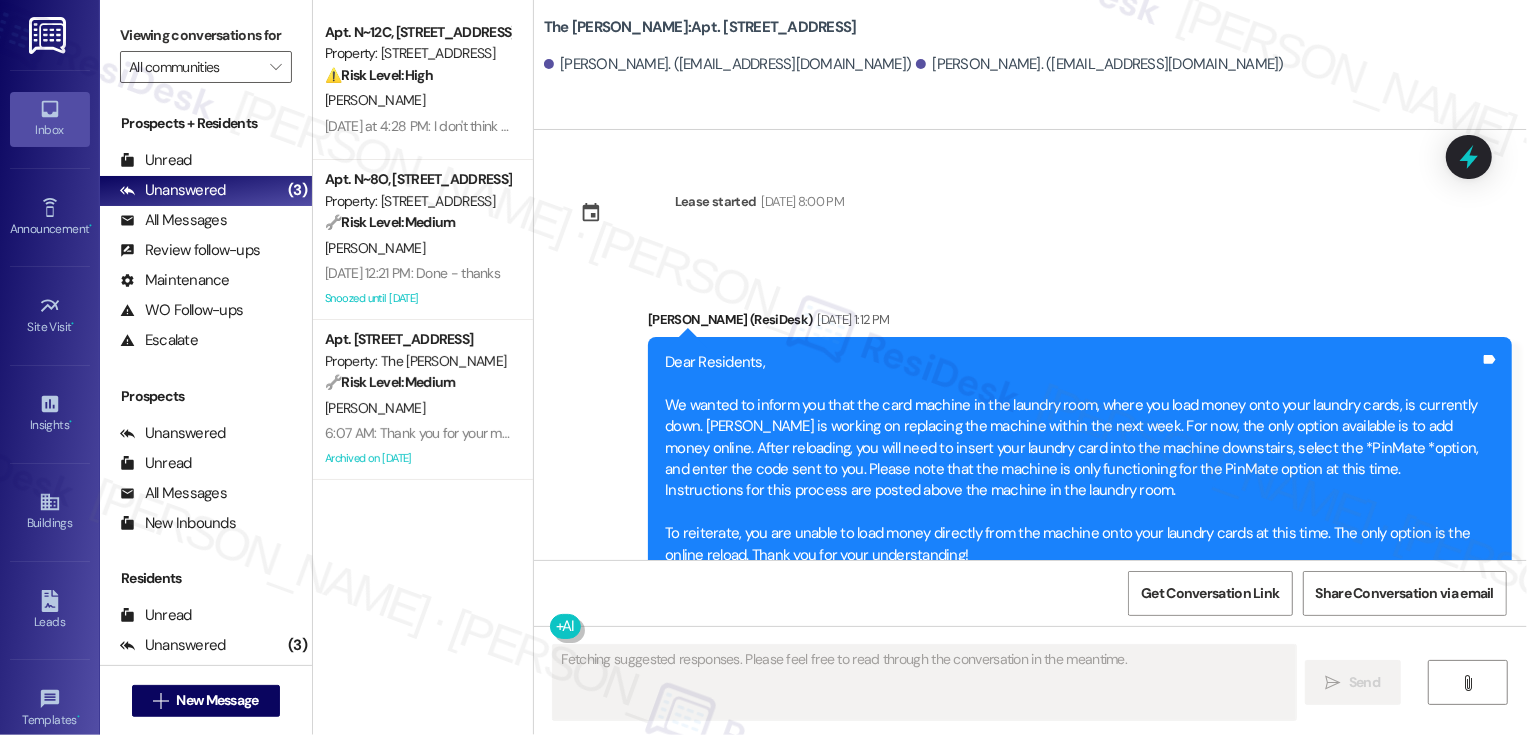 scroll, scrollTop: 1476, scrollLeft: 0, axis: vertical 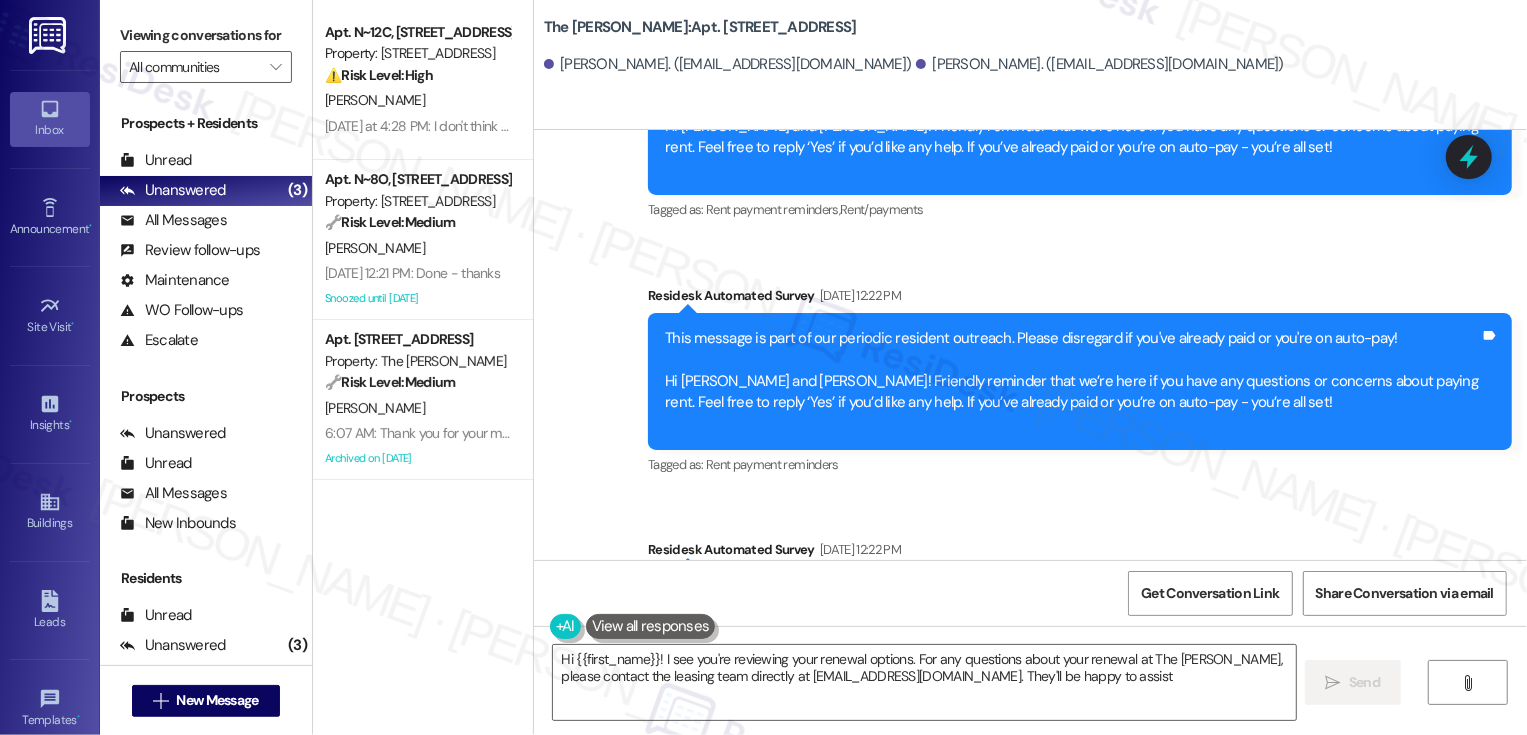 type on "Hi {{first_name}}! I see you're reviewing your renewal options. For any questions about your renewal at The Landon, please contact the leasing team directly at LandonLeasing@dermotcompany.com. They'll be happy to assist!" 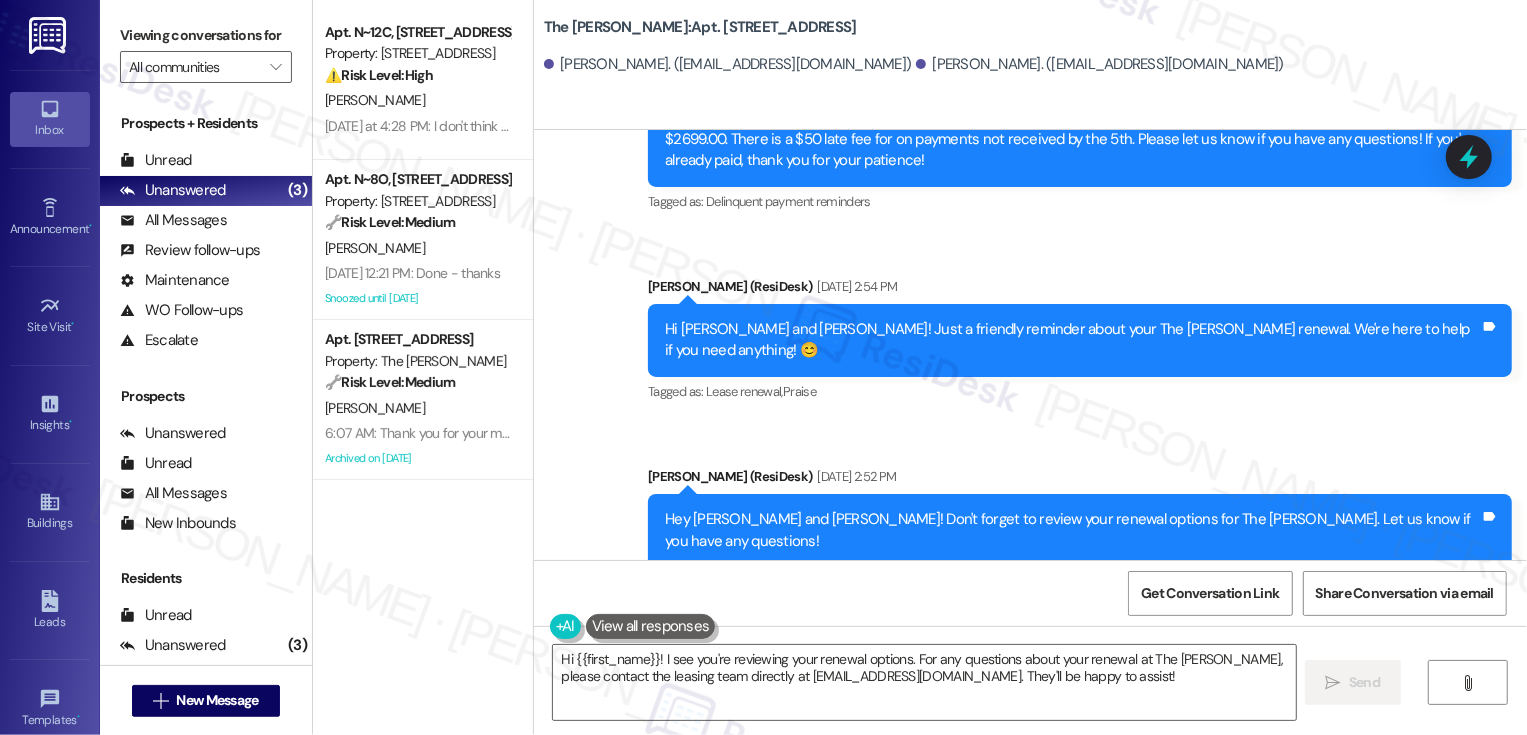 scroll, scrollTop: 5775, scrollLeft: 0, axis: vertical 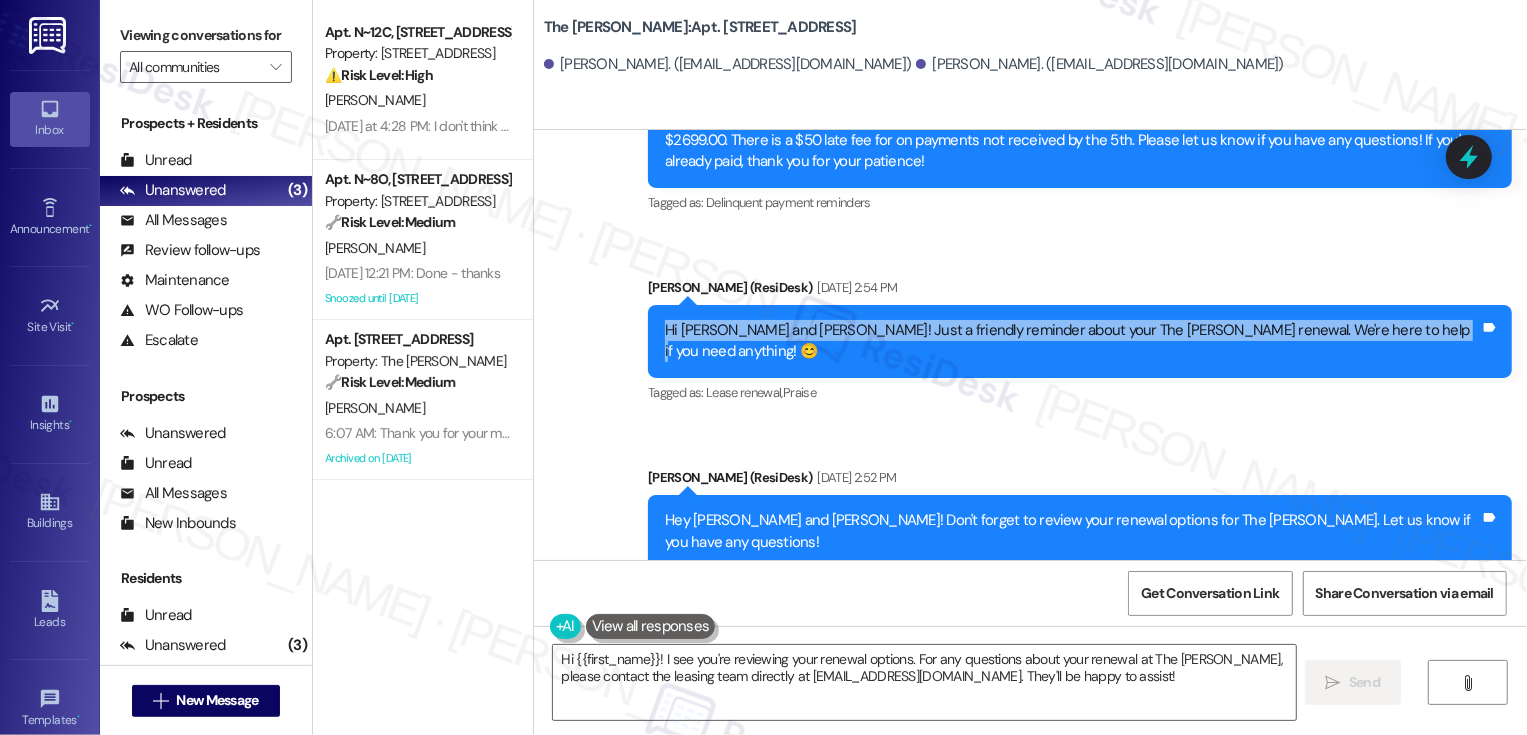 drag, startPoint x: 737, startPoint y: 204, endPoint x: 1390, endPoint y: 226, distance: 653.3705 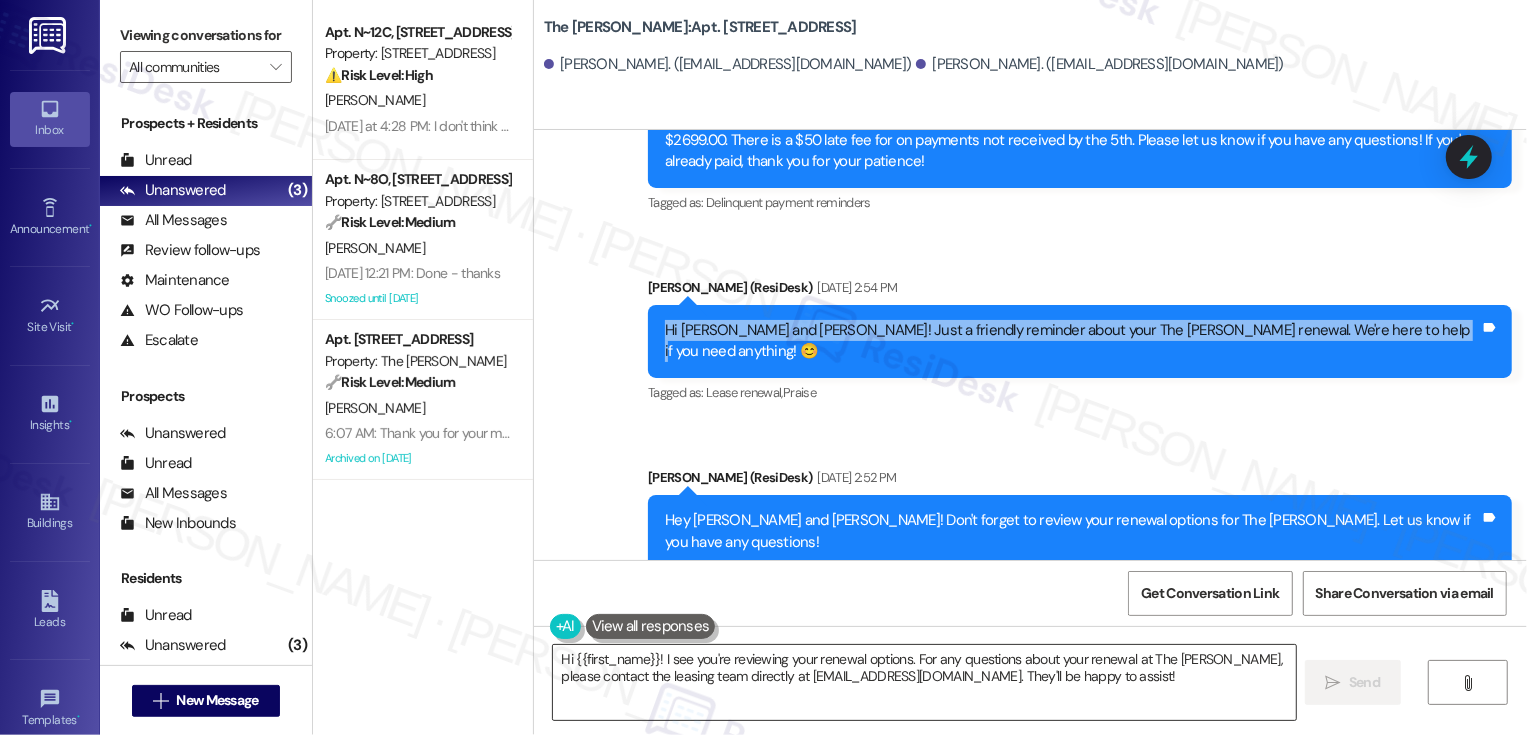 click on "Hi {{first_name}}! I see you're reviewing your renewal options. For any questions about your renewal at The Landon, please contact the leasing team directly at LandonLeasing@dermotcompany.com. They'll be happy to assist!" at bounding box center [924, 682] 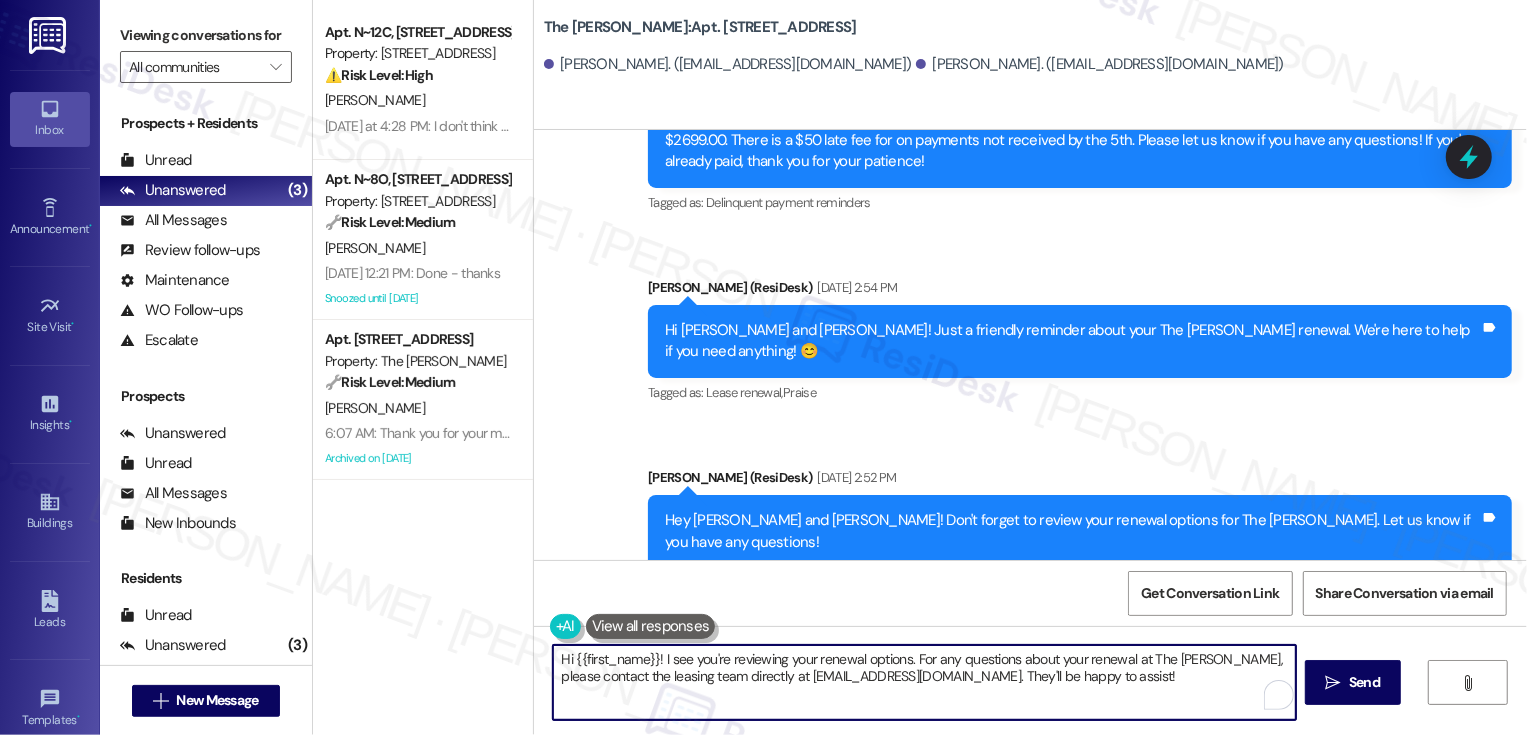 type 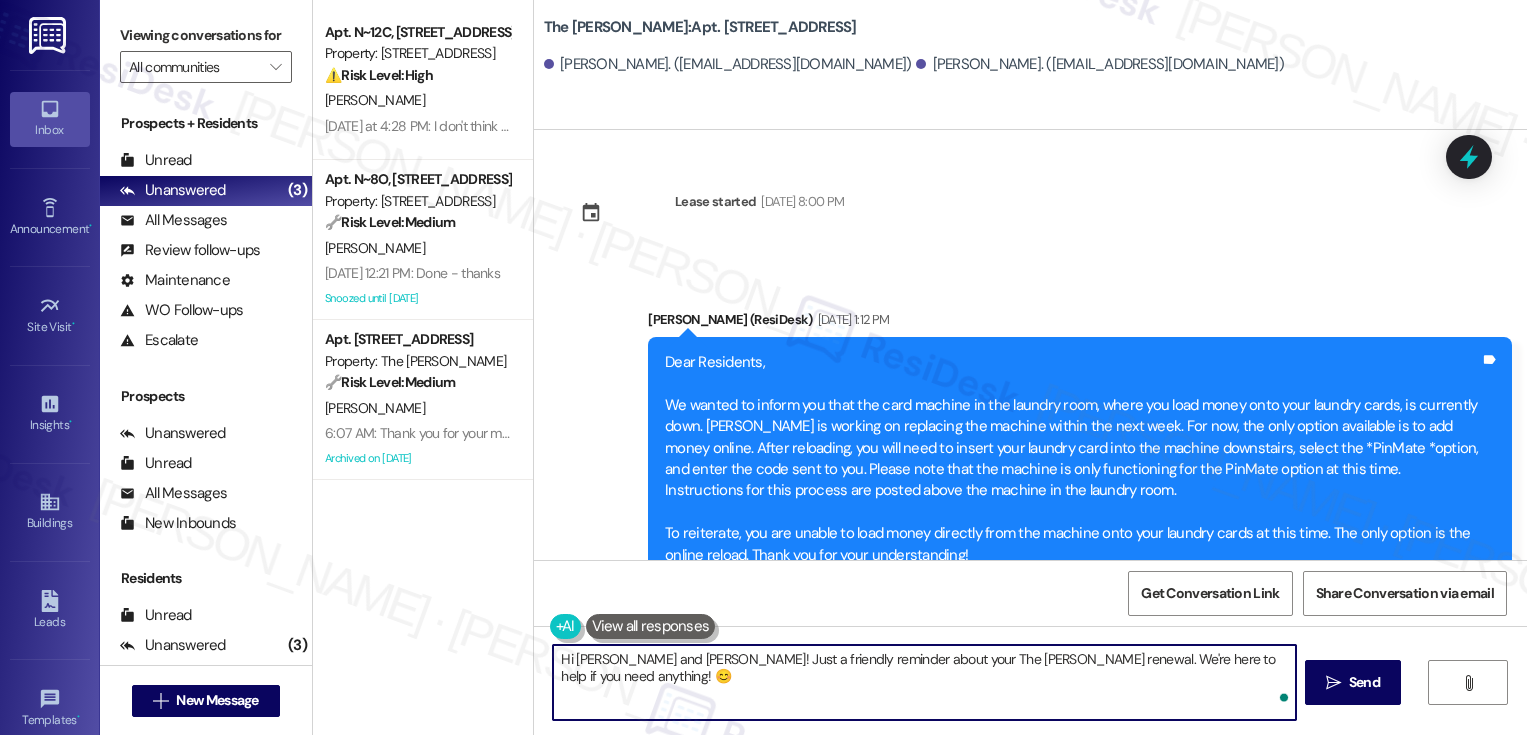 scroll, scrollTop: 0, scrollLeft: 0, axis: both 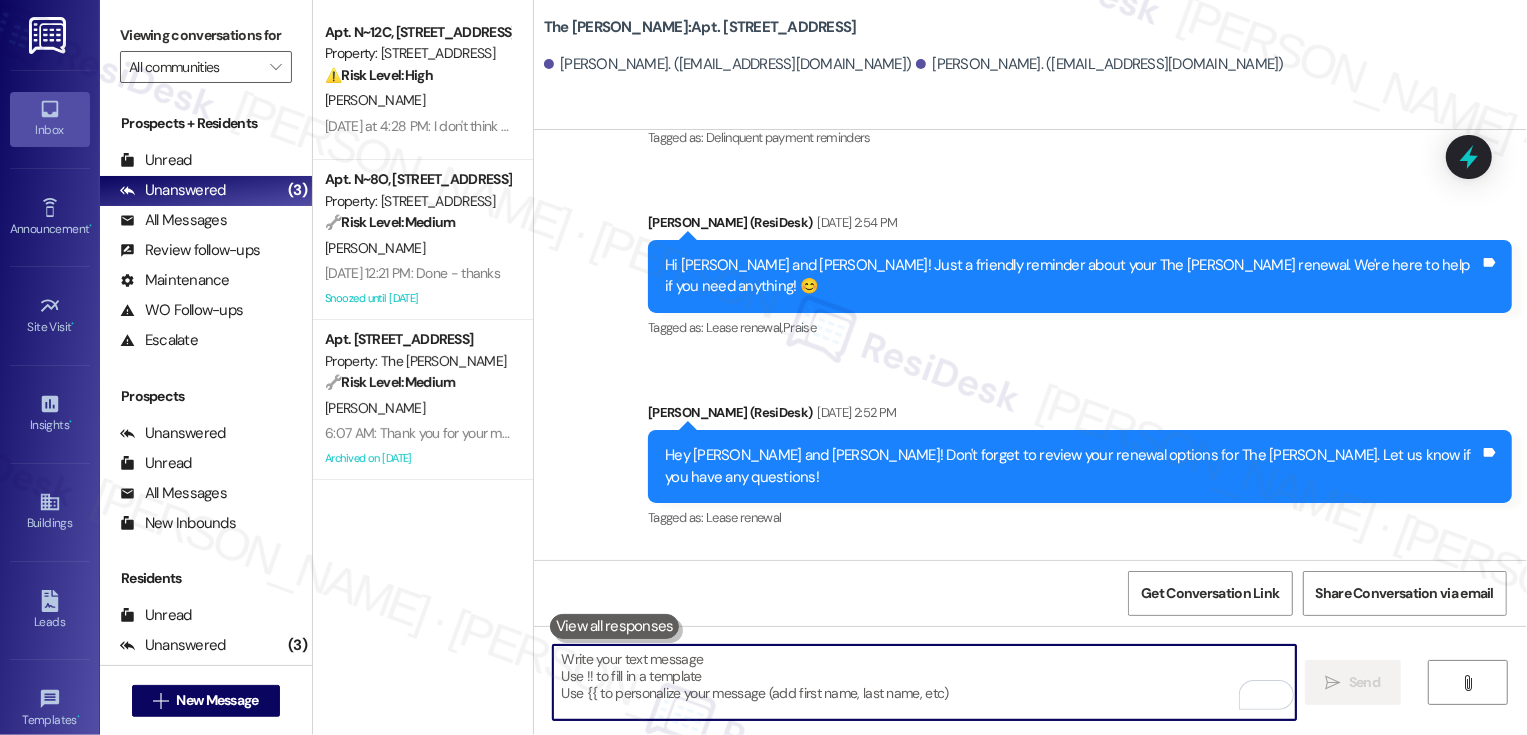 type 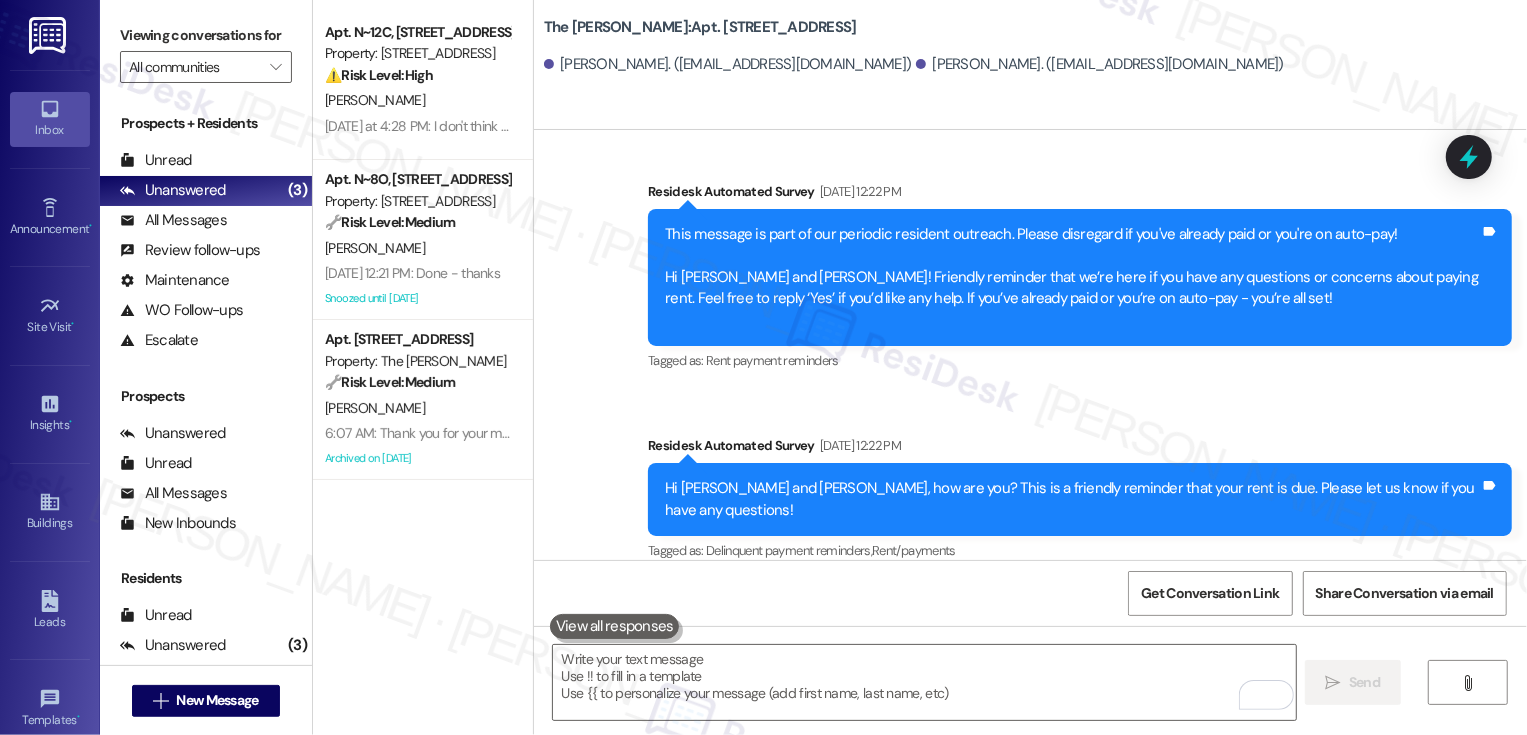 scroll, scrollTop: 1476, scrollLeft: 0, axis: vertical 